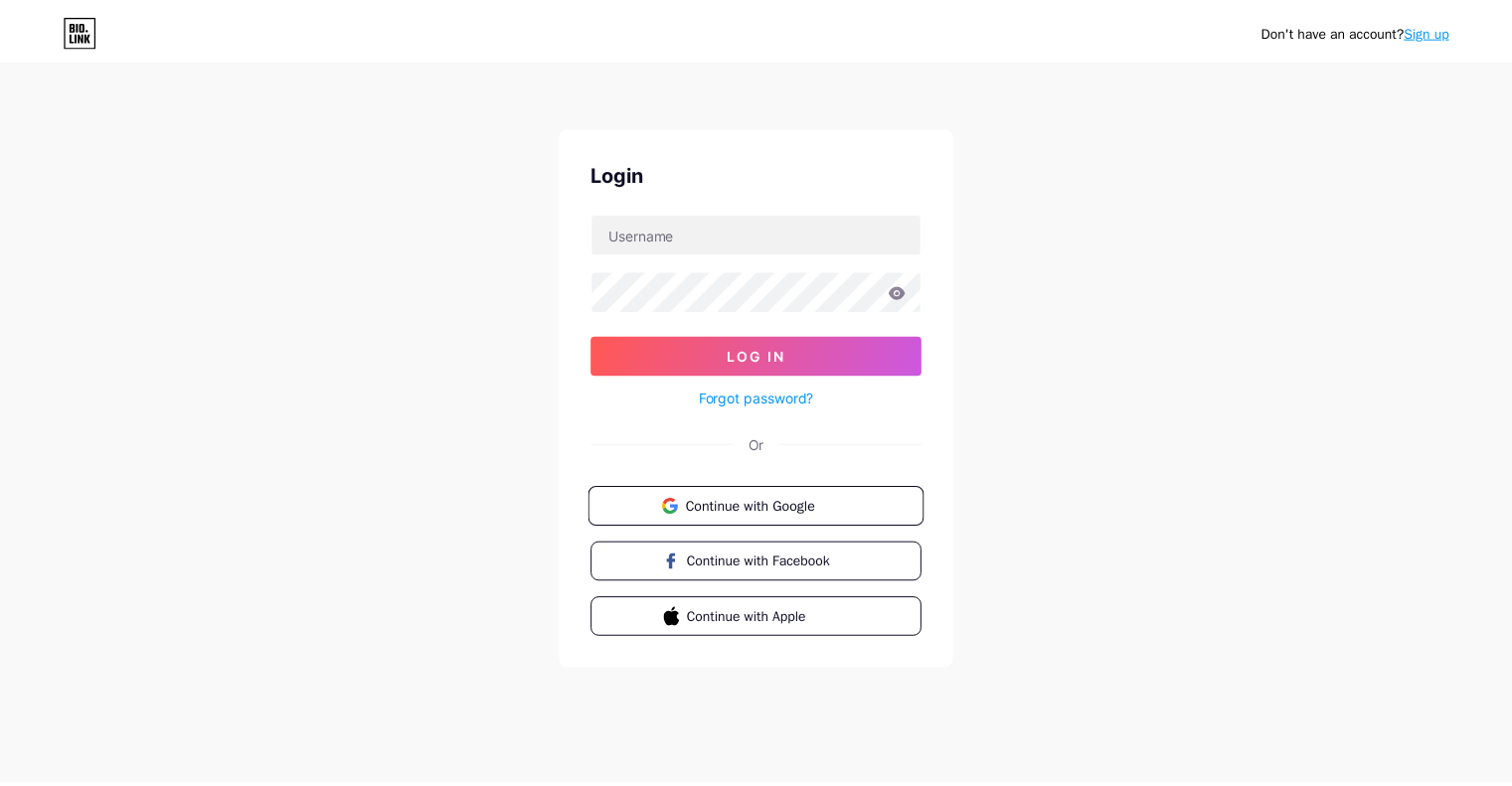 scroll, scrollTop: 0, scrollLeft: 0, axis: both 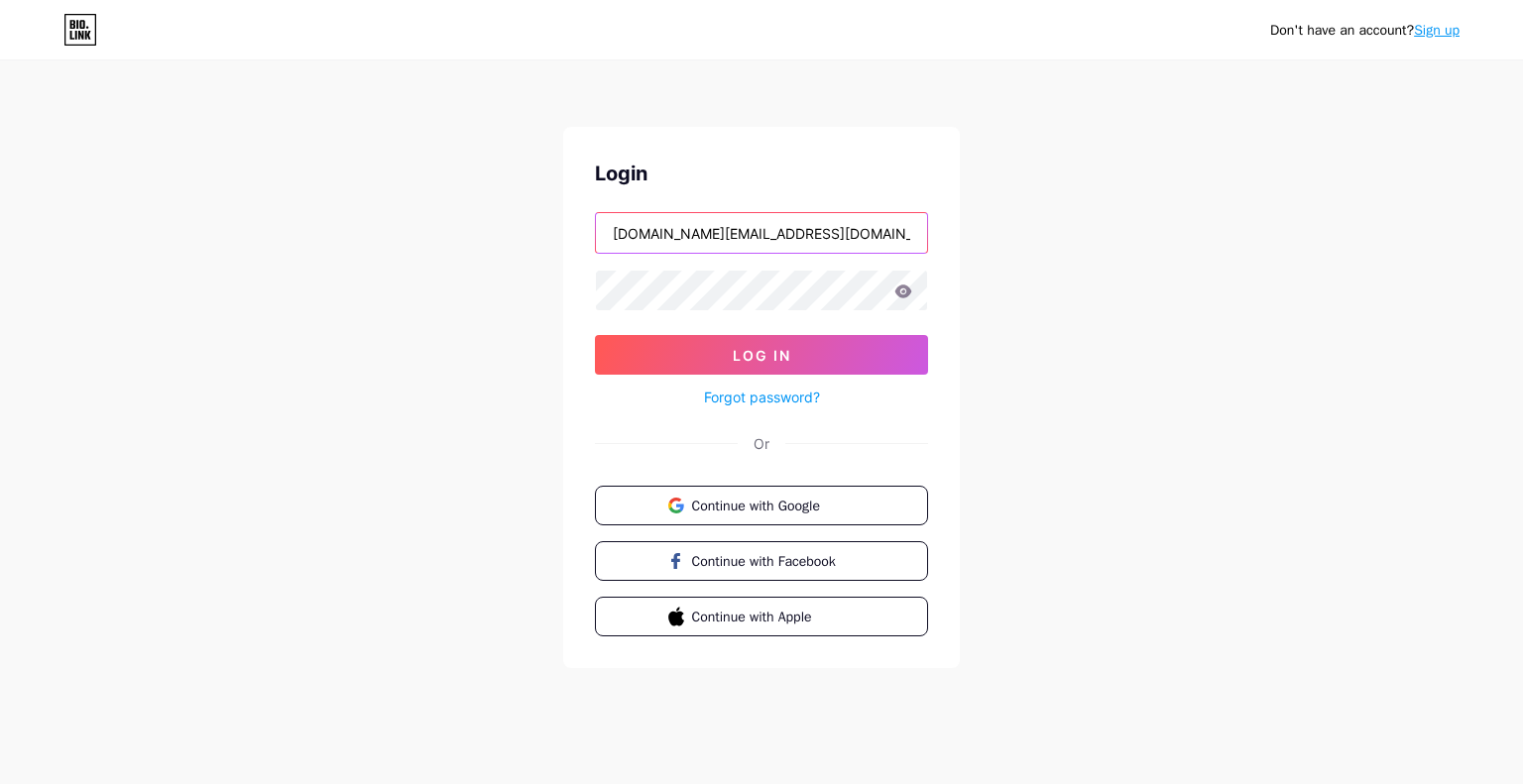 click on "[DOMAIN_NAME][EMAIL_ADDRESS][DOMAIN_NAME]" at bounding box center (762, 233) 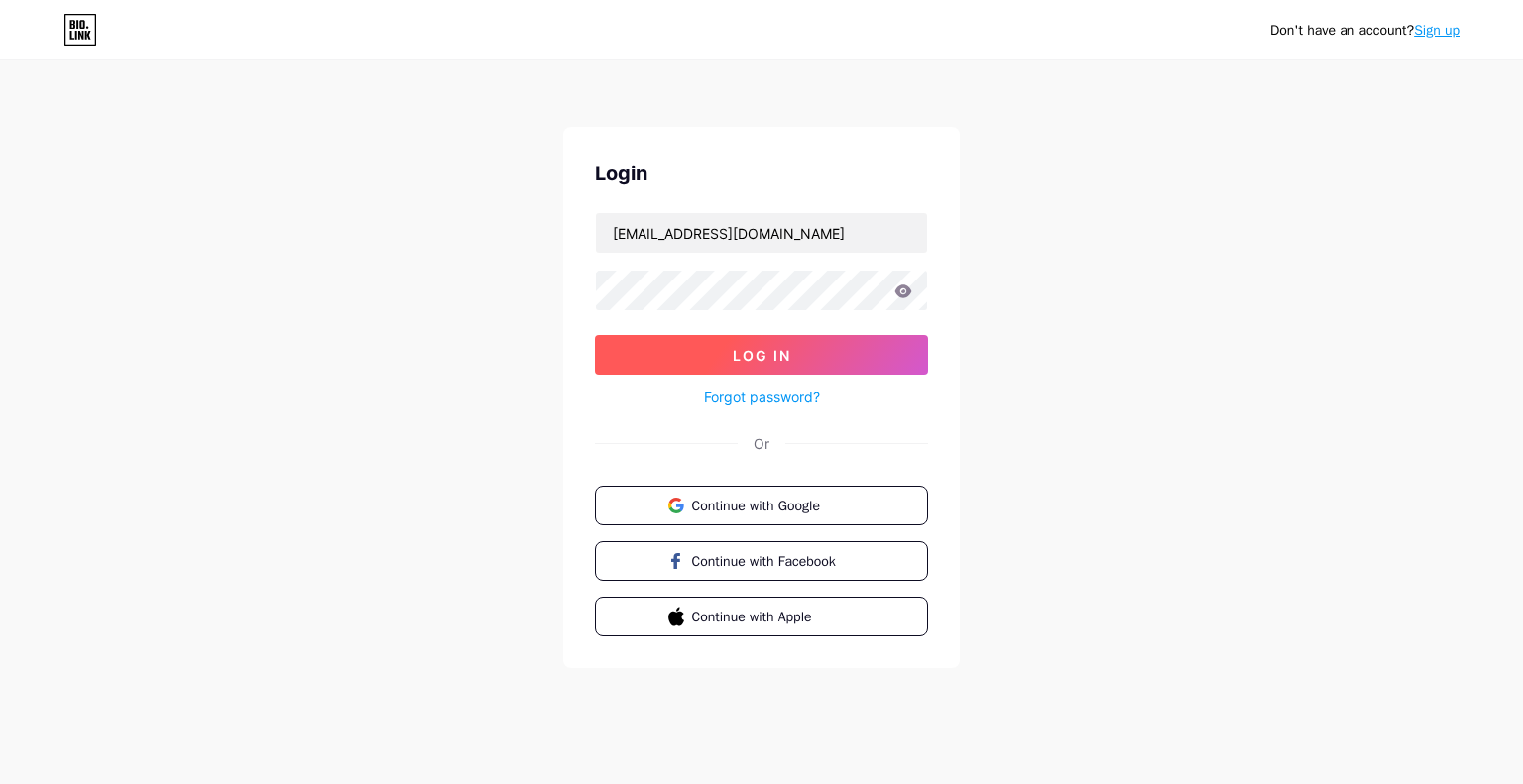click on "Log In" at bounding box center [762, 355] 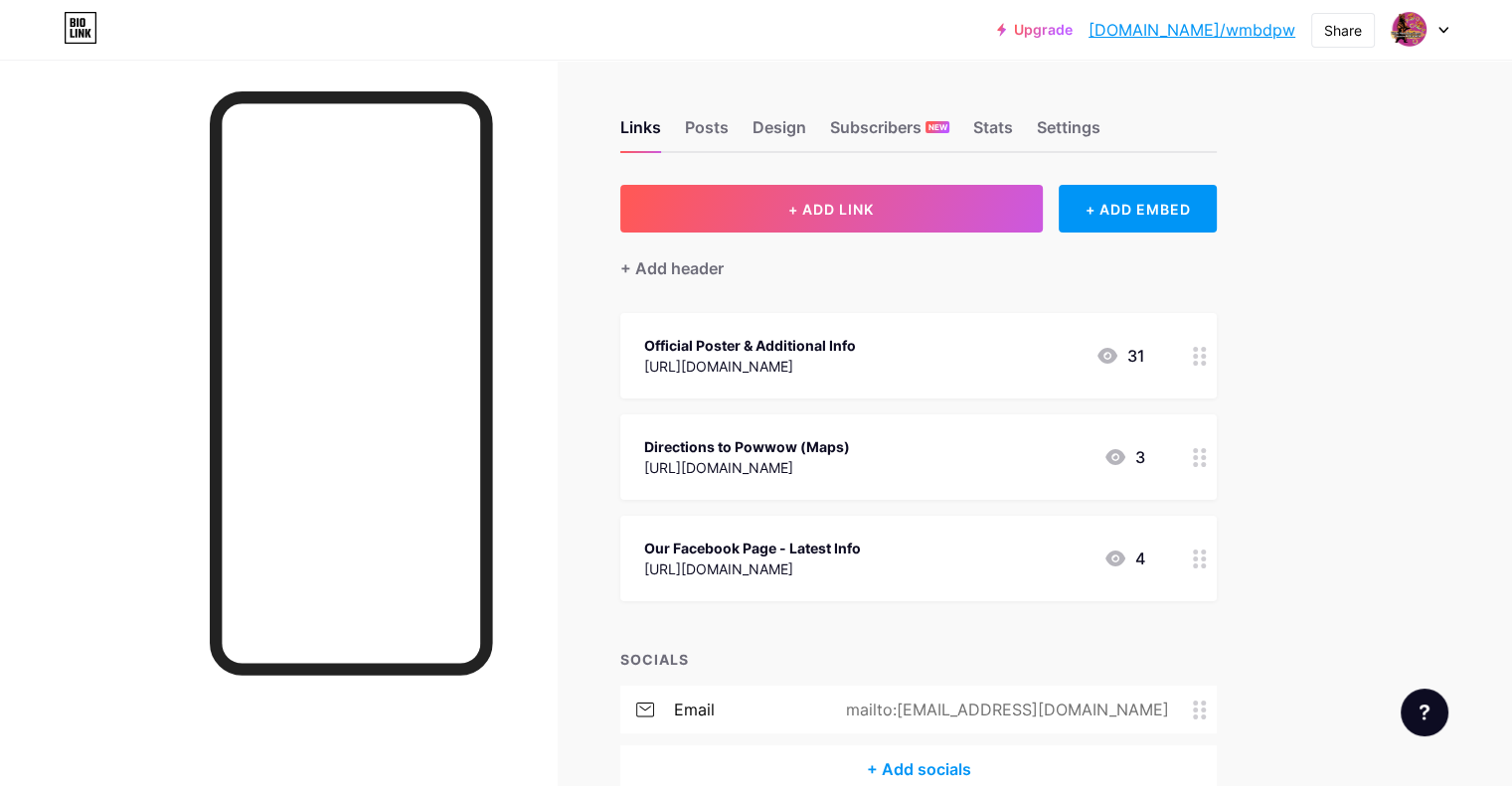 click on "Our Facebook Page - Latest Info" at bounding box center (753, 548) 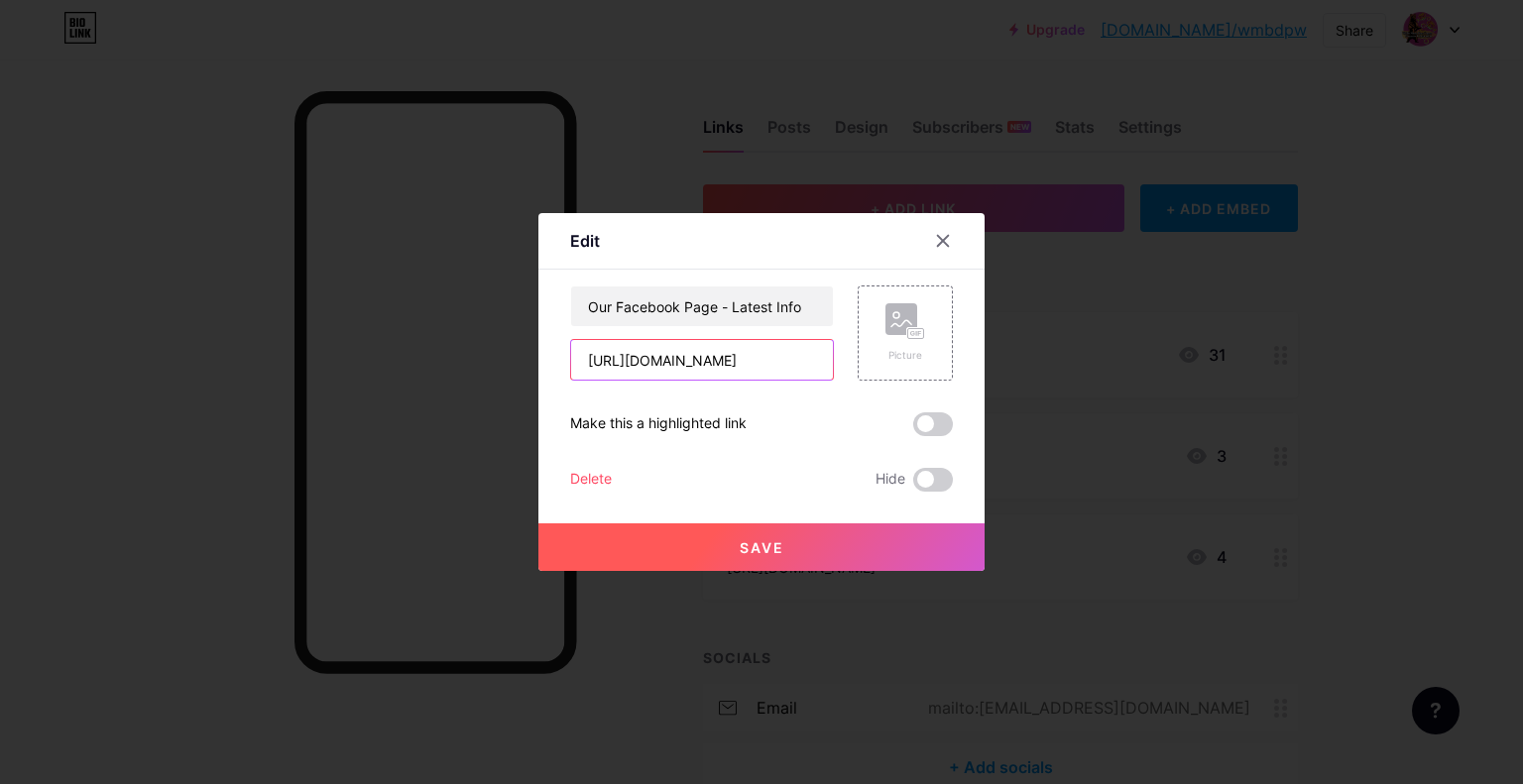 click on "[URL][DOMAIN_NAME]" at bounding box center [702, 360] 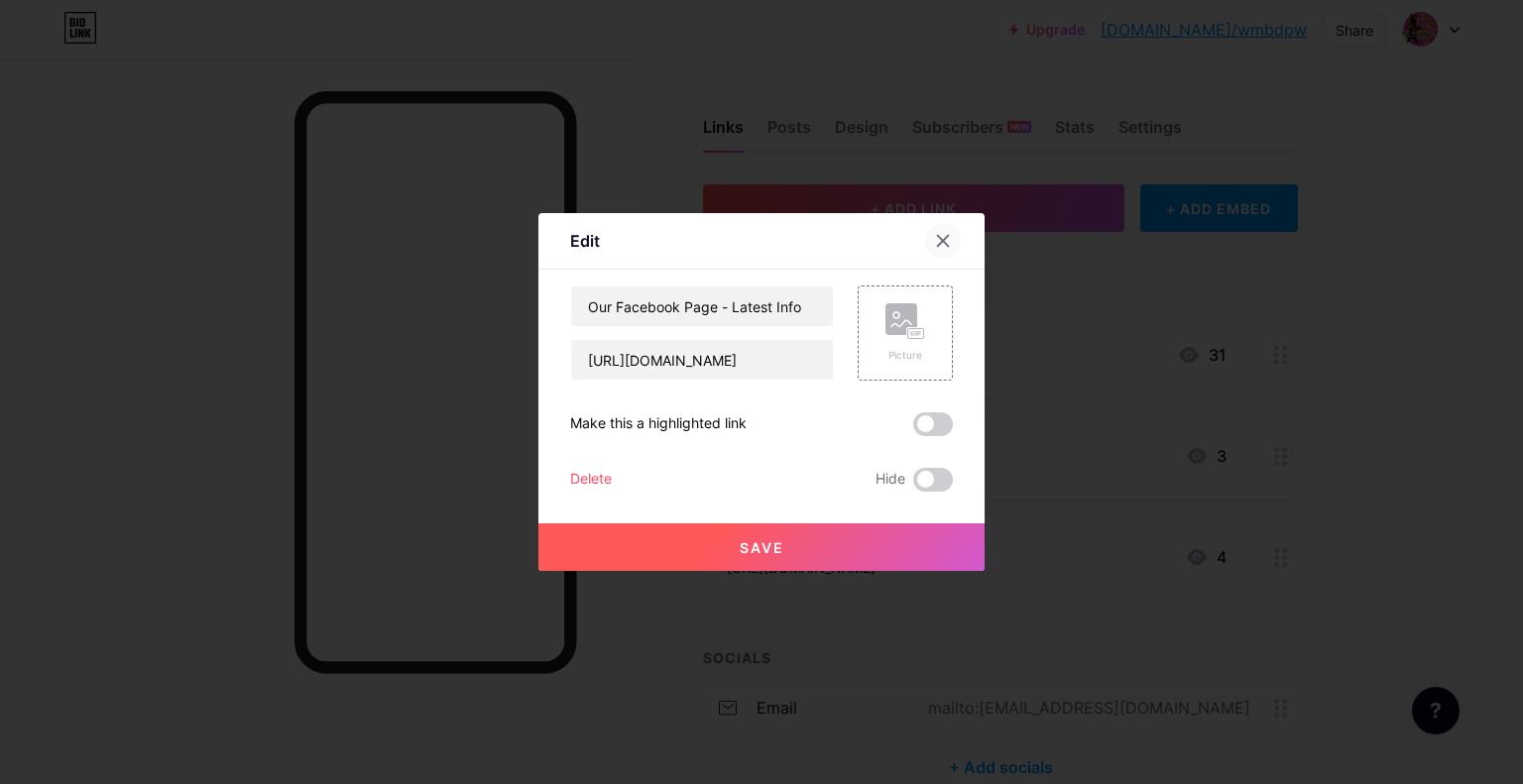 click at bounding box center (943, 241) 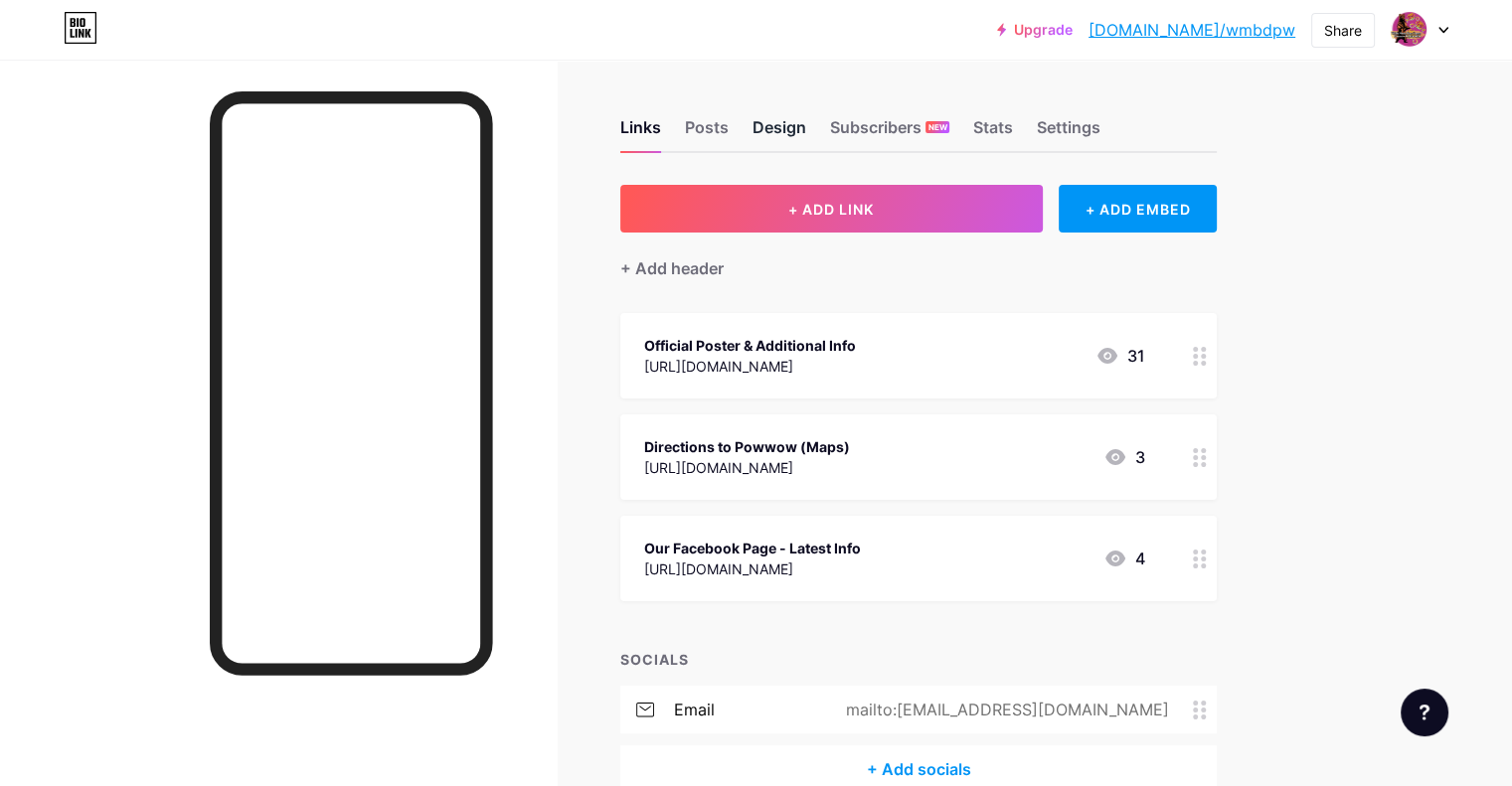 click on "Design" at bounding box center (779, 133) 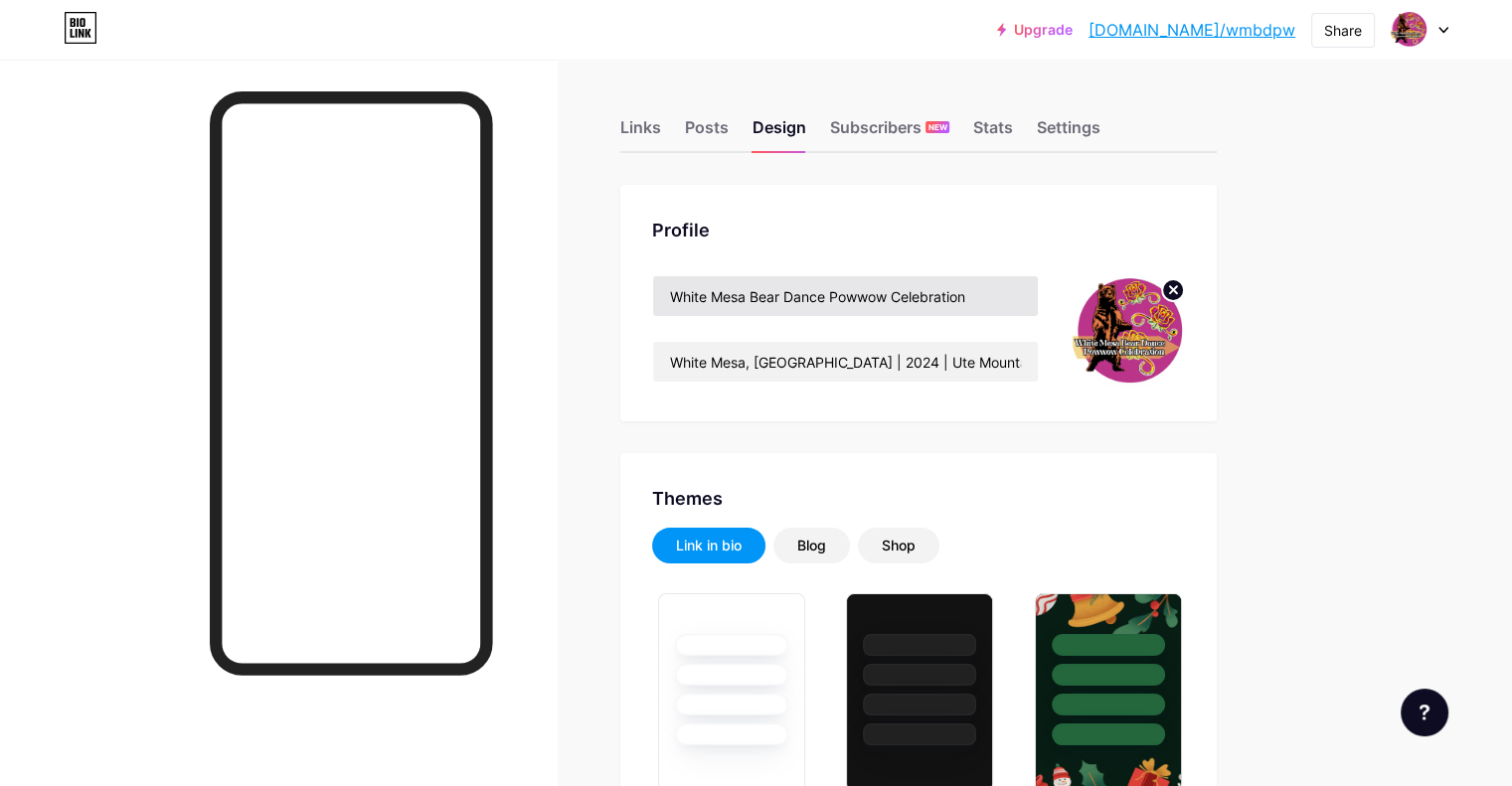 type on "#000000" 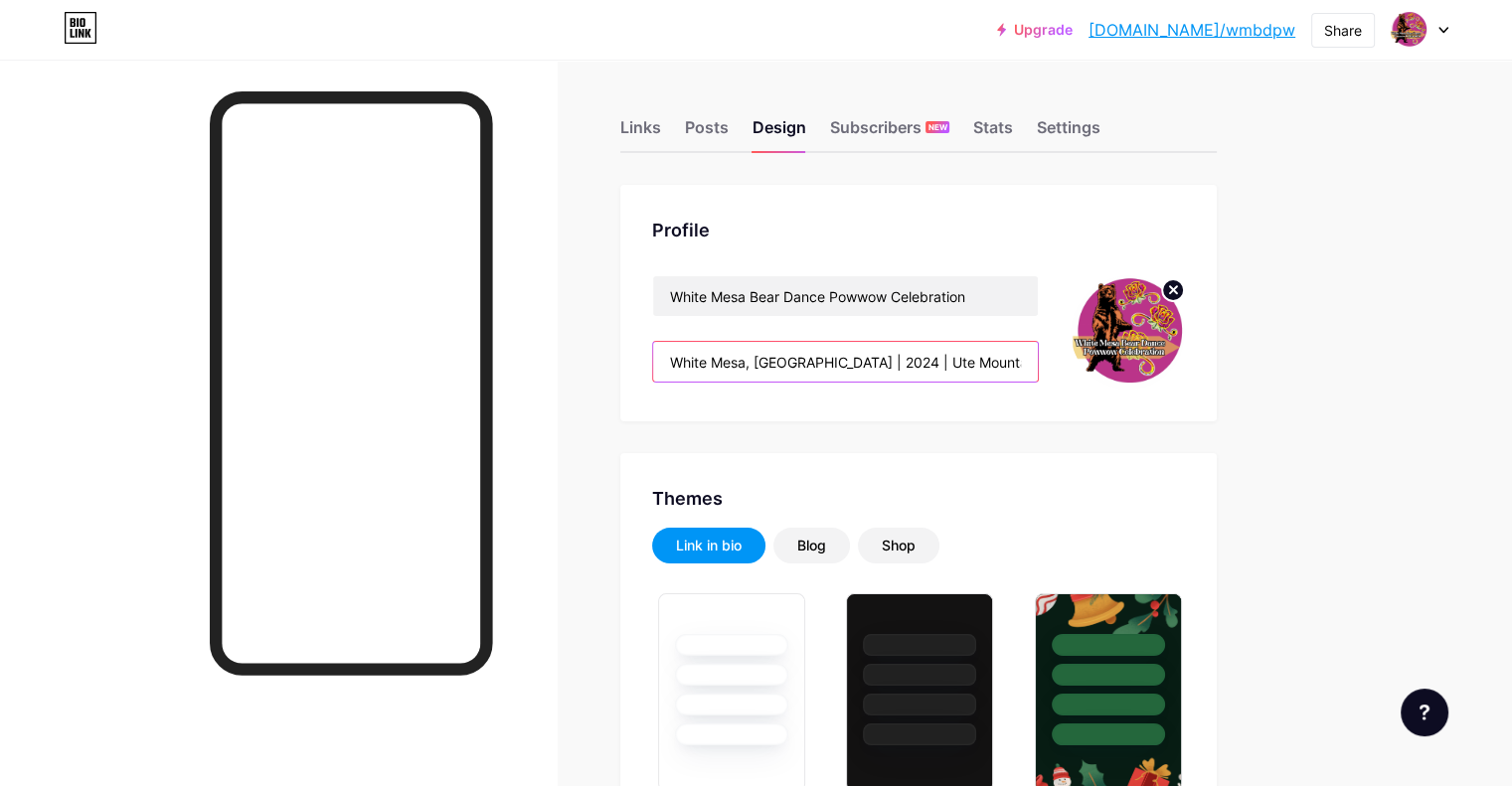 click on "White Mesa, [GEOGRAPHIC_DATA] | 2024 | Ute Mountain Ute Tribe" at bounding box center [845, 362] 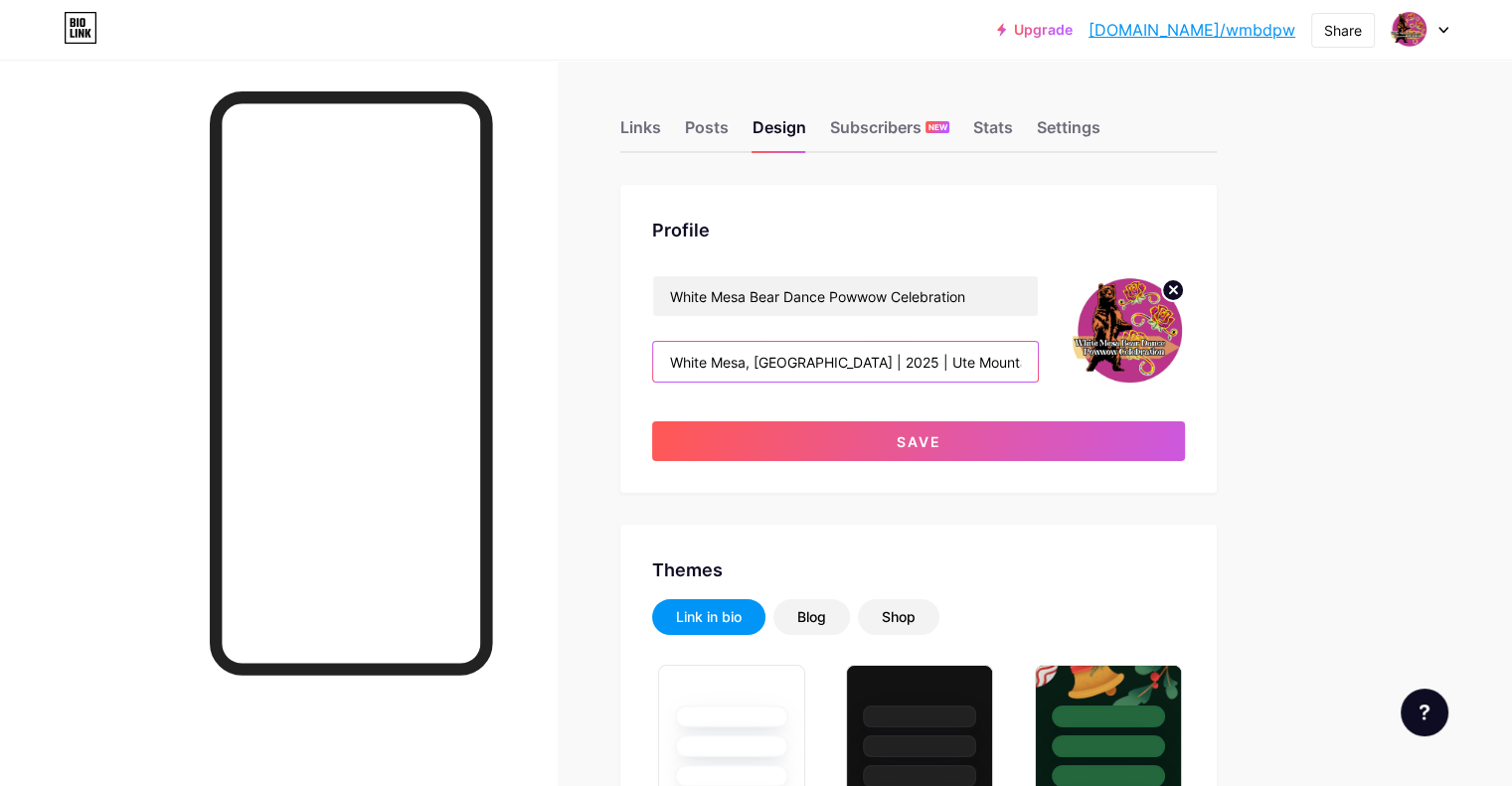 click on "White Mesa, [GEOGRAPHIC_DATA] | 2025 | Ute Mountain Ute Tribe" at bounding box center (845, 362) 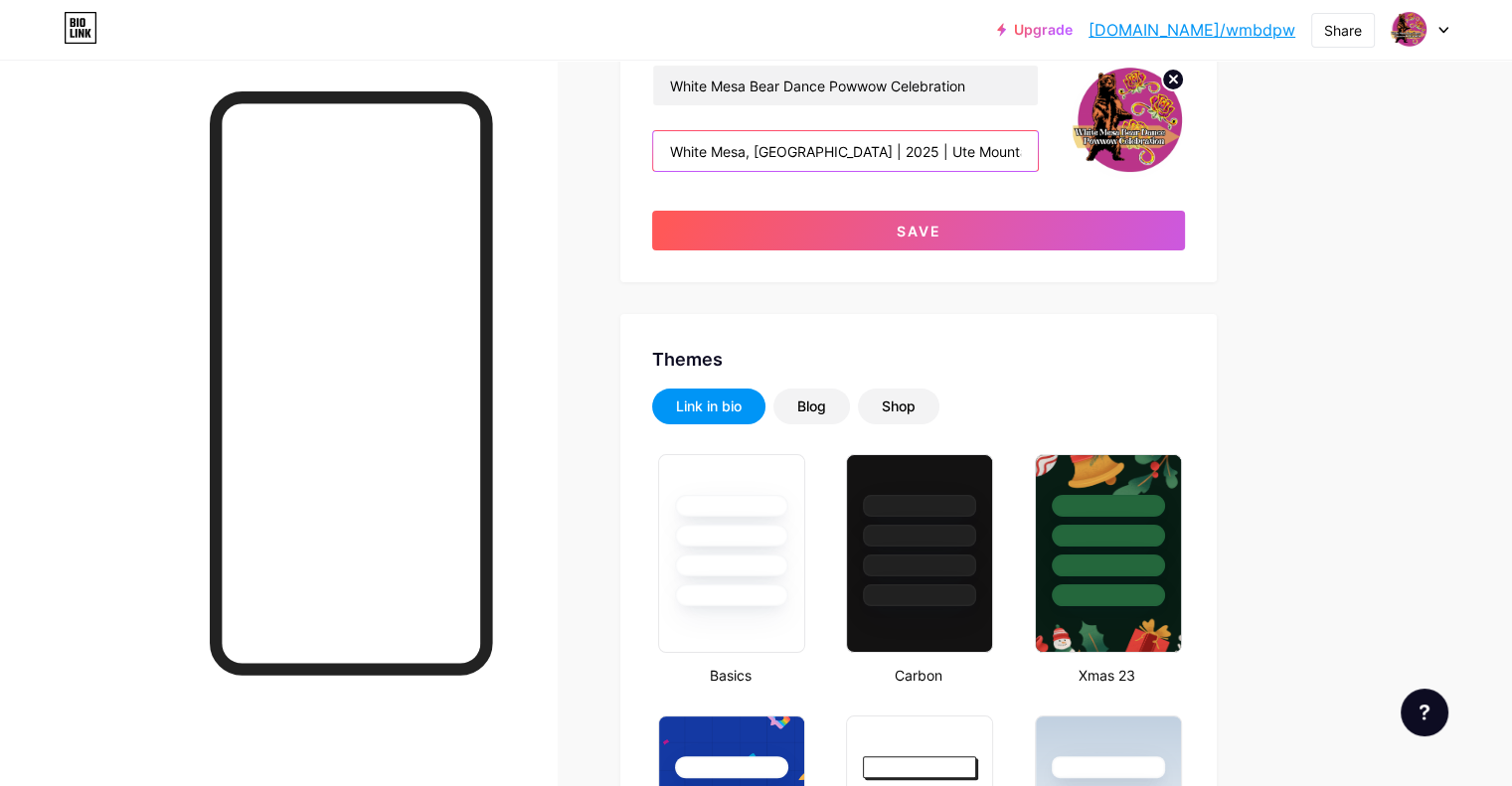 scroll, scrollTop: 219, scrollLeft: 0, axis: vertical 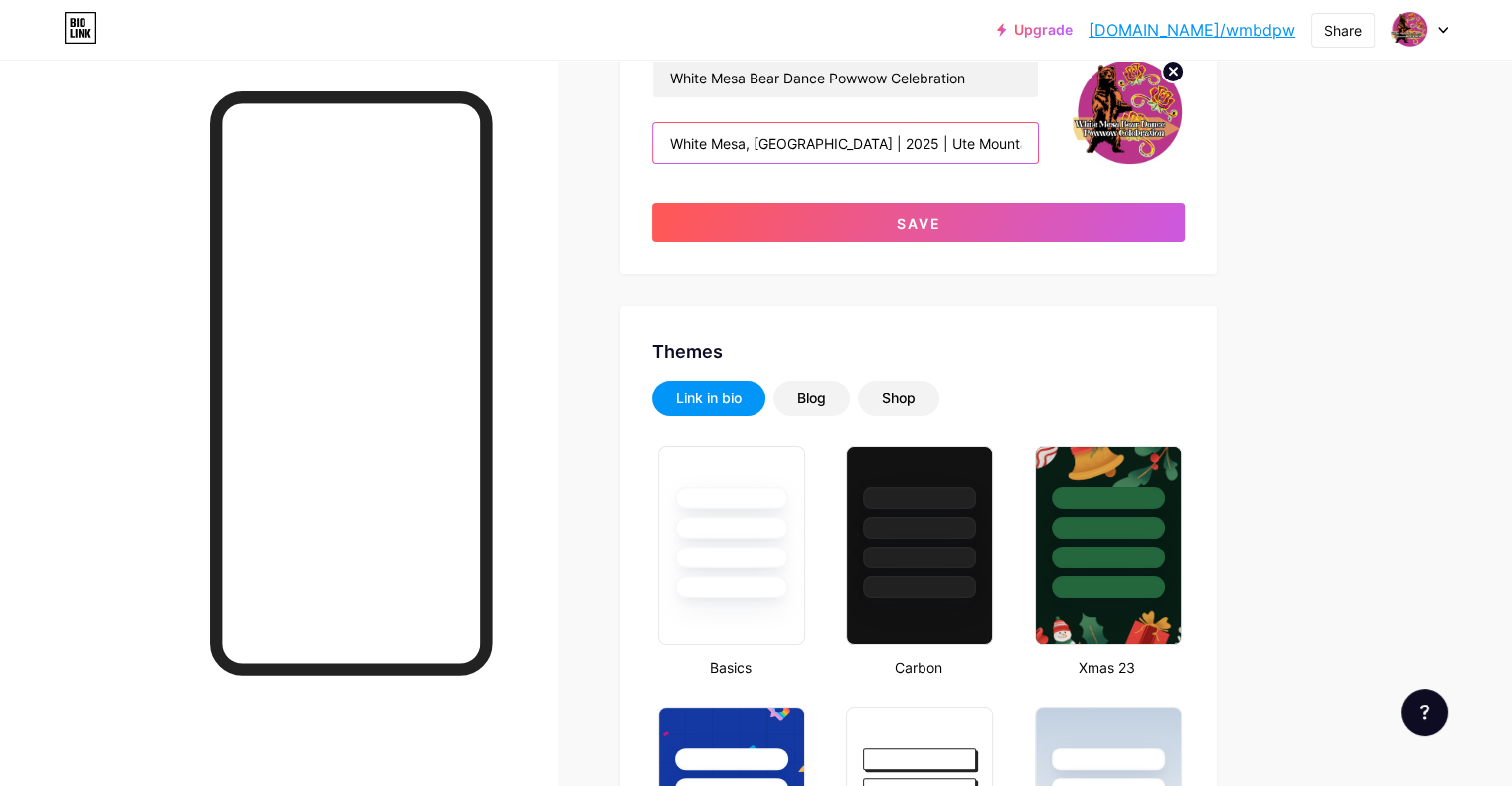 type on "White Mesa, [GEOGRAPHIC_DATA] | 2025 | Ute Mountain Ute Tribe" 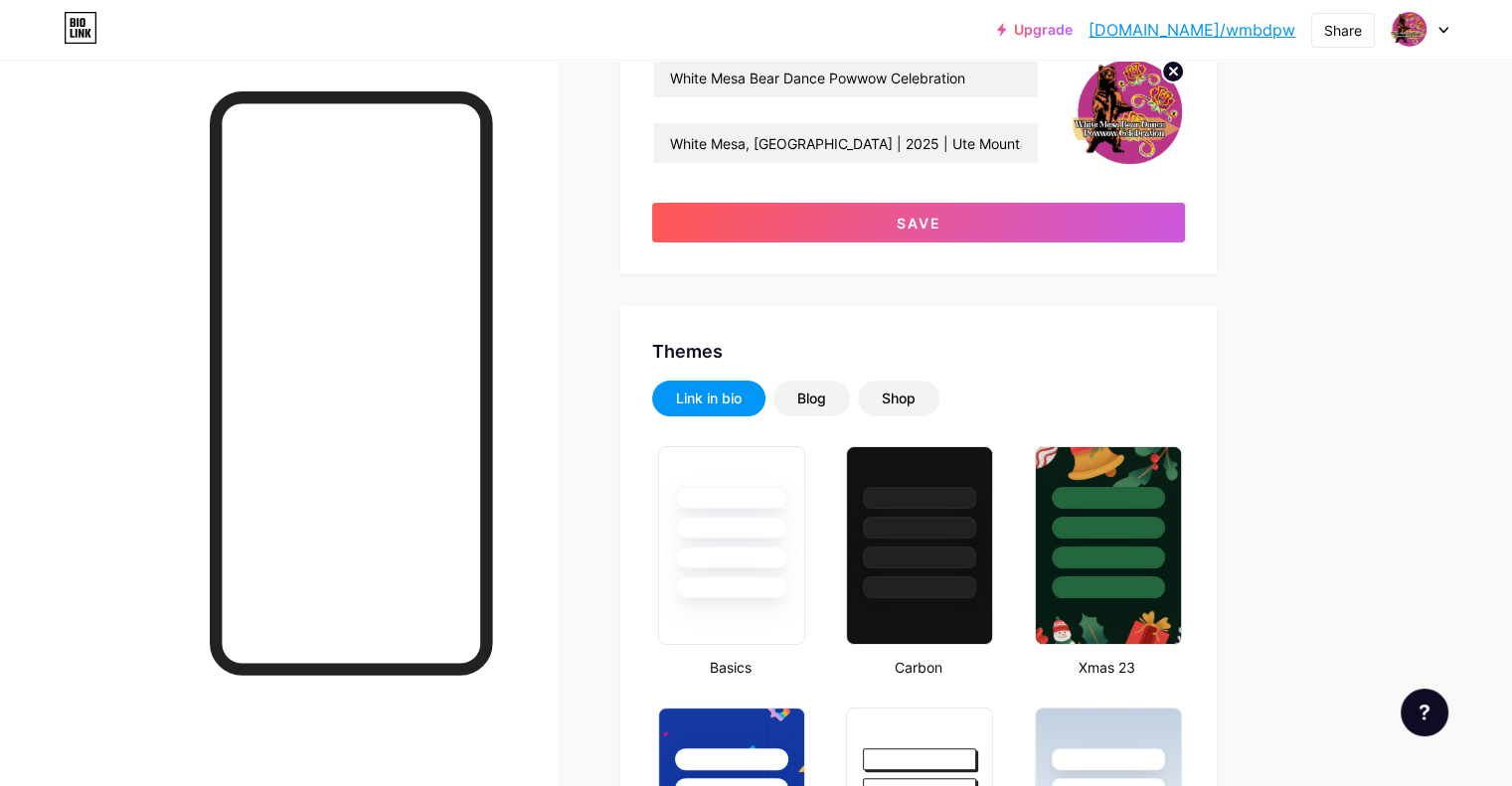 click on "Links
Posts
Design
Subscribers
NEW
Stats
Settings     Profile   White Mesa Bear Dance Powwow Celebration     [GEOGRAPHIC_DATA], [GEOGRAPHIC_DATA] | 2025 | Ute Mountain Ute Tribe                   Save     Themes   Link in bio   Blog   Shop       Basics       Carbon       Xmas 23       Pride       Glitch       Winter · Live       Glassy · Live       Chameleon · Live       Rainy Night · Live       Neon · Live       Summer       Retro       Strawberry · Live       Desert       Sunny       Autumn       Leaf       Clear Sky       Blush       Unicorn       Minimal       Cloudy       Shadow     Create your own           Changes saved     Background         Color           Video                   Image           Button       #000000   Font   Inter Poppins EB Garamond TEKO BALSAMIQ SANS Kite One PT Sans Quicksand DM Sans     #000000   Changes saved     Position to display socials                 Top                     Bottom" at bounding box center [650, 2120] 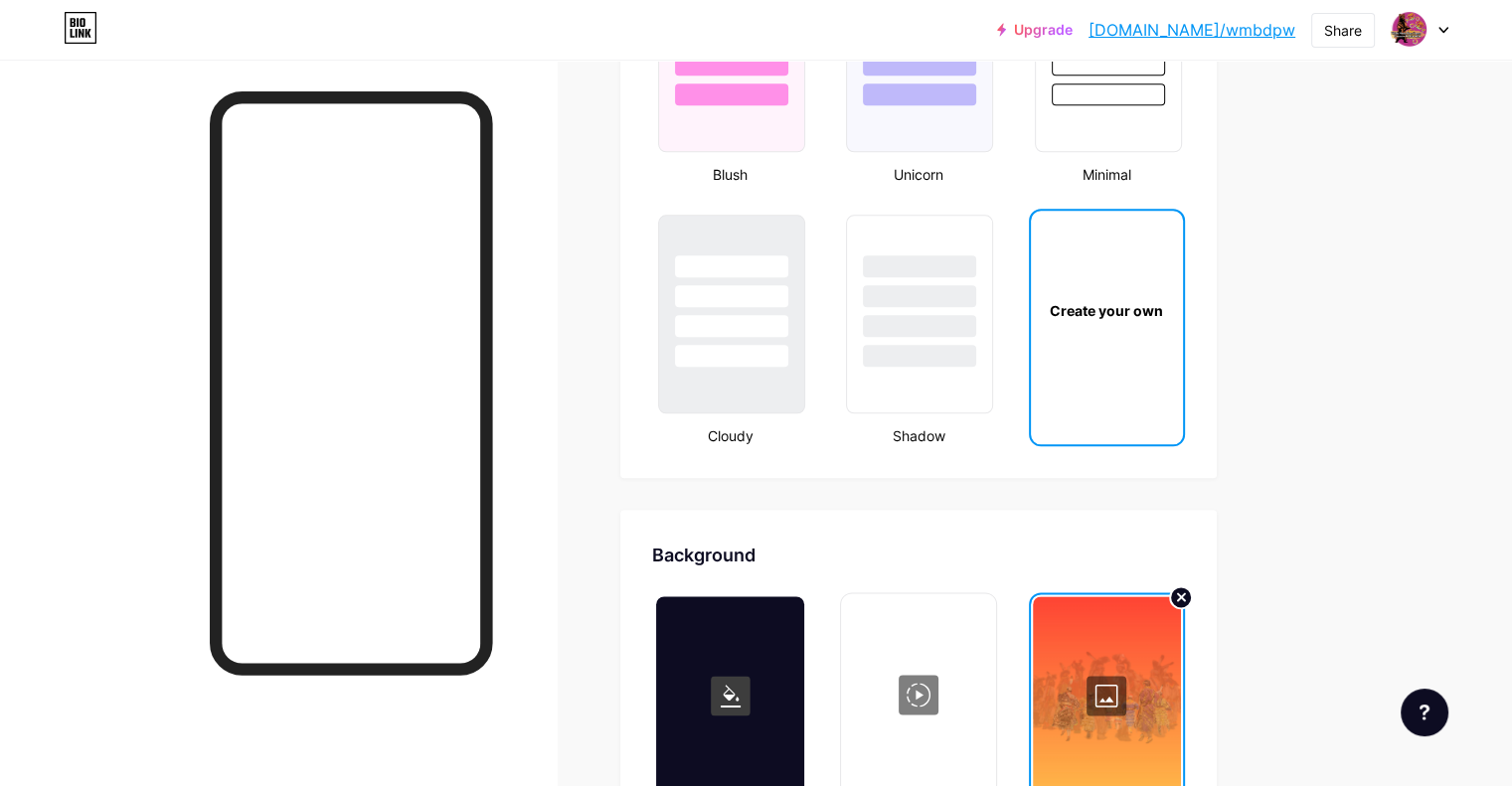 scroll, scrollTop: 2695, scrollLeft: 0, axis: vertical 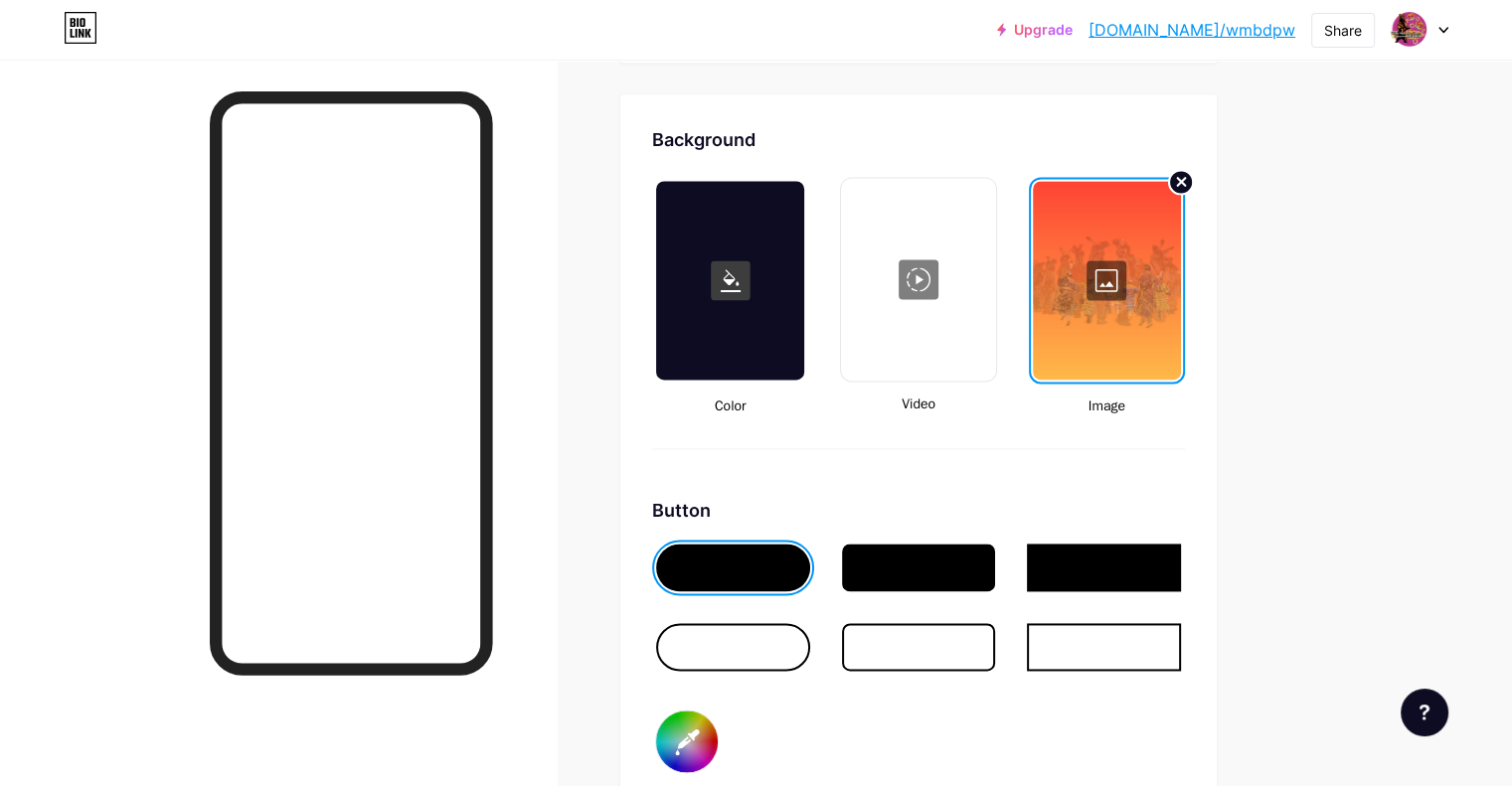 click 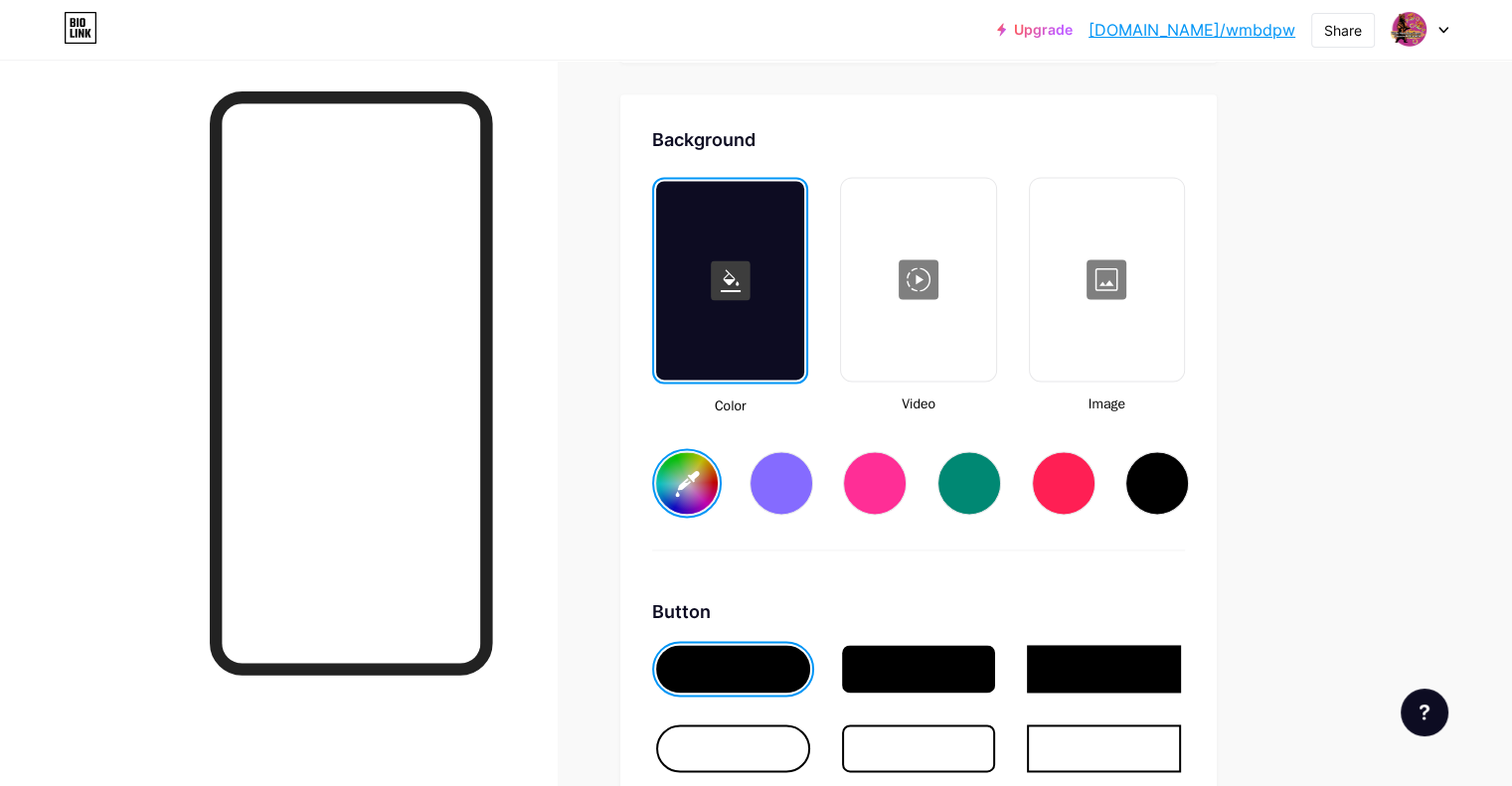 click at bounding box center [1106, 279] 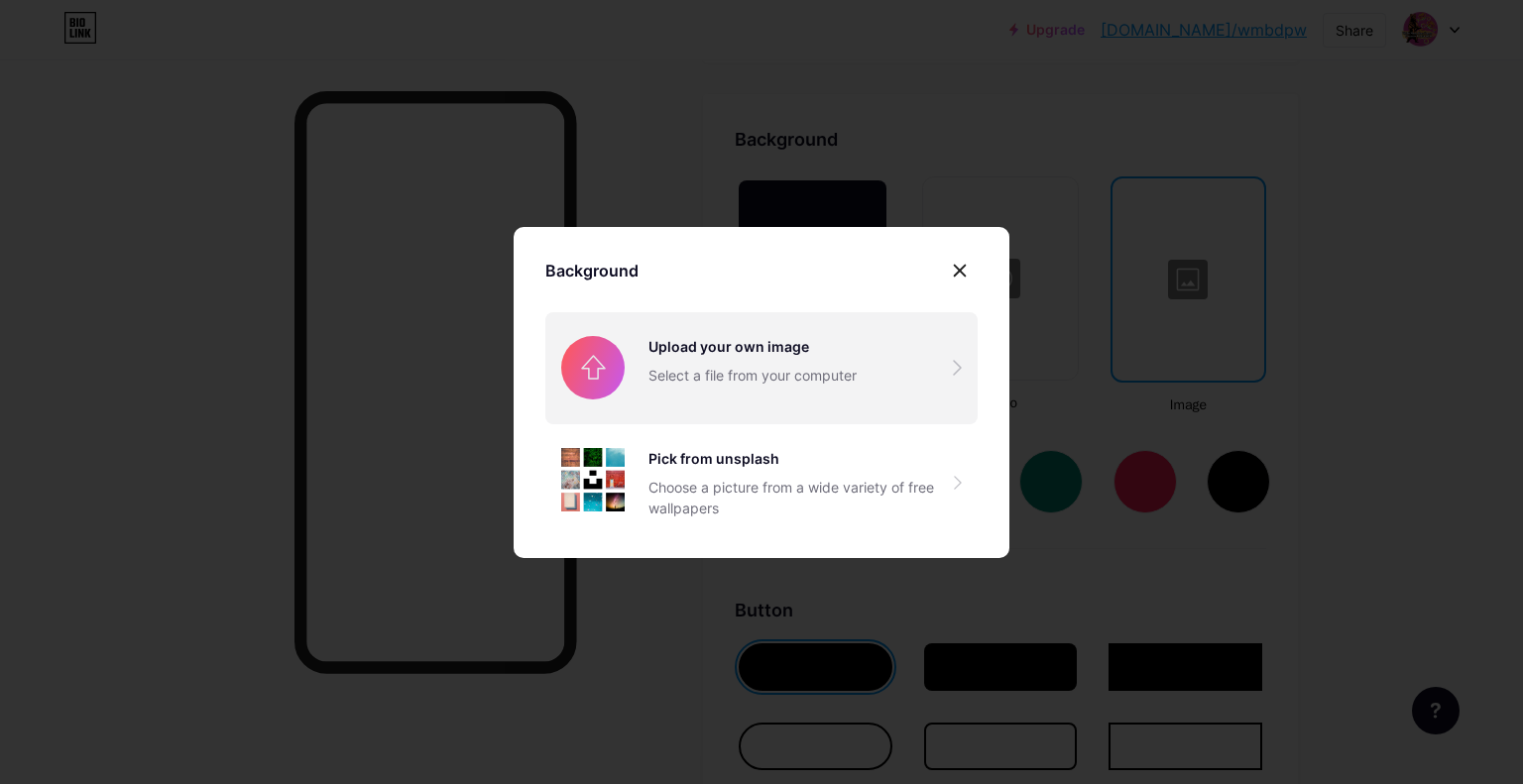 click at bounding box center [762, 368] 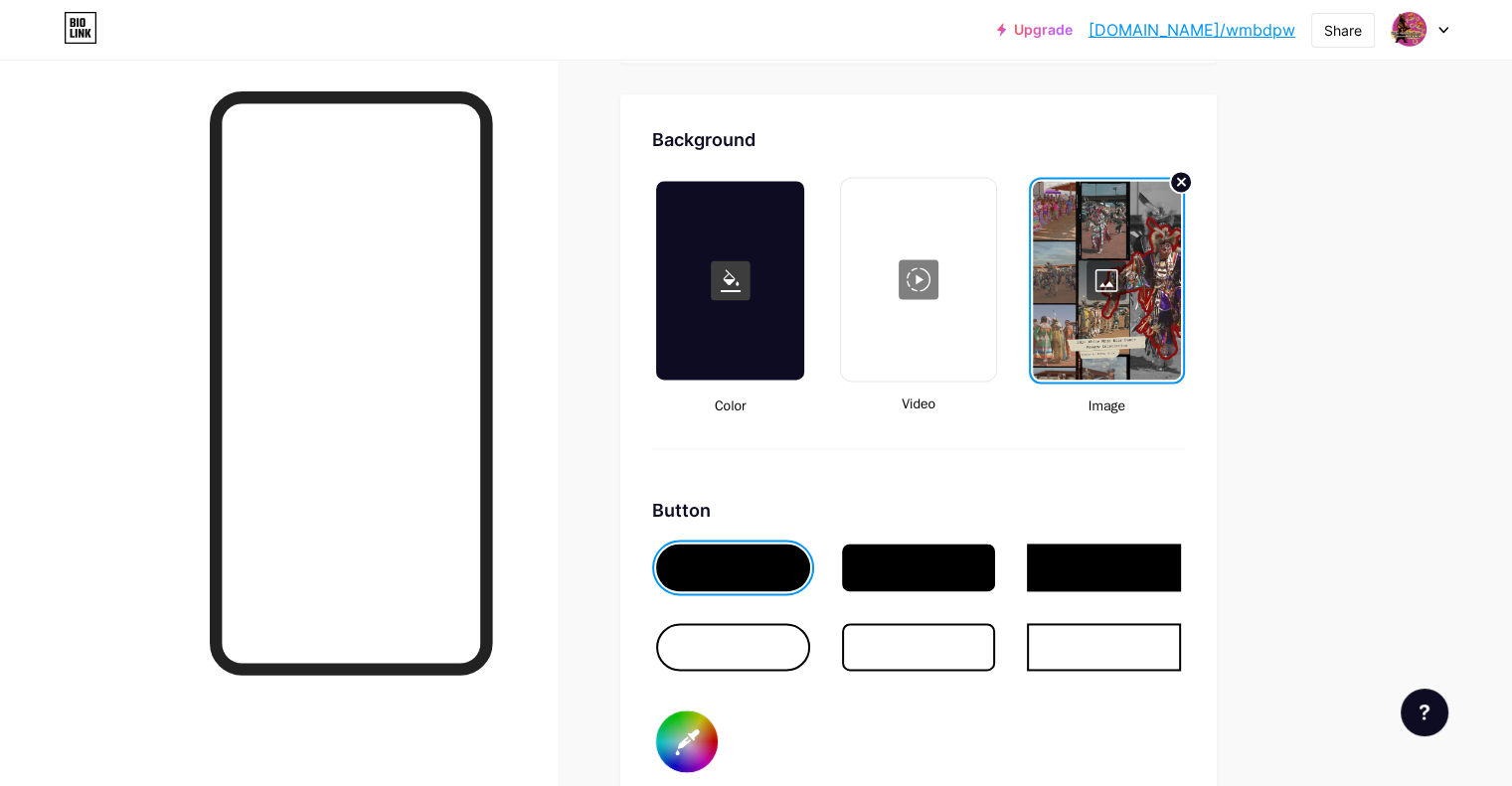 click at bounding box center [1106, 280] 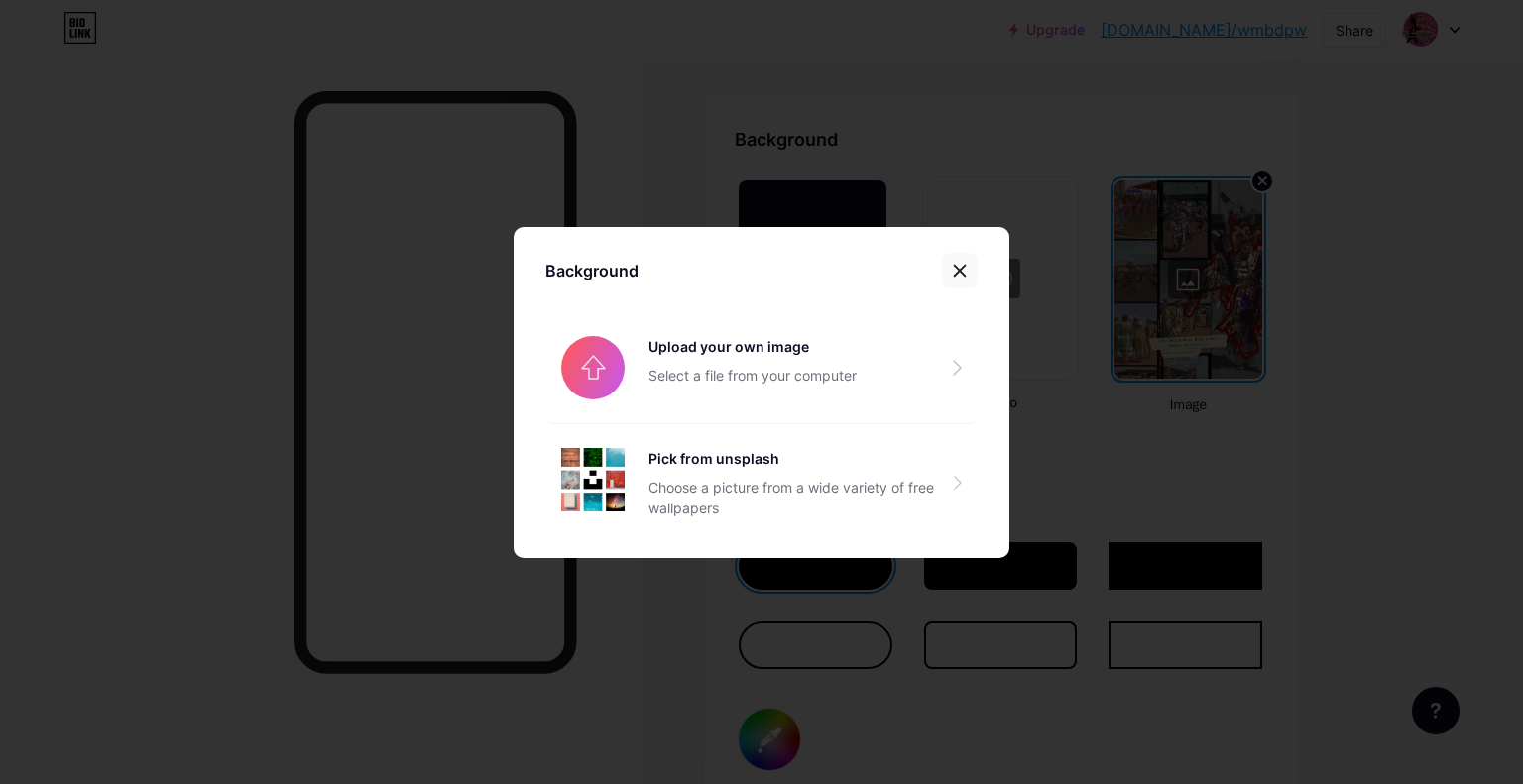 click 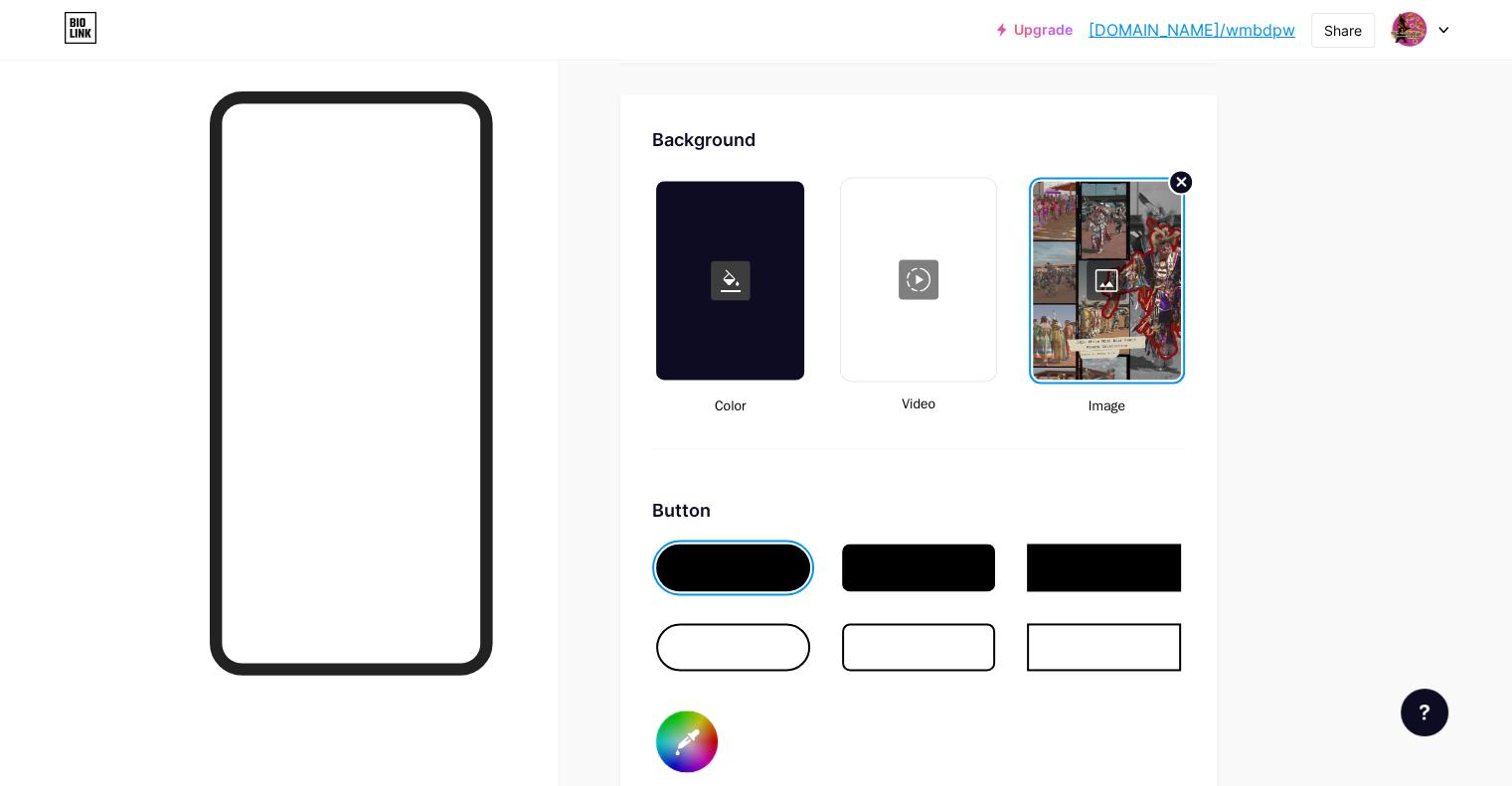 click 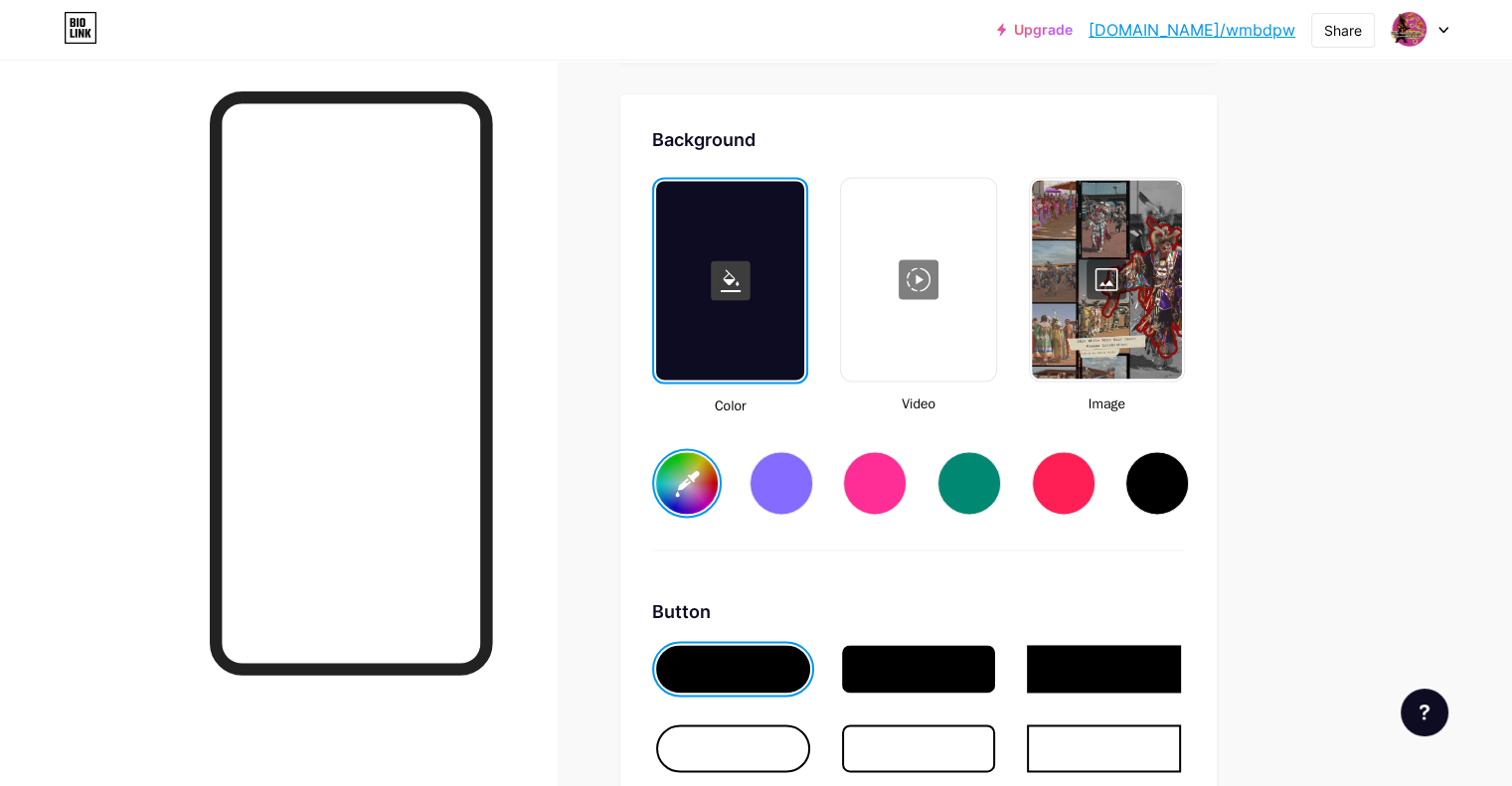 click at bounding box center (1106, 279) 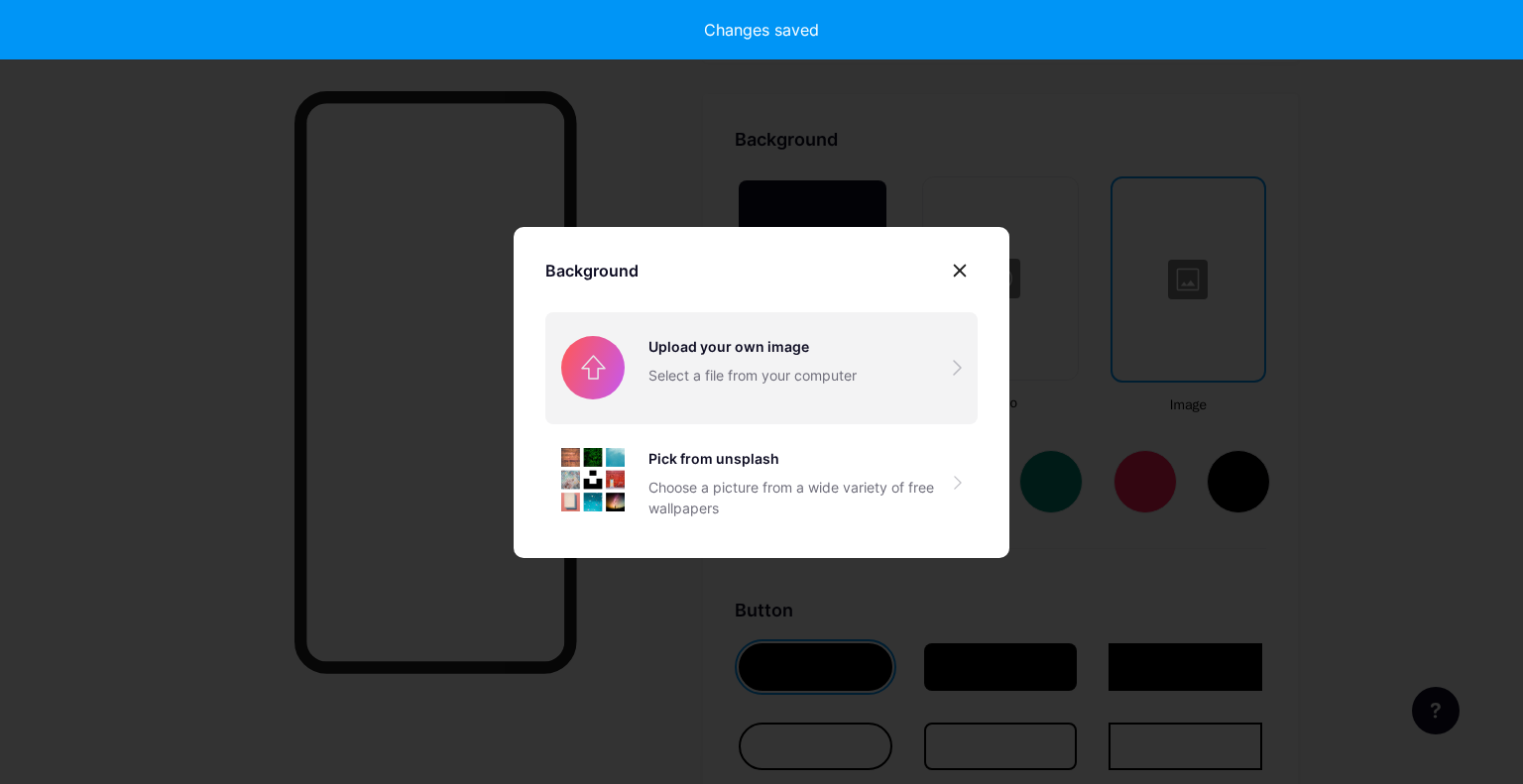 type on "#ffffff" 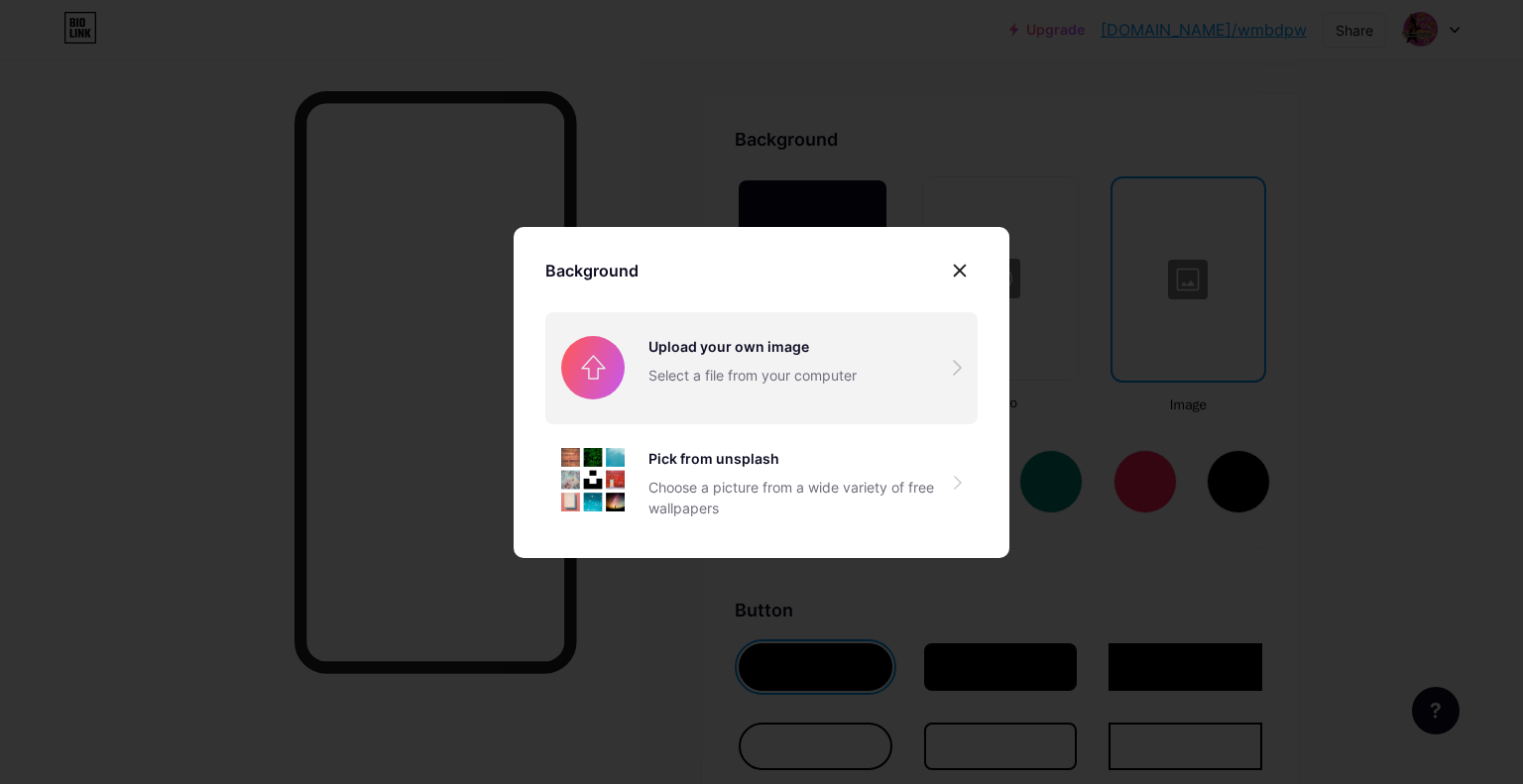 click at bounding box center (762, 368) 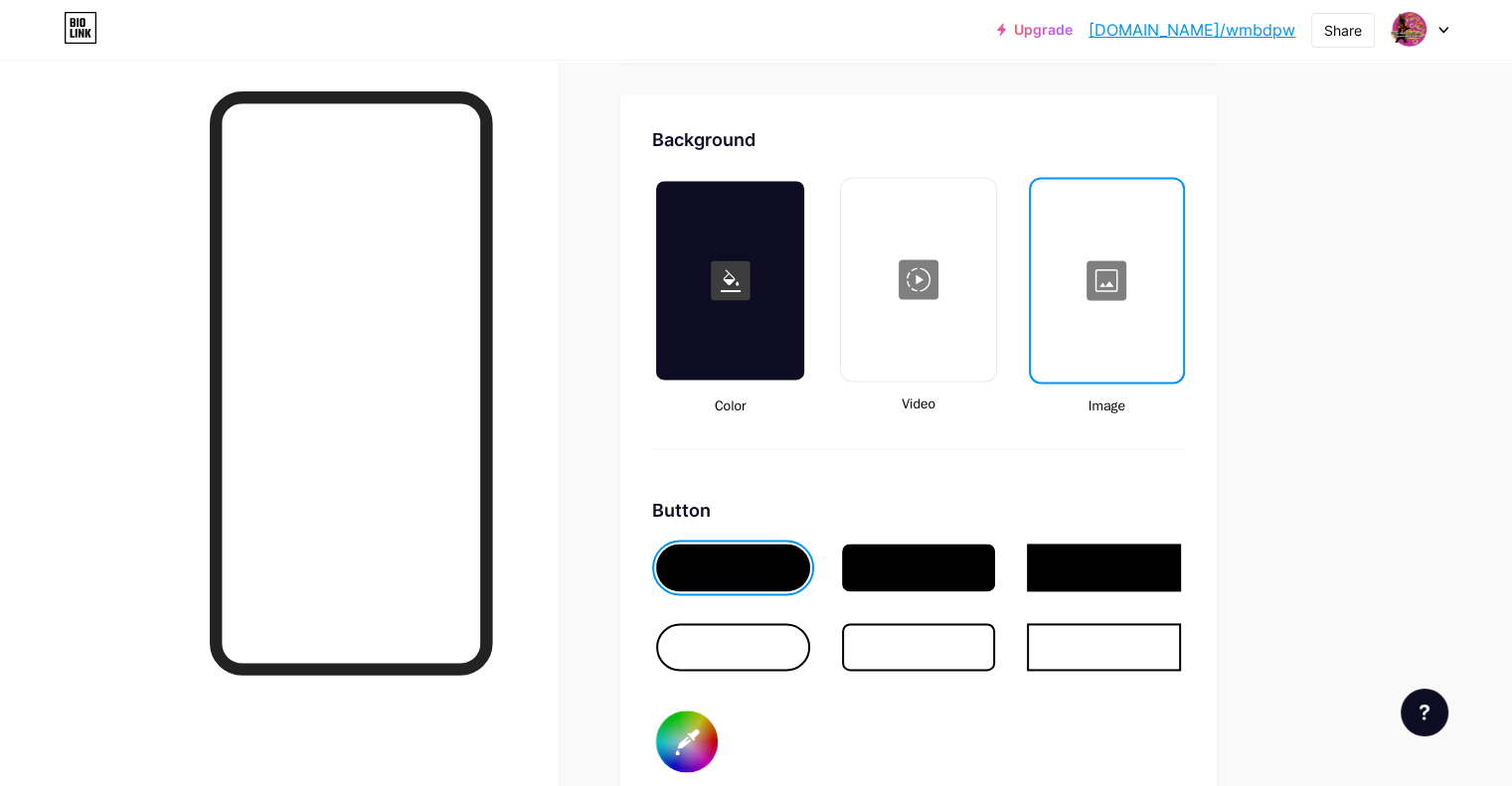 click at bounding box center (918, 279) 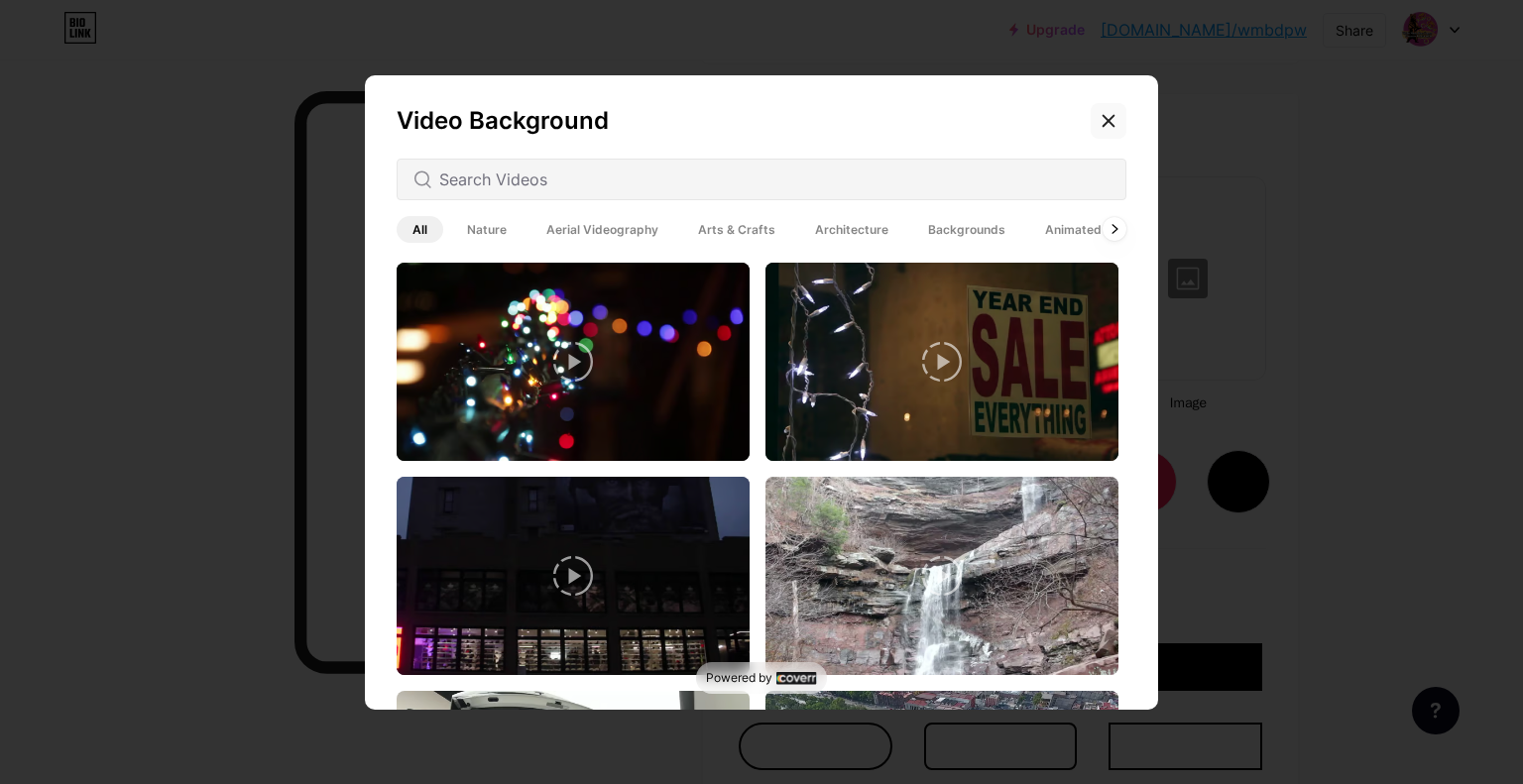 click 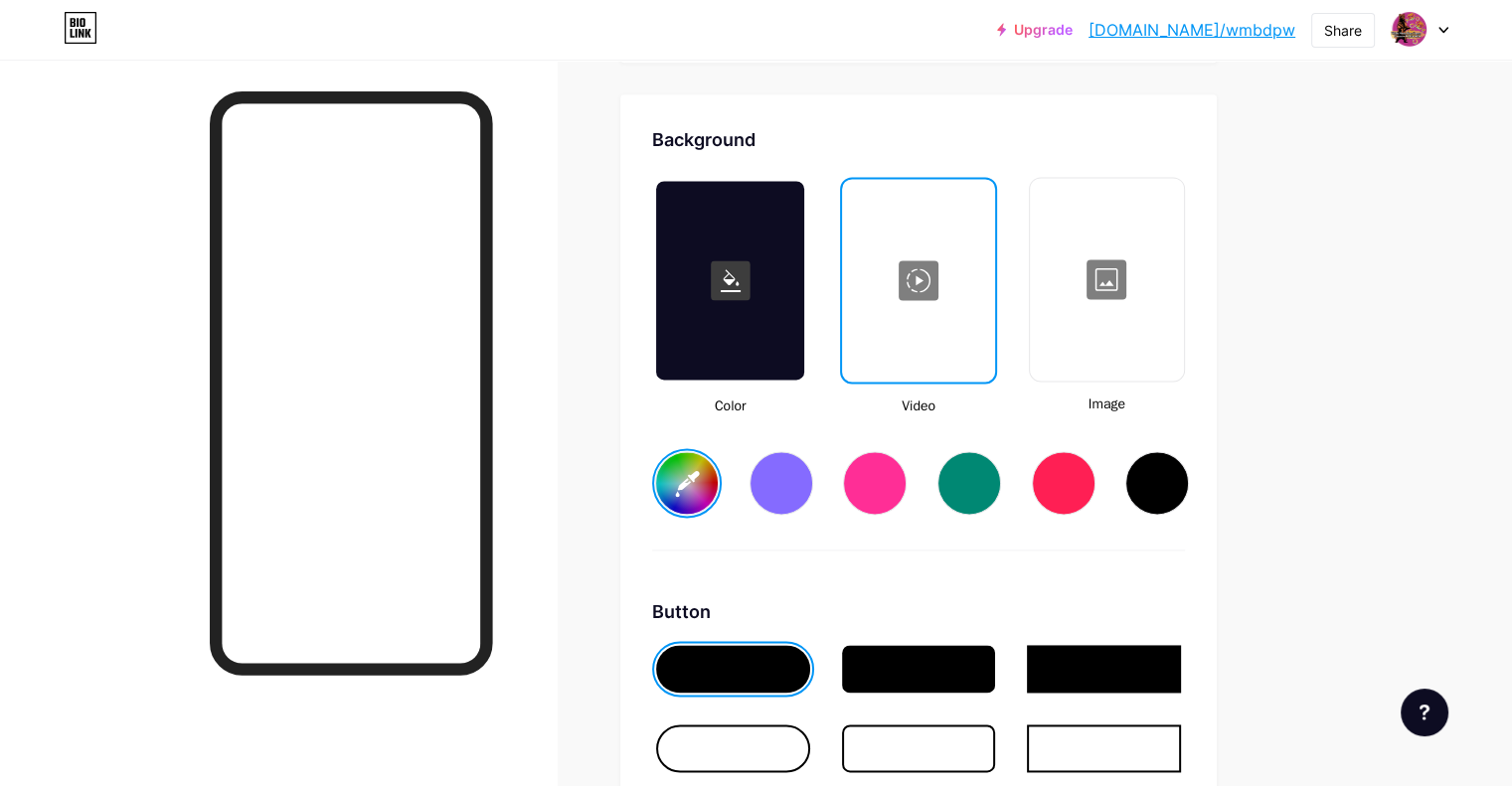 click at bounding box center [1106, 279] 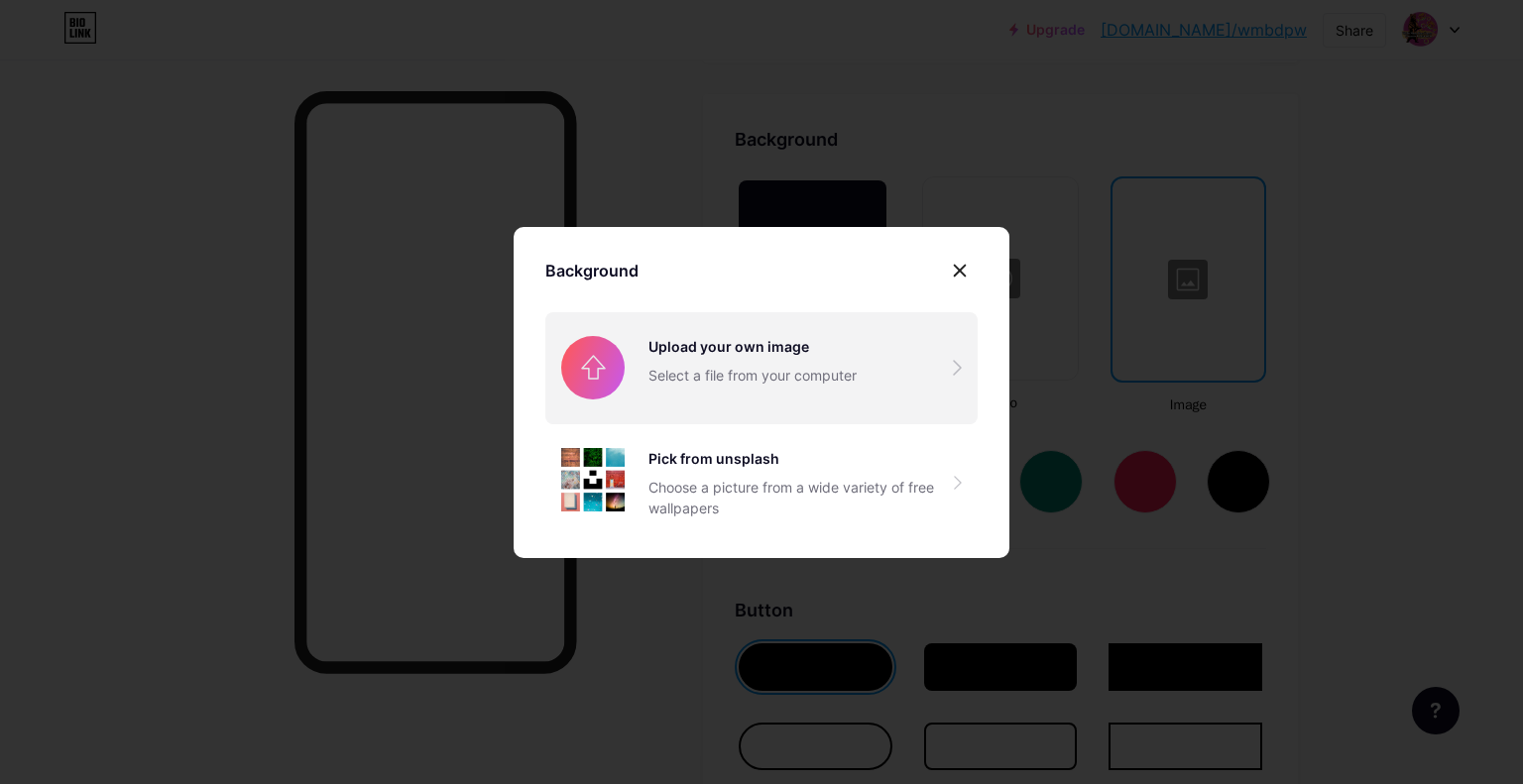 click at bounding box center (762, 368) 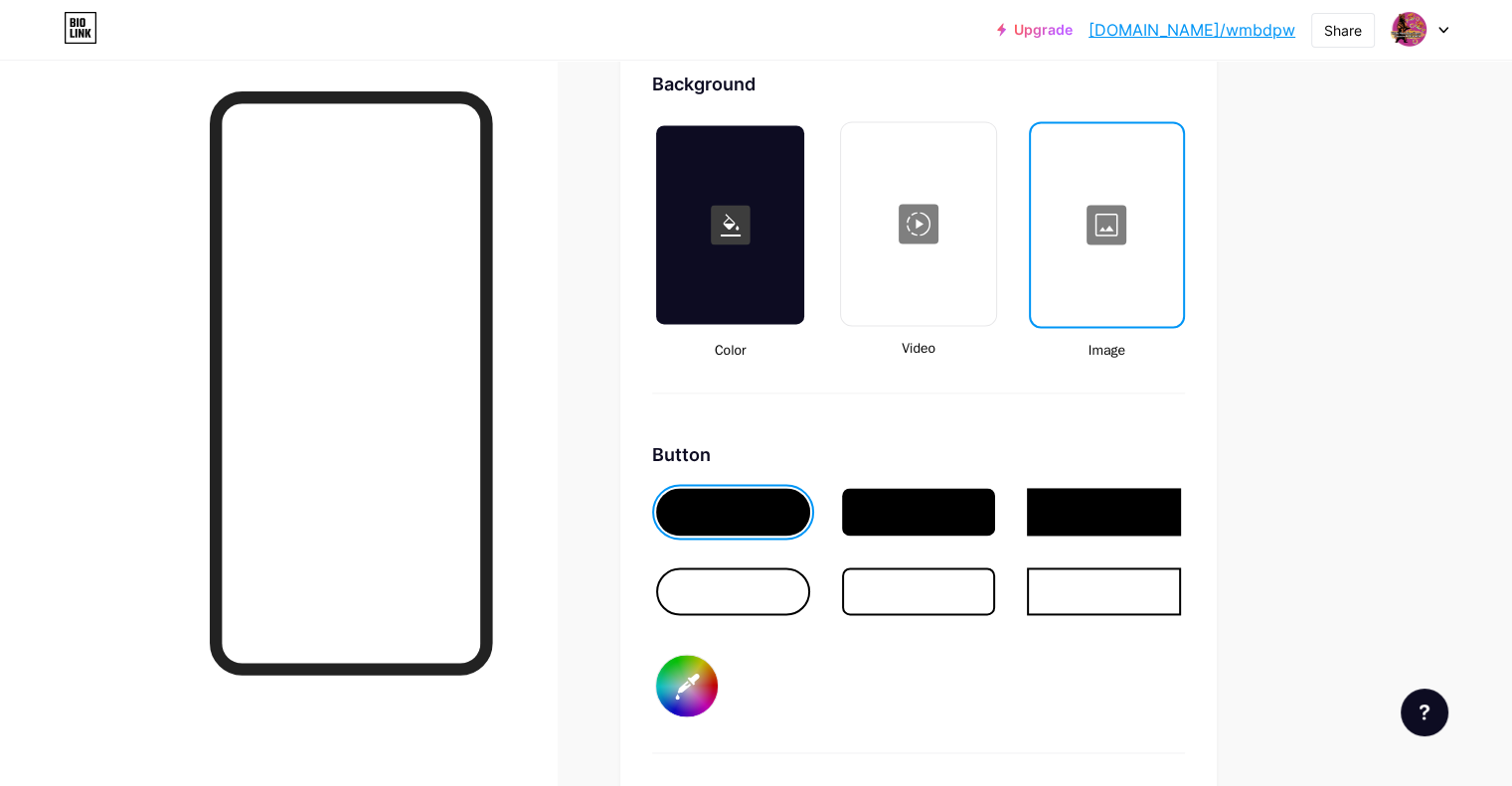 scroll, scrollTop: 2752, scrollLeft: 0, axis: vertical 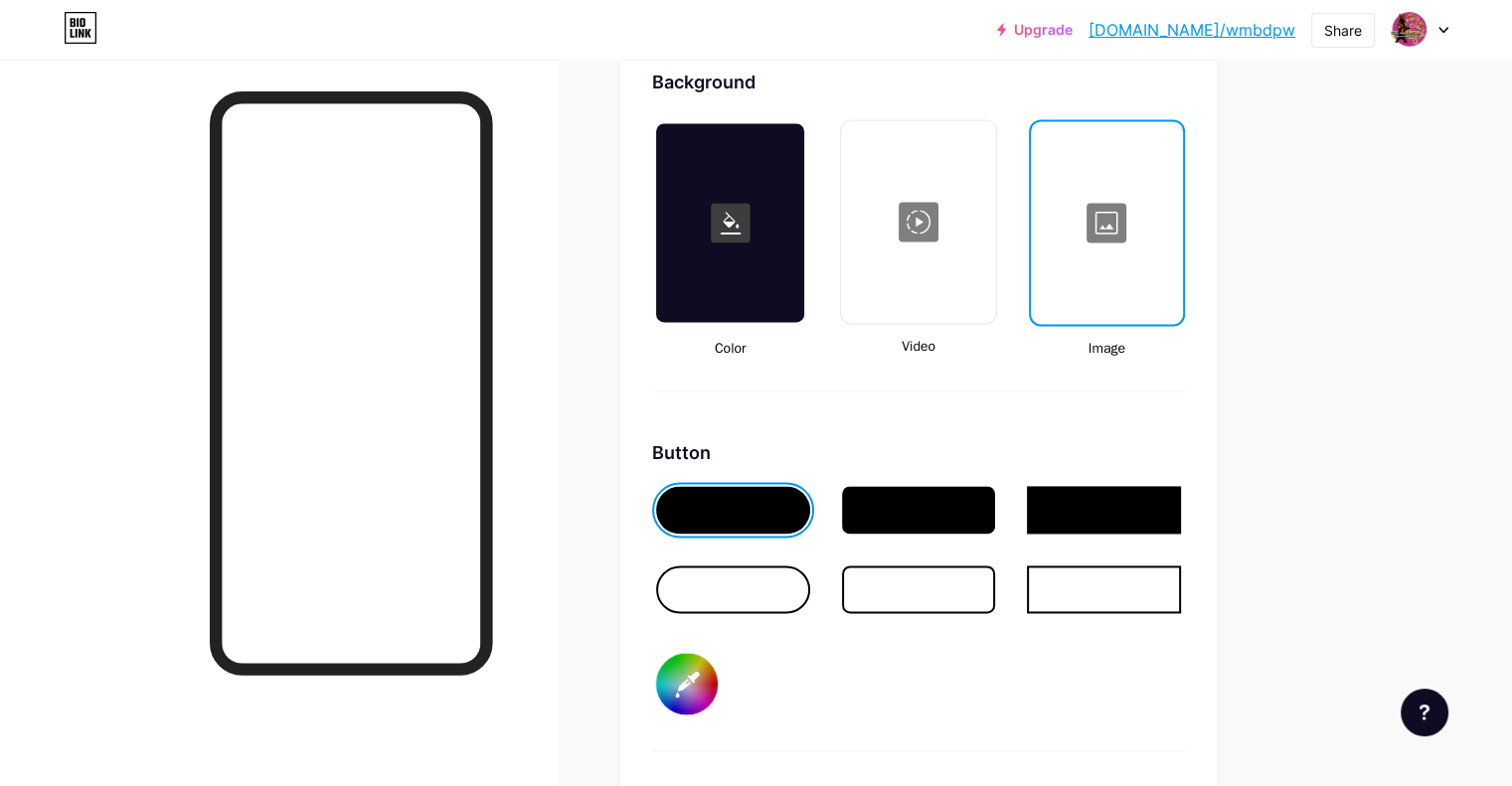 click at bounding box center (733, 589) 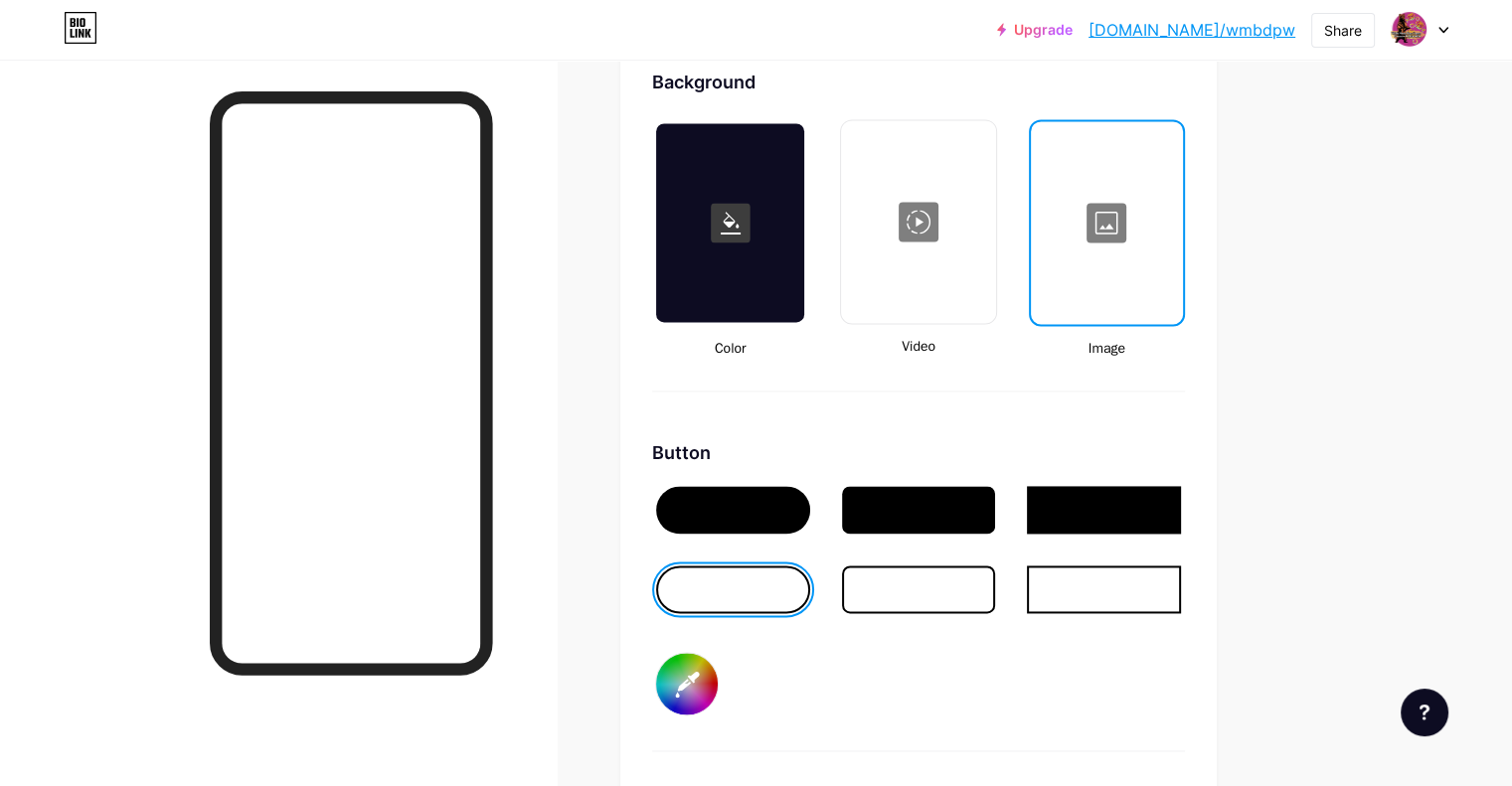 click at bounding box center (733, 510) 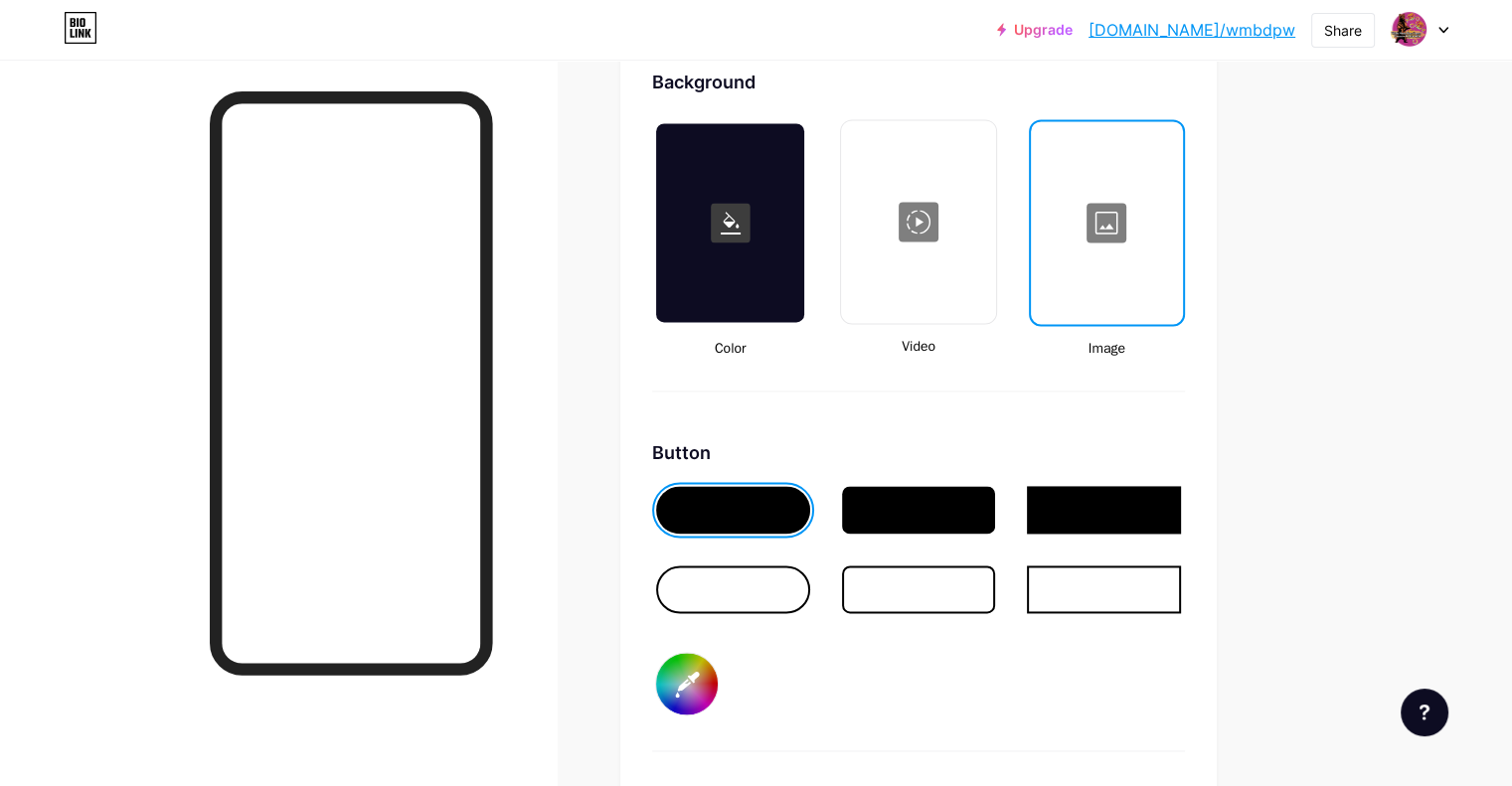 click on "Links
Posts
Design
Subscribers
NEW
Stats
Settings     Profile   White Mesa Bear Dance Powwow Celebration     [GEOGRAPHIC_DATA], [GEOGRAPHIC_DATA] | 2025 | Ute Mountain Ute Tribe                   Save     Themes   Link in bio   Blog   Shop       Basics       Carbon       Xmas 23       Pride       Glitch       Winter · Live       Glassy · Live       Chameleon · Live       Rainy Night · Live       Neon · Live       Summer       Retro       Strawberry · Live       Desert       Sunny       Autumn       Leaf       Clear Sky       Blush       Unicorn       Minimal       Cloudy       Shadow     Create your own           Changes saved     Background         Color           Video             Image           Button       #000000   Font   Inter Poppins EB Garamond TEKO BALSAMIQ SANS Kite One PT Sans Quicksand DM Sans     #000000   Changes saved     Position to display socials                 Top                     Bottom" at bounding box center [650, -414] 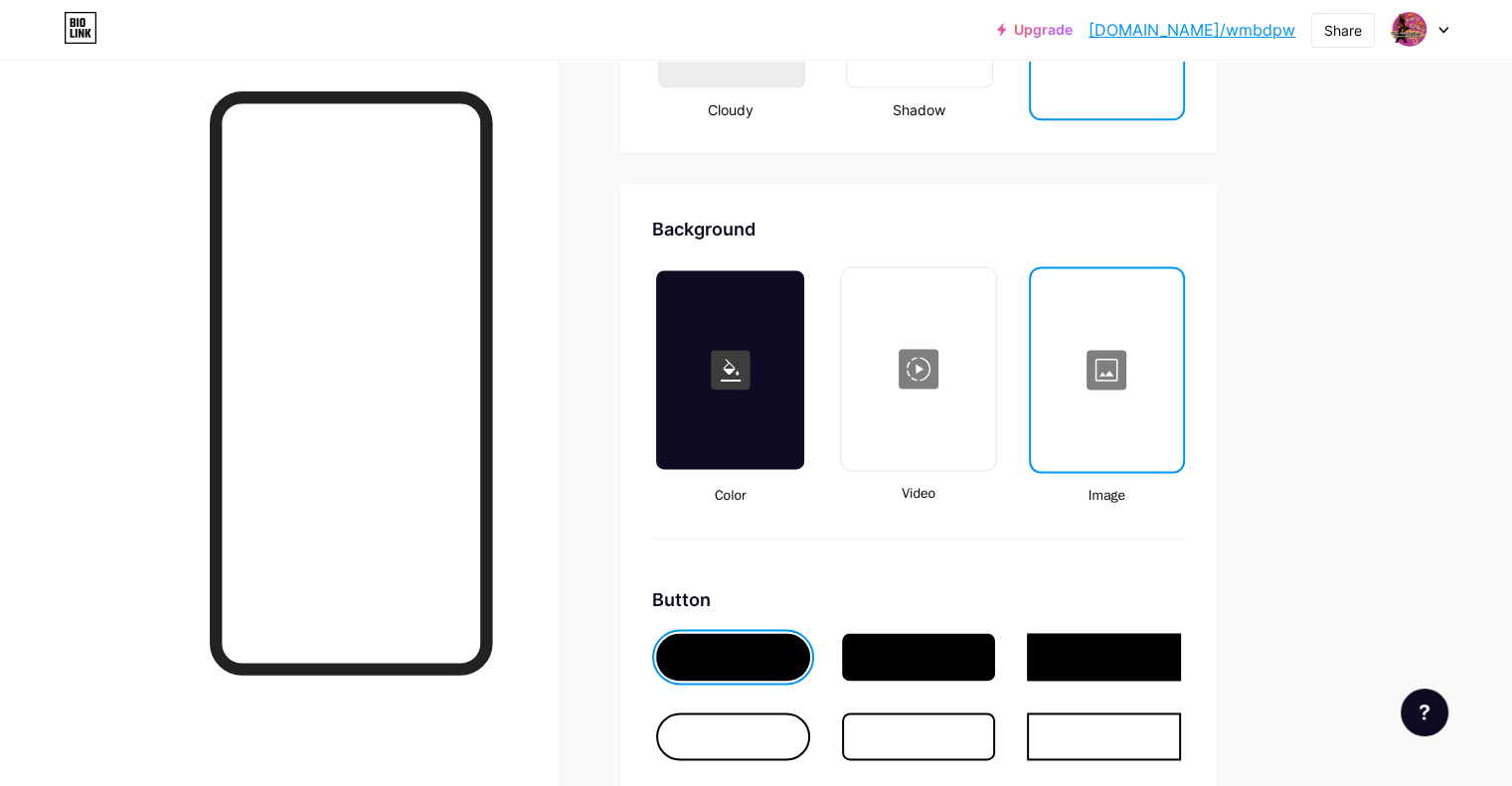 scroll, scrollTop: 2578, scrollLeft: 0, axis: vertical 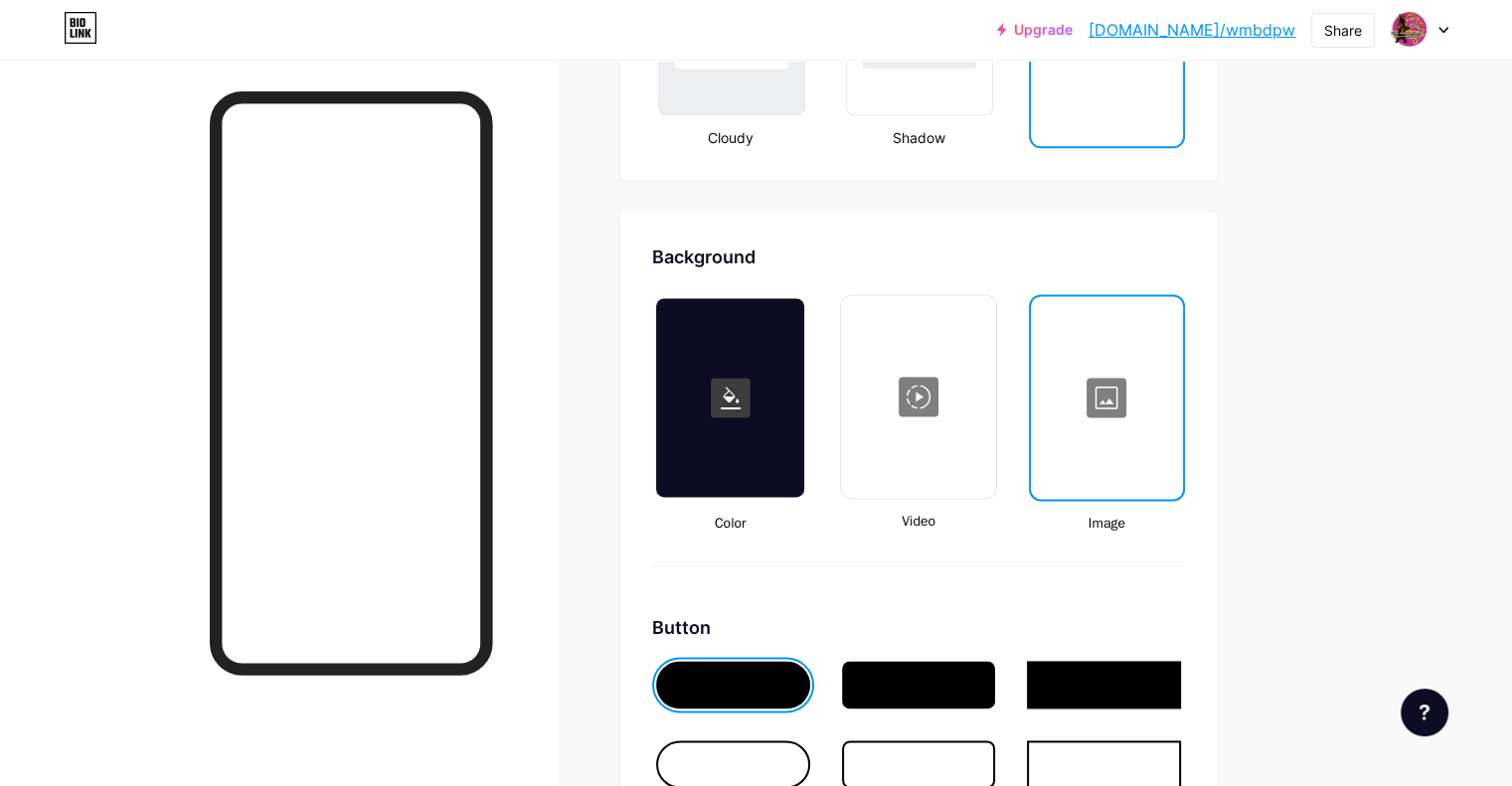 click at bounding box center [1106, 397] 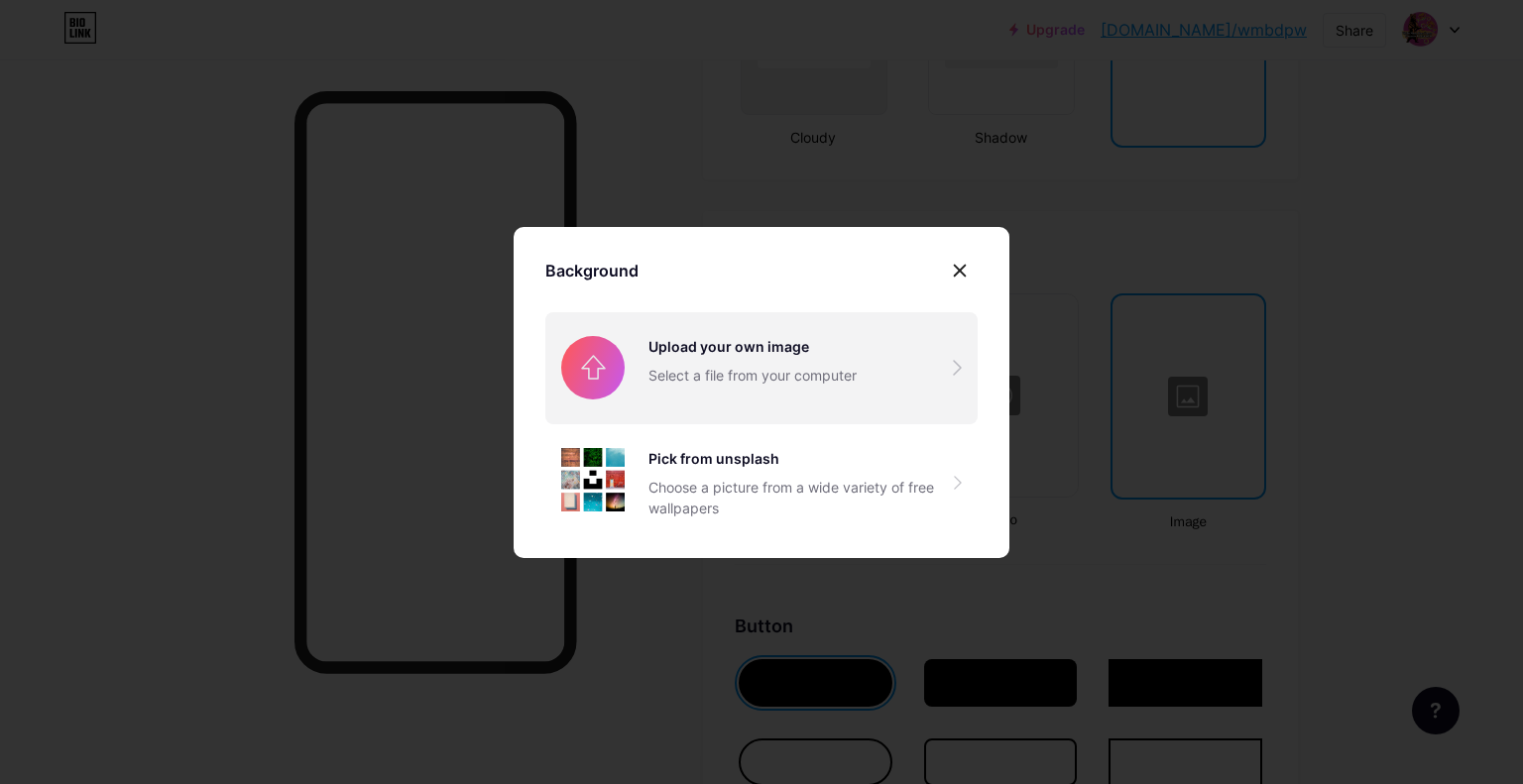 click at bounding box center (762, 368) 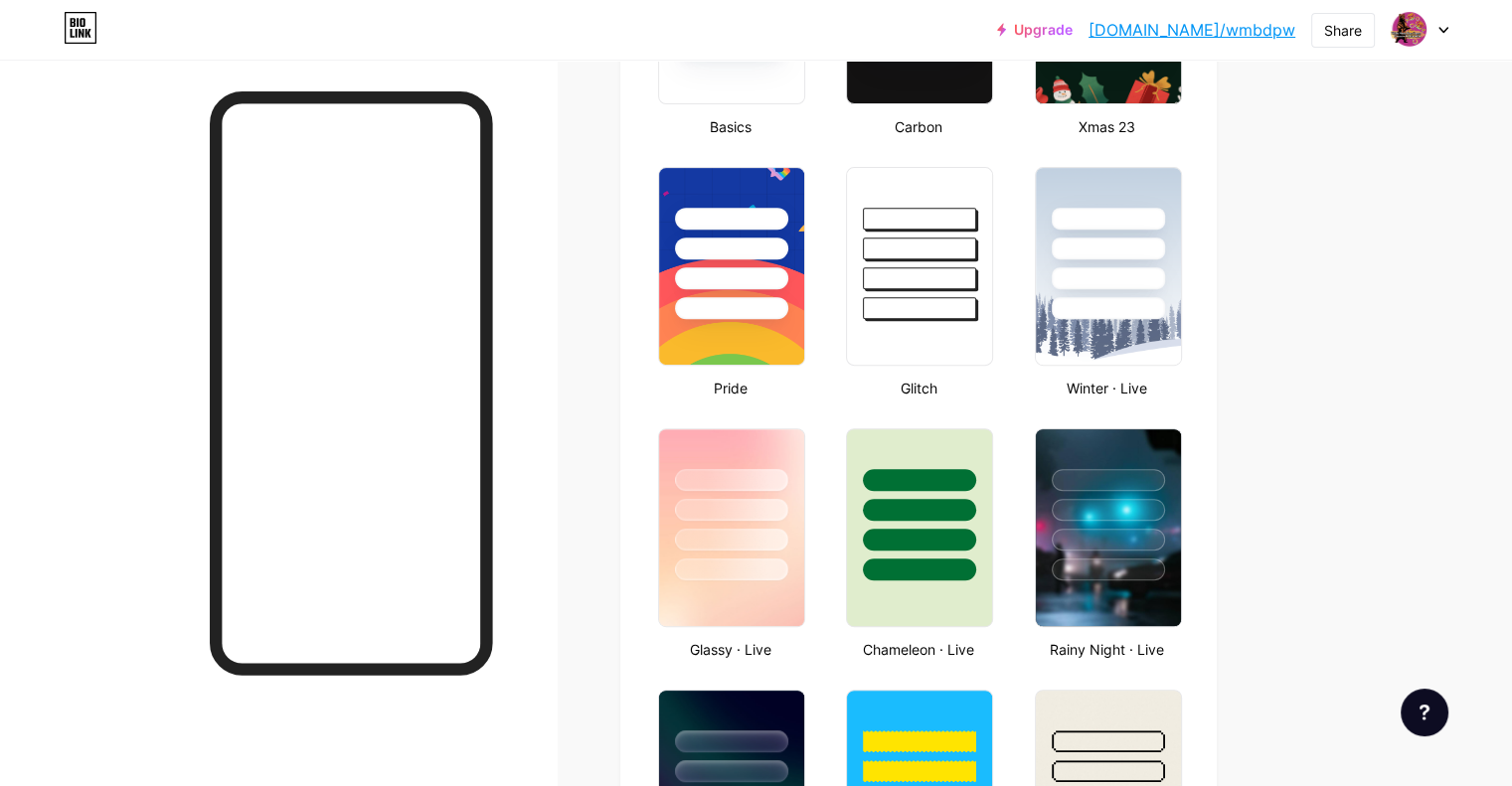 scroll, scrollTop: 0, scrollLeft: 0, axis: both 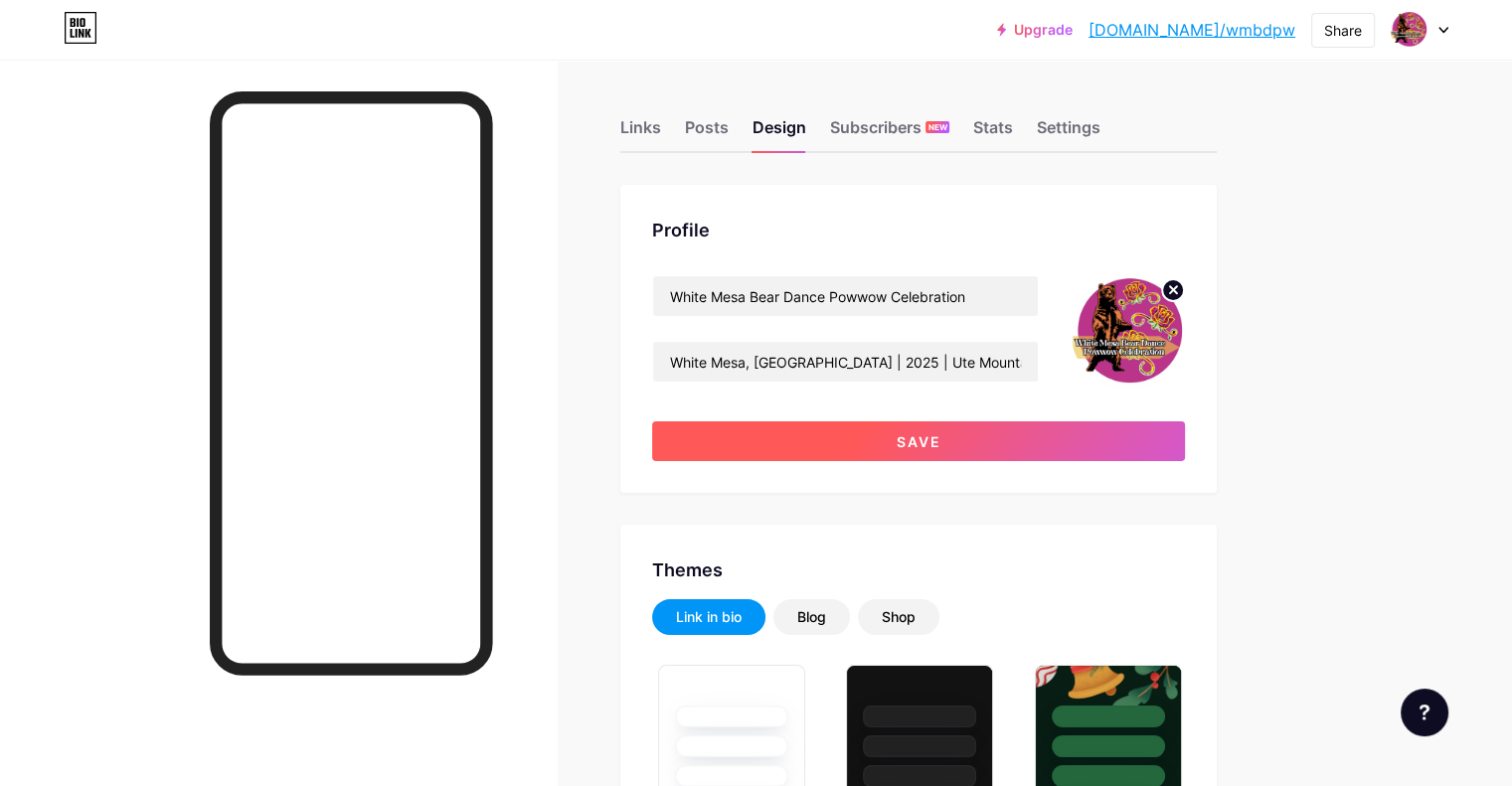 click on "Save" at bounding box center [919, 441] 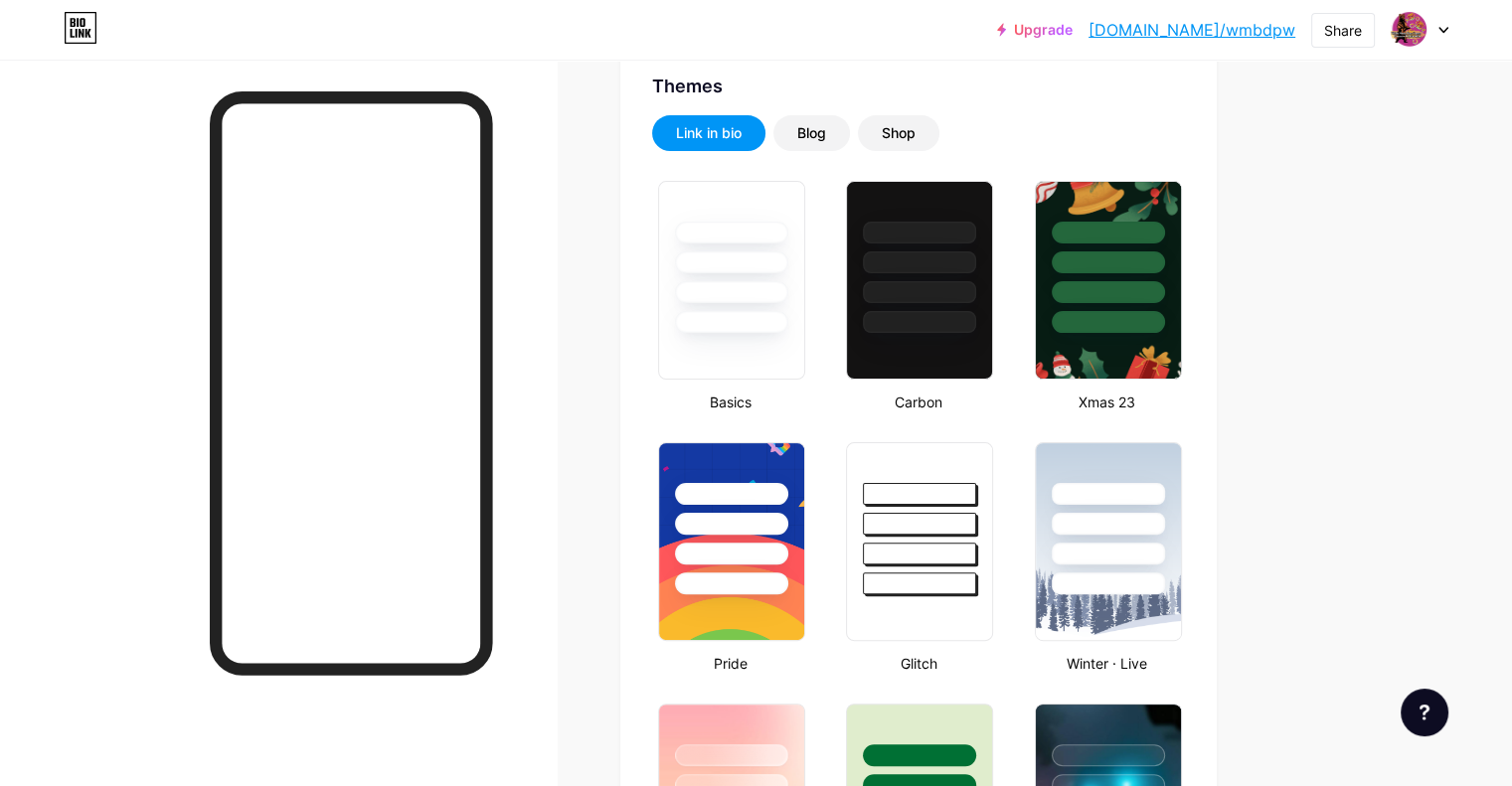 scroll, scrollTop: 413, scrollLeft: 0, axis: vertical 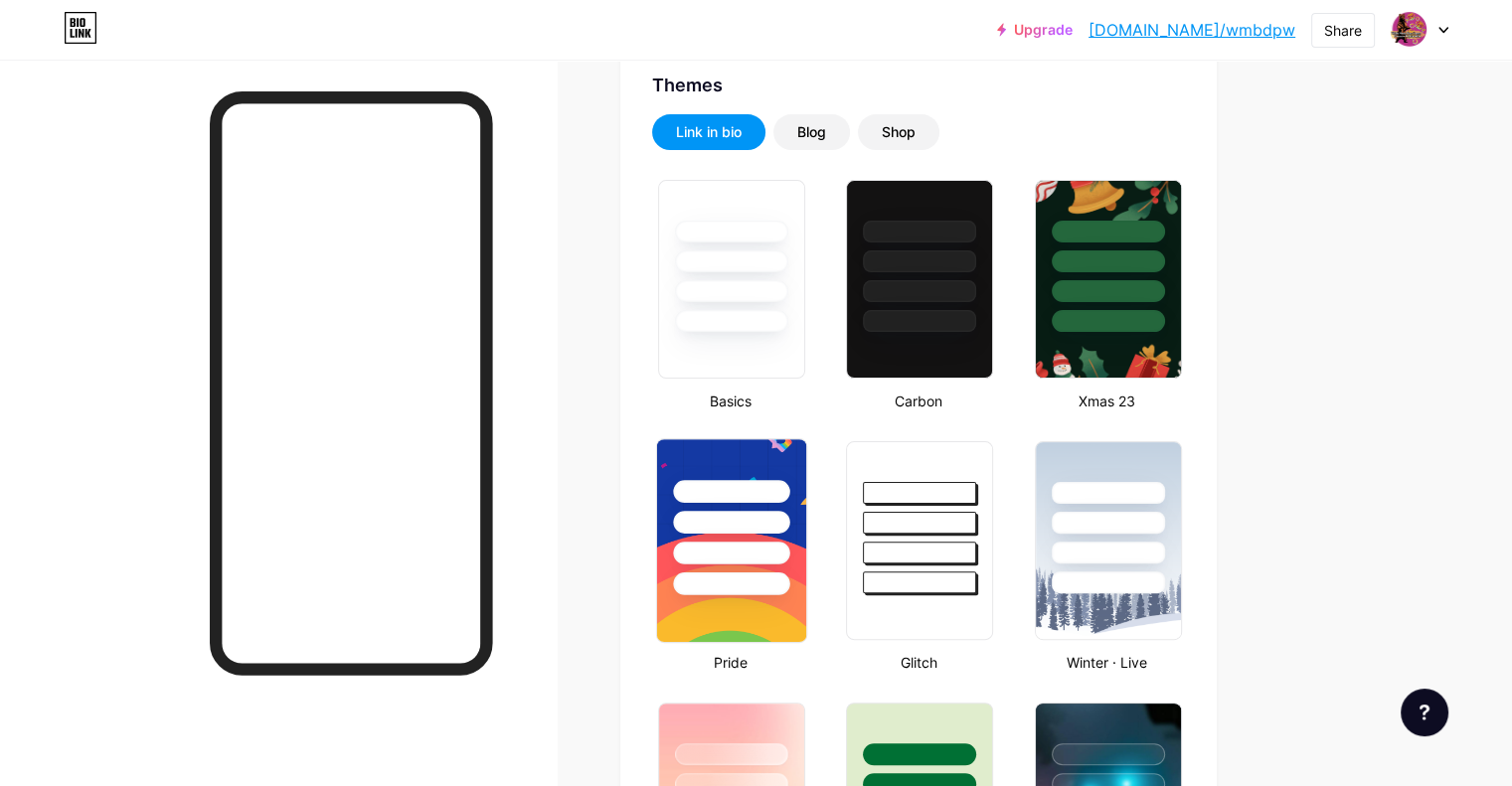 click at bounding box center (732, 517) 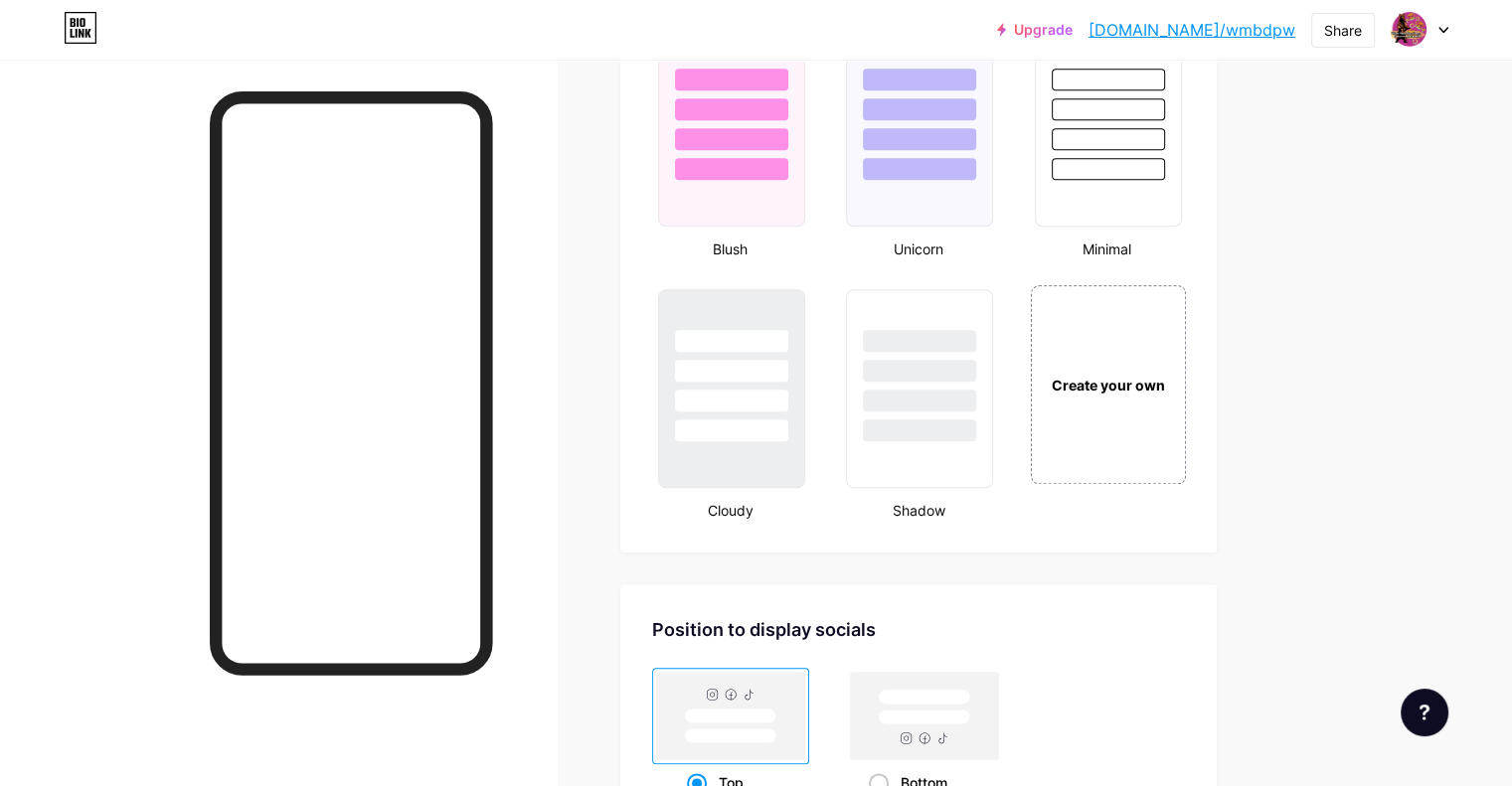 scroll, scrollTop: 2138, scrollLeft: 0, axis: vertical 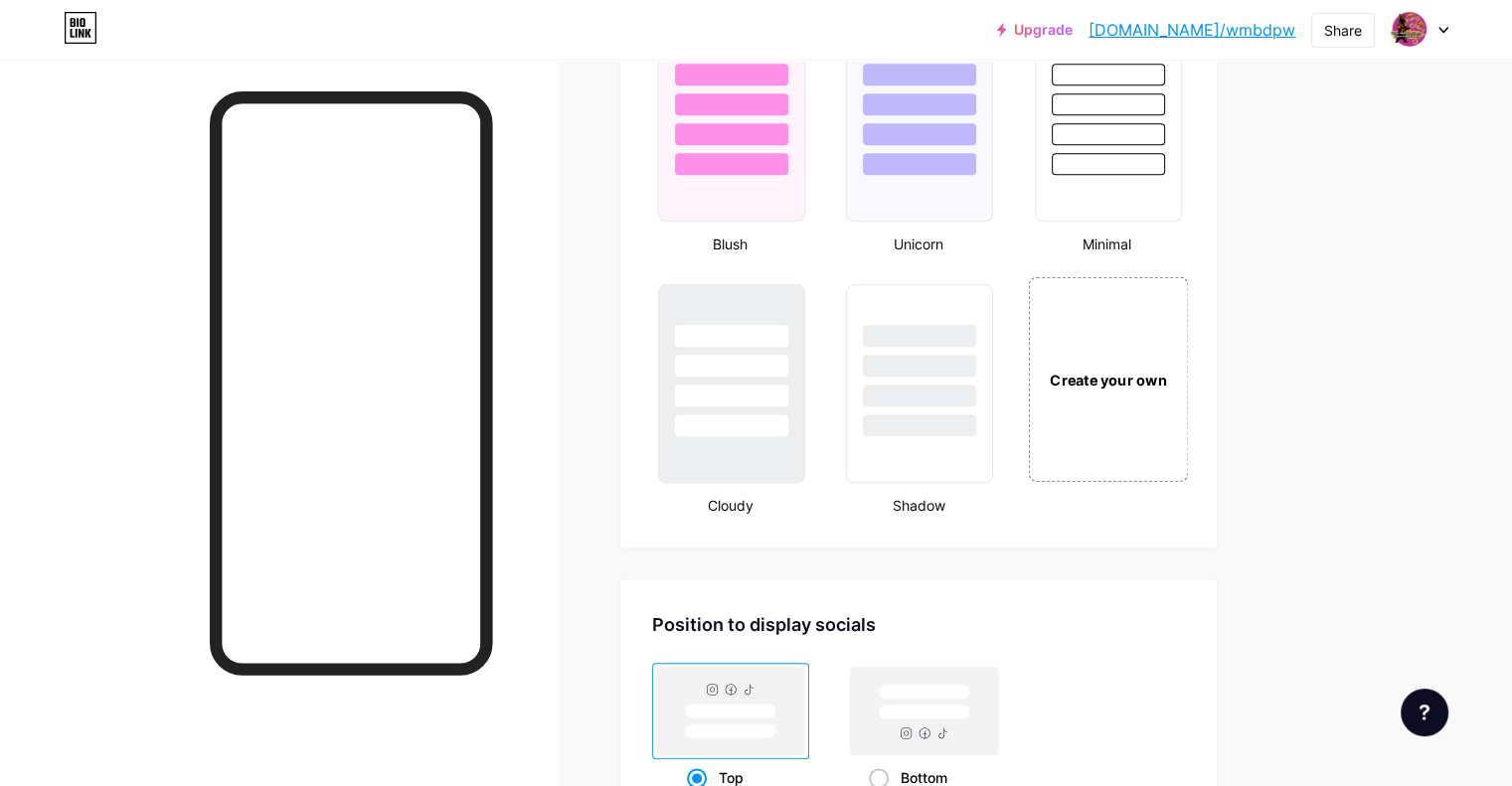click on "Create your own" at bounding box center [1107, 379] 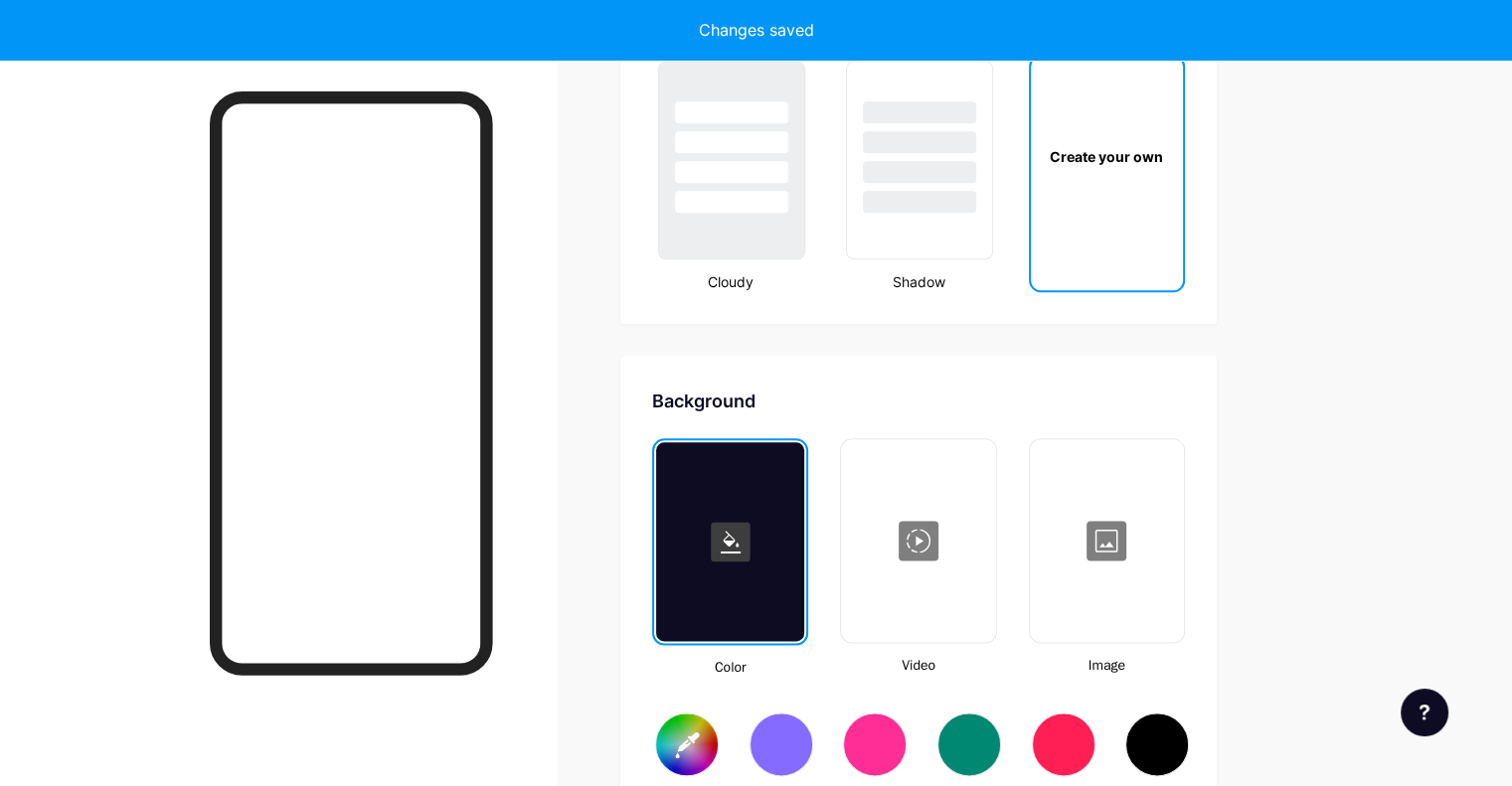 type on "#ffffff" 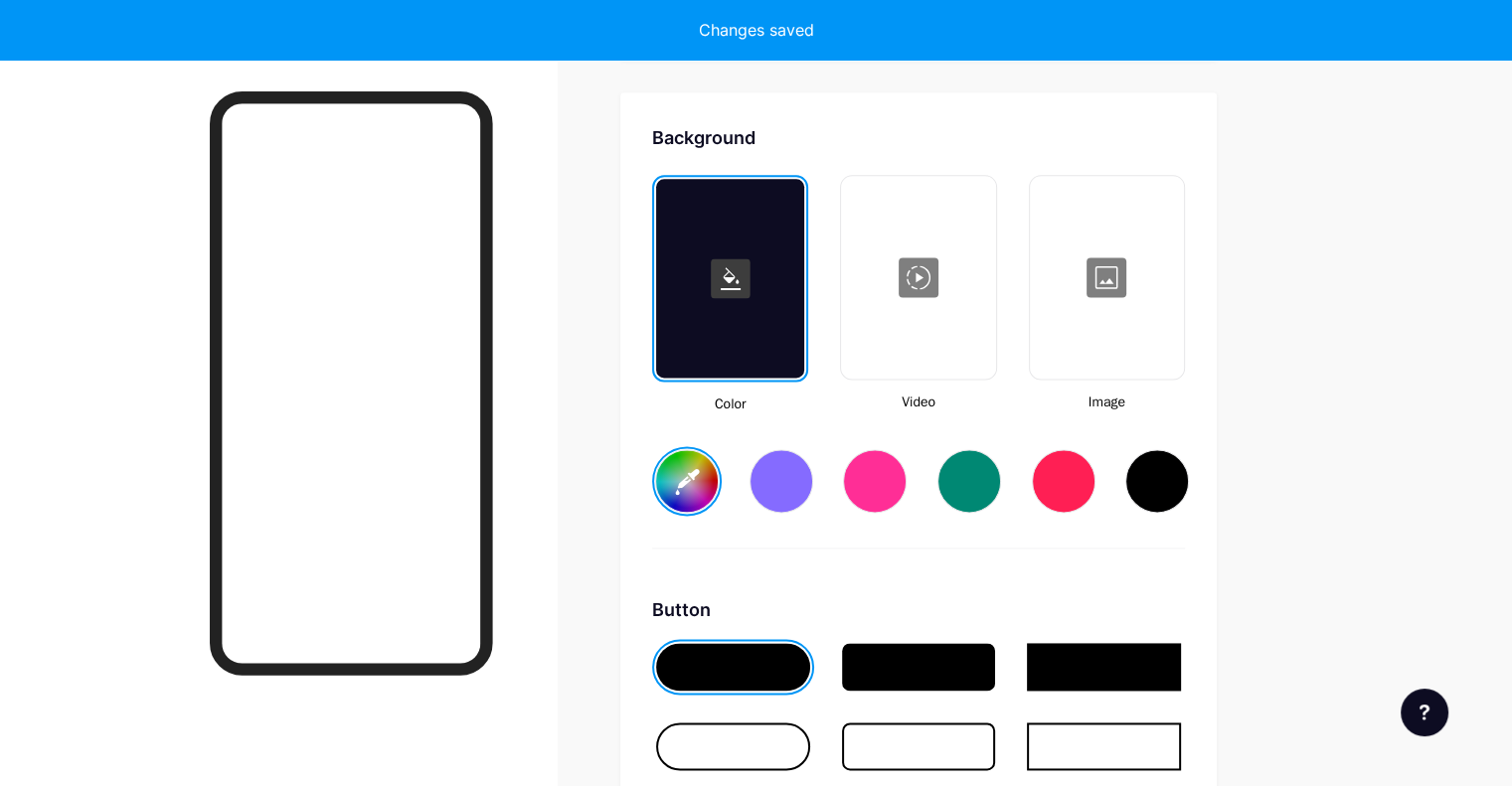 scroll, scrollTop: 2631, scrollLeft: 0, axis: vertical 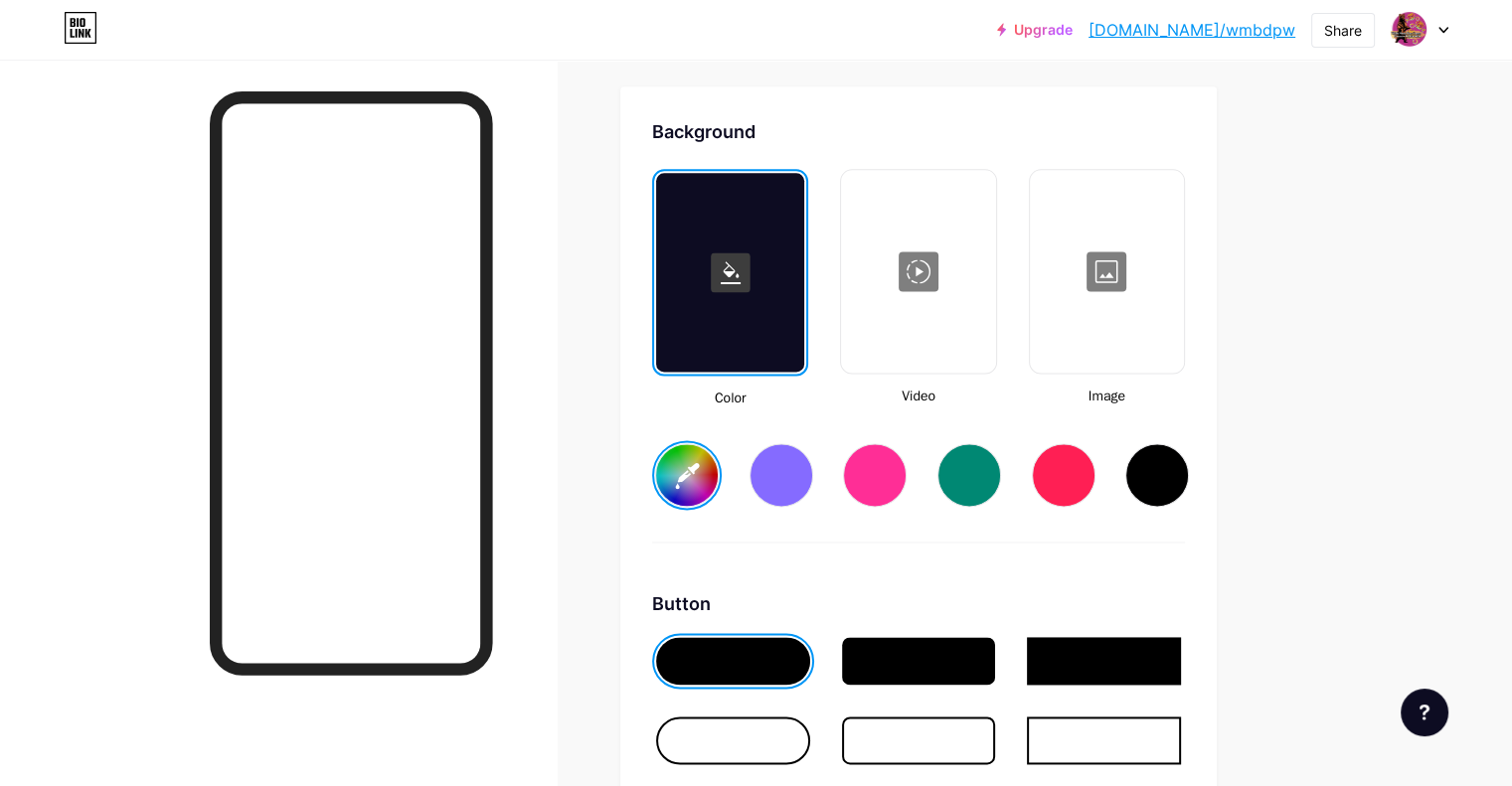 click at bounding box center (1106, 271) 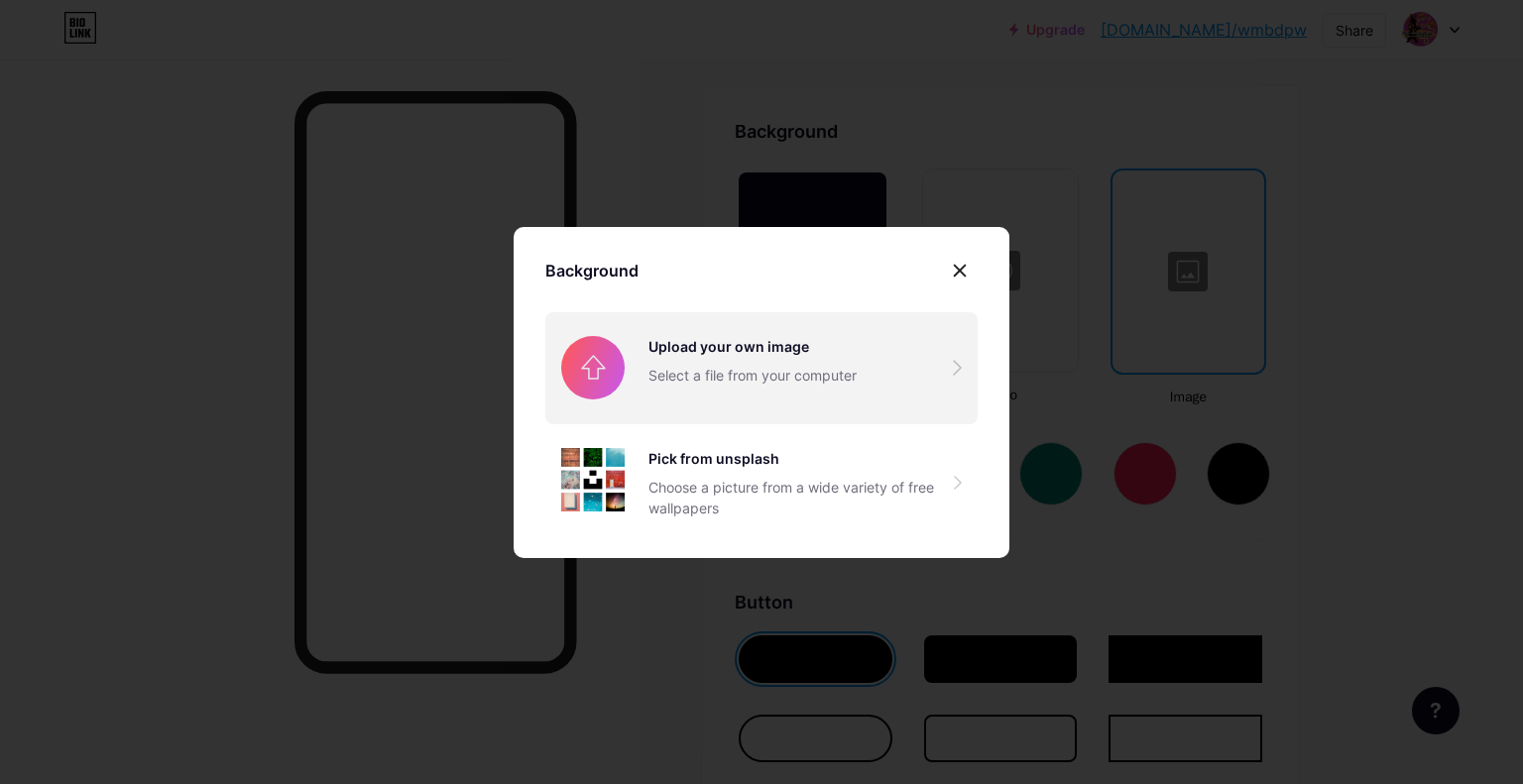 click at bounding box center (762, 368) 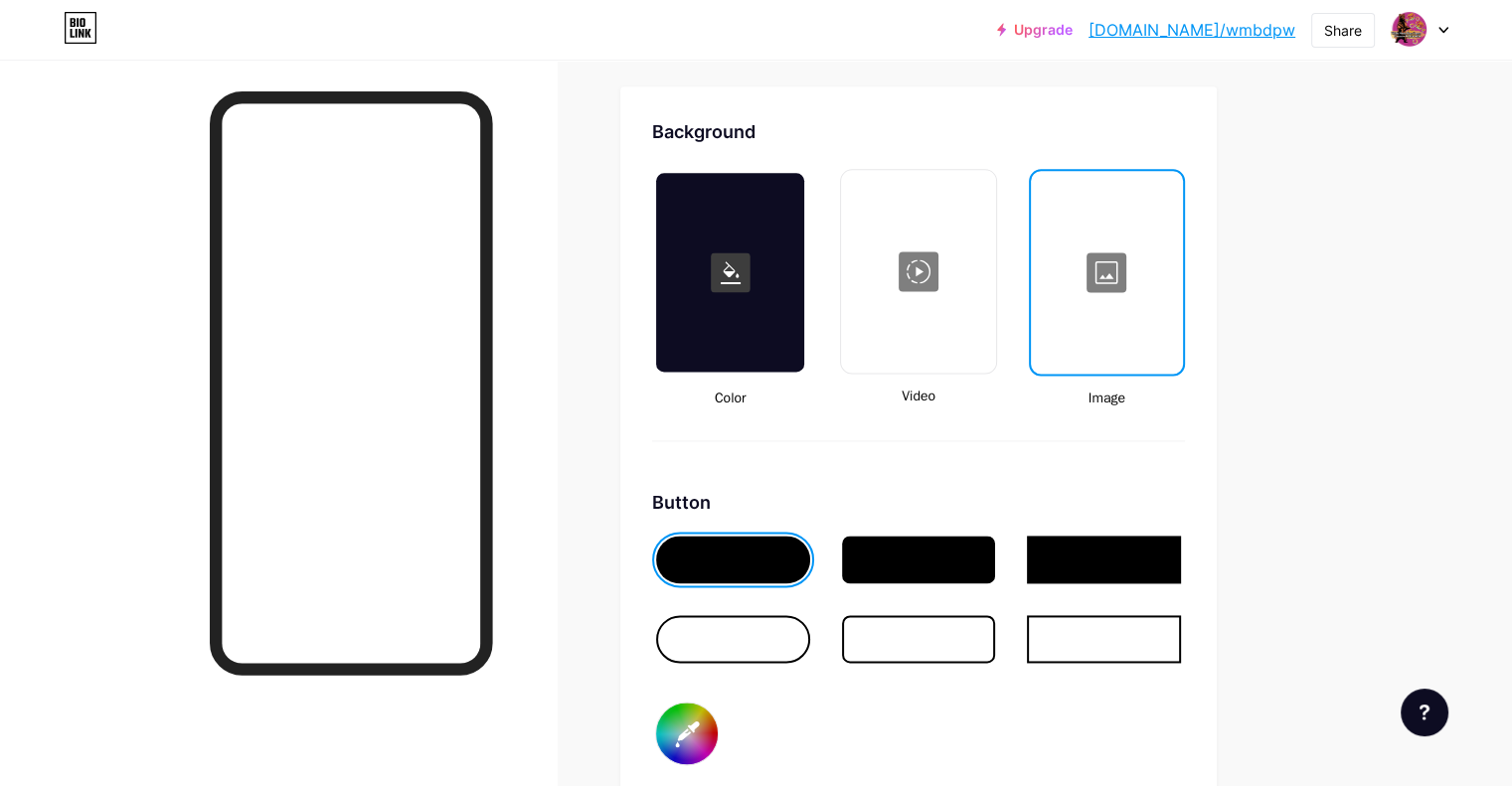 click at bounding box center [1106, 272] 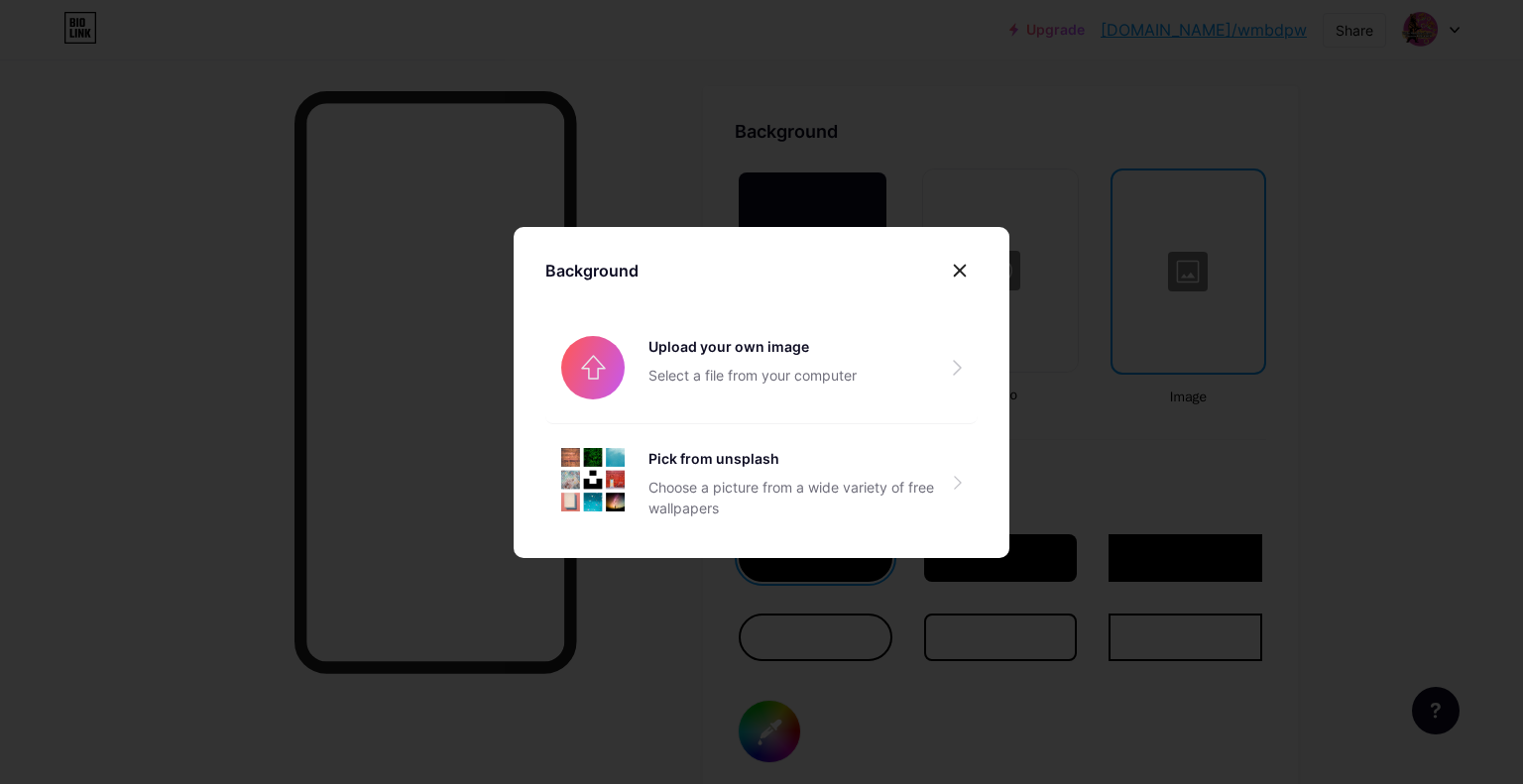 click at bounding box center [762, 392] 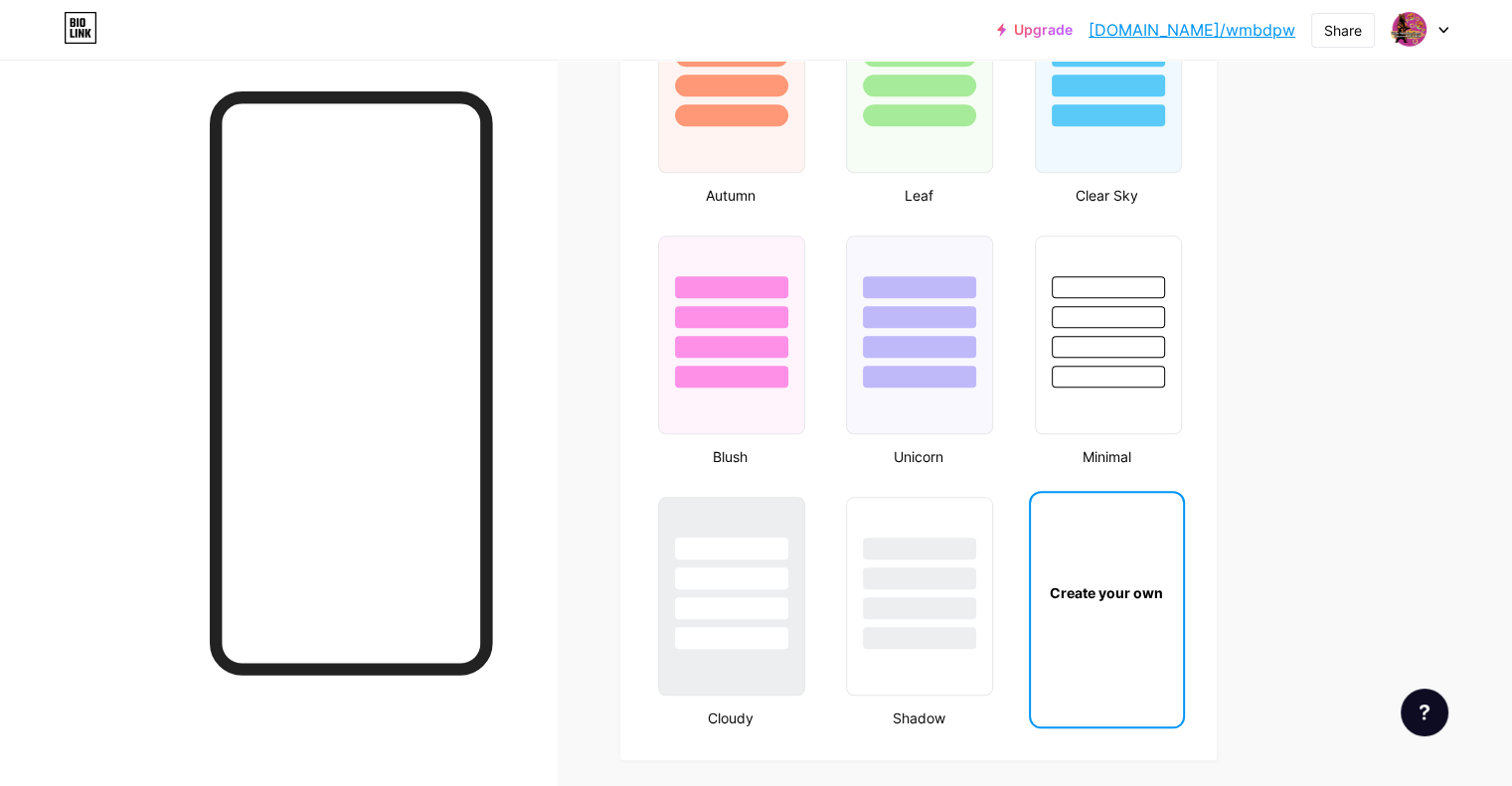 scroll, scrollTop: 1924, scrollLeft: 0, axis: vertical 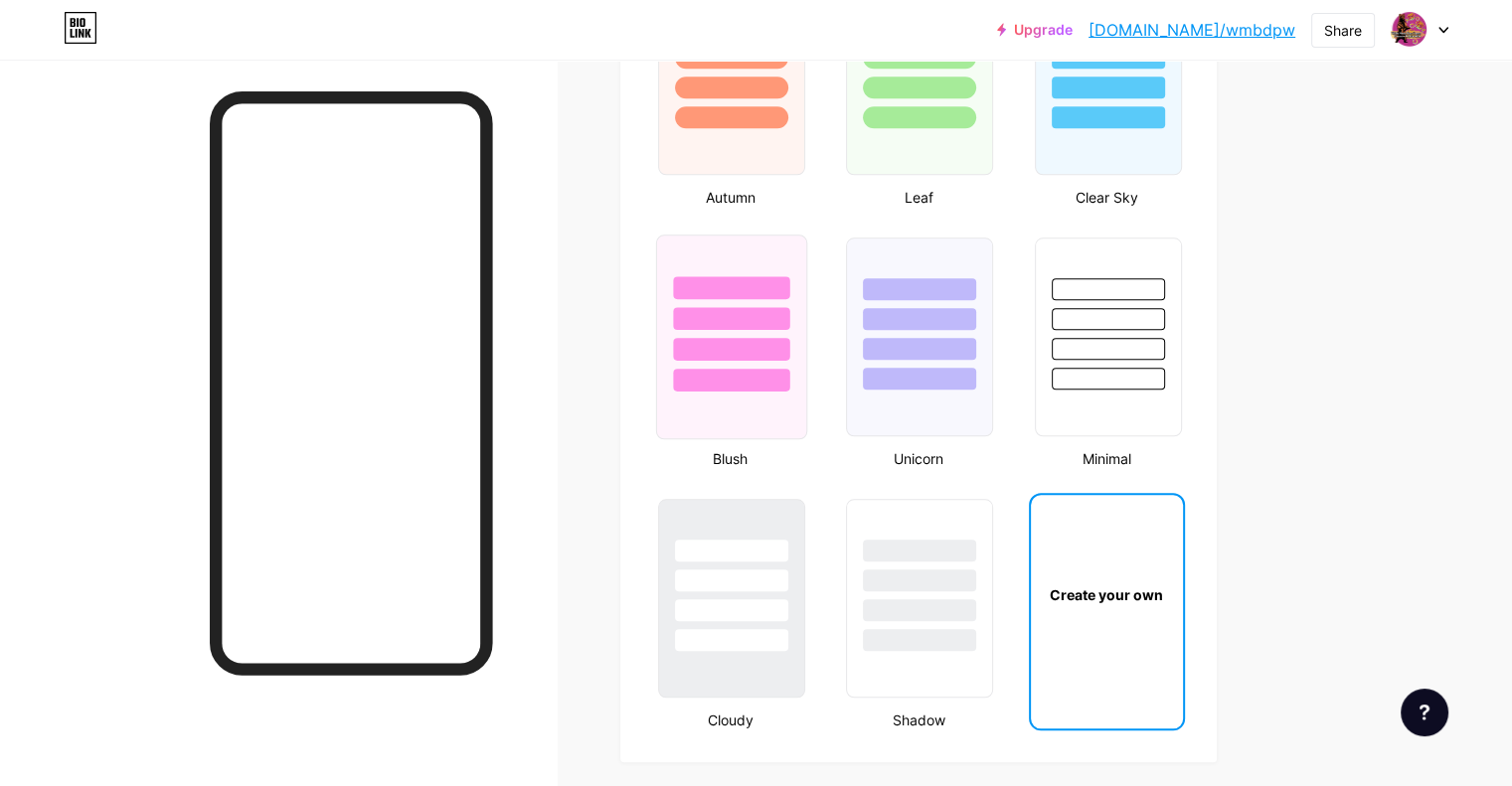 click at bounding box center [731, 380] 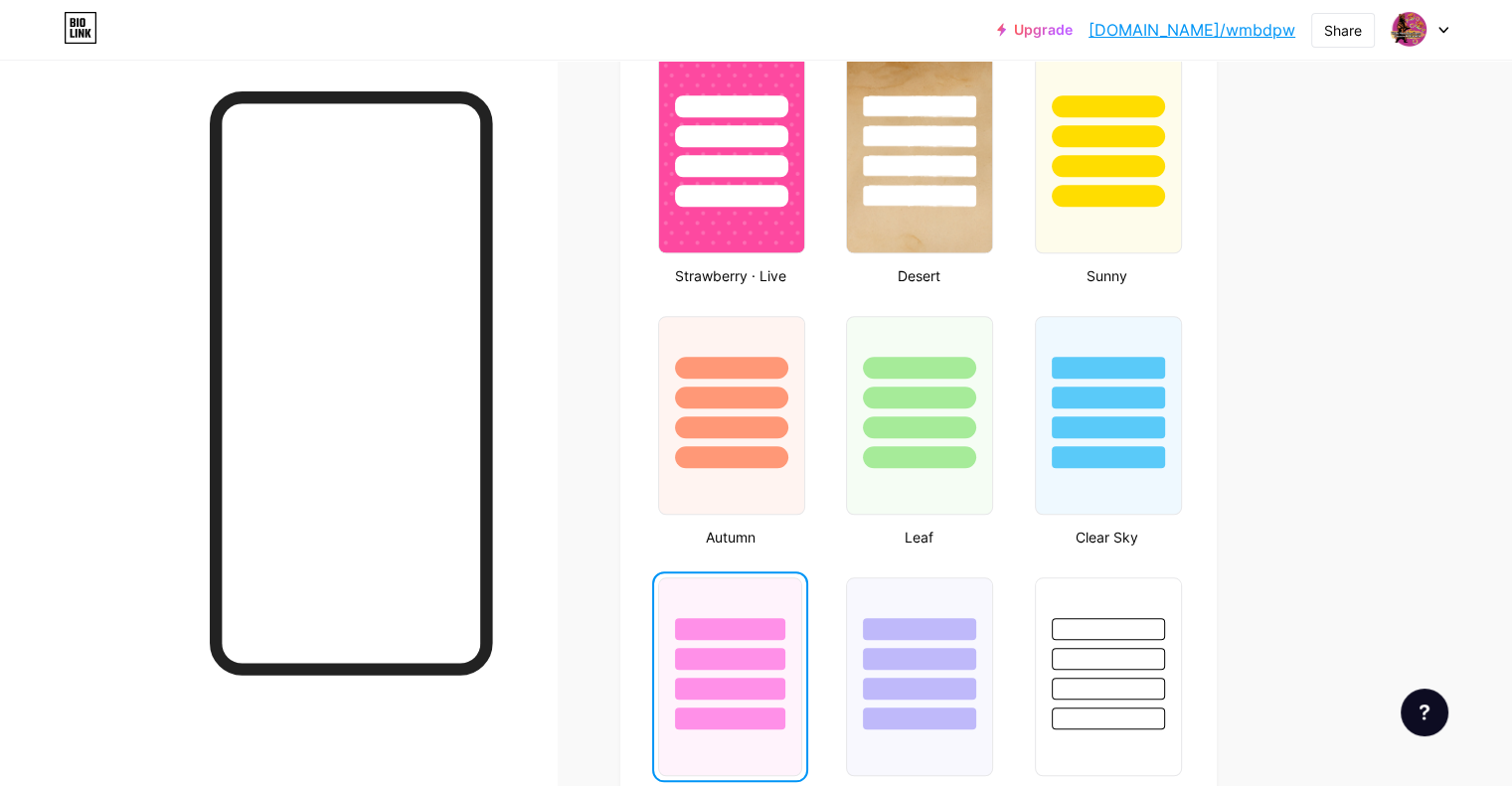 scroll, scrollTop: 1582, scrollLeft: 0, axis: vertical 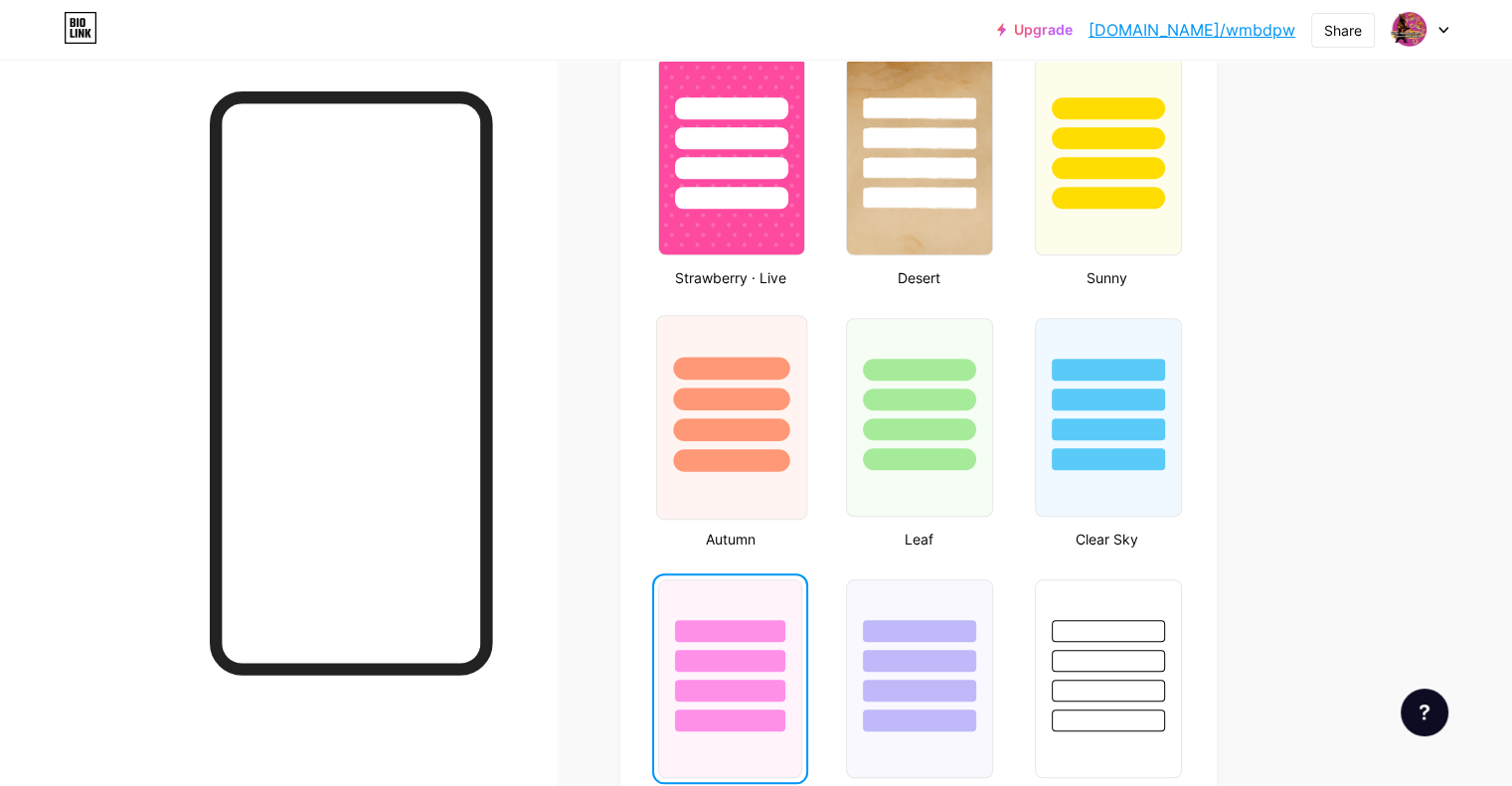 click at bounding box center (731, 460) 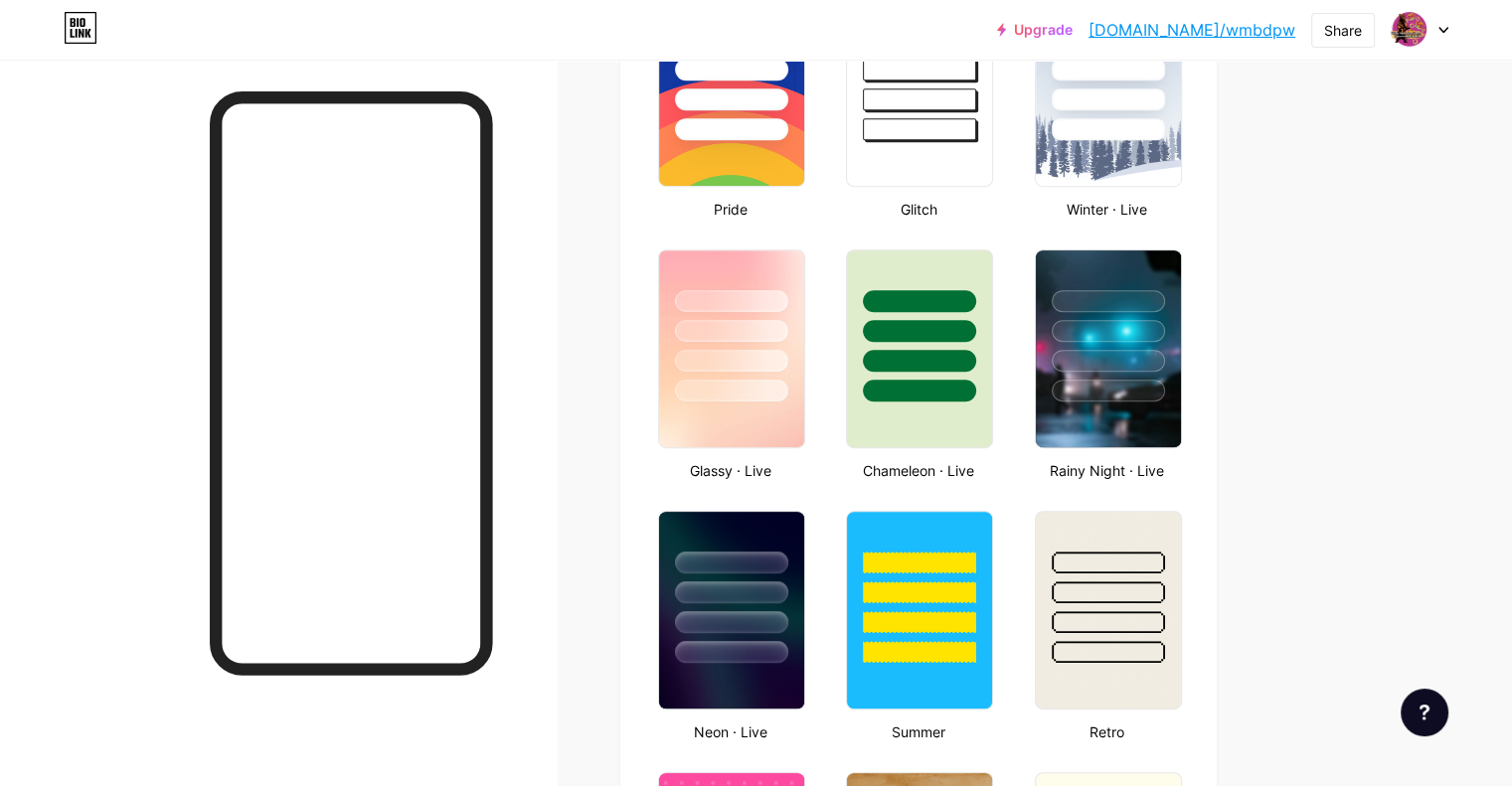 scroll, scrollTop: 851, scrollLeft: 0, axis: vertical 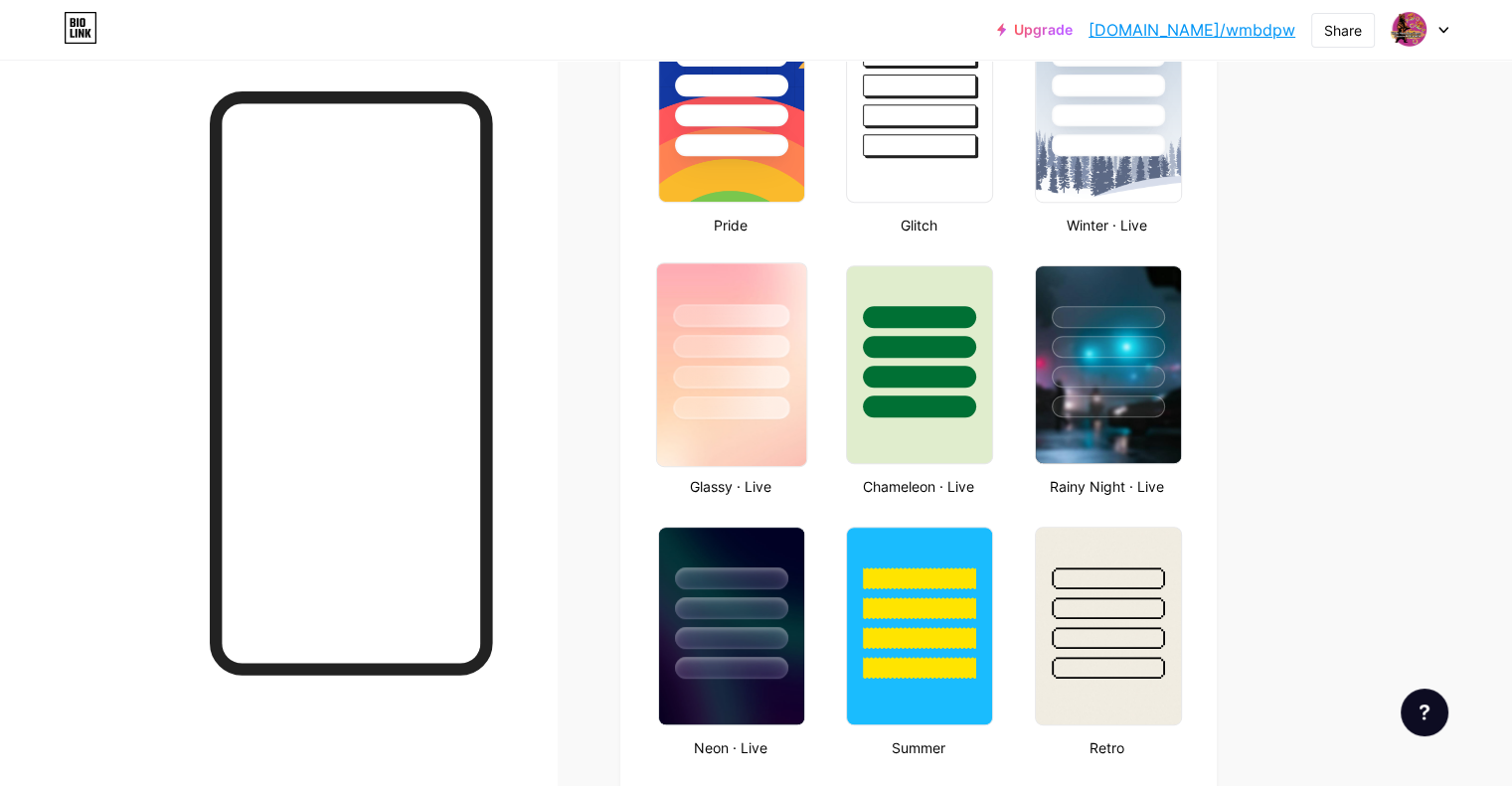 click at bounding box center (731, 346) 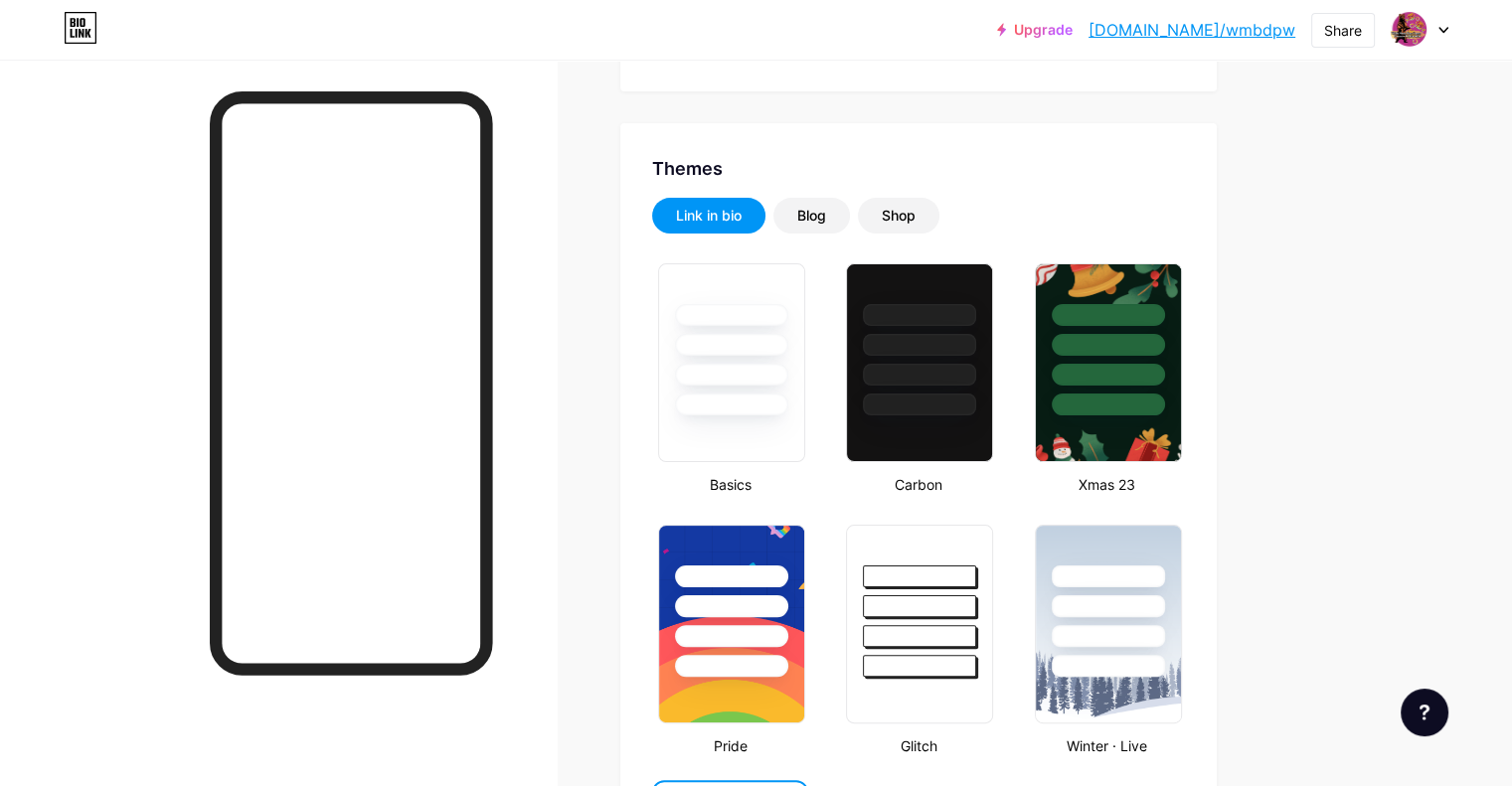 scroll, scrollTop: 317, scrollLeft: 0, axis: vertical 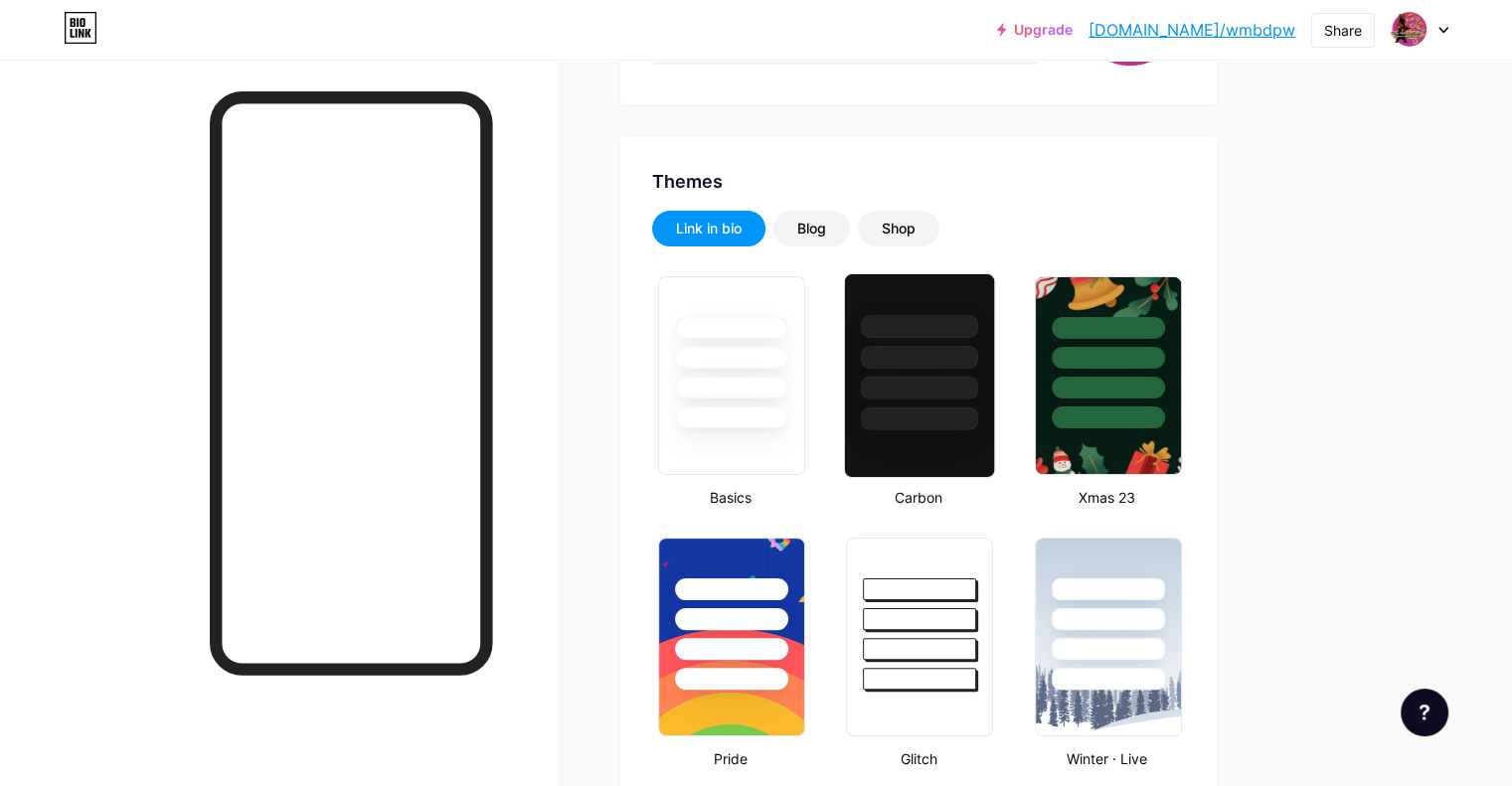 click at bounding box center (920, 418) 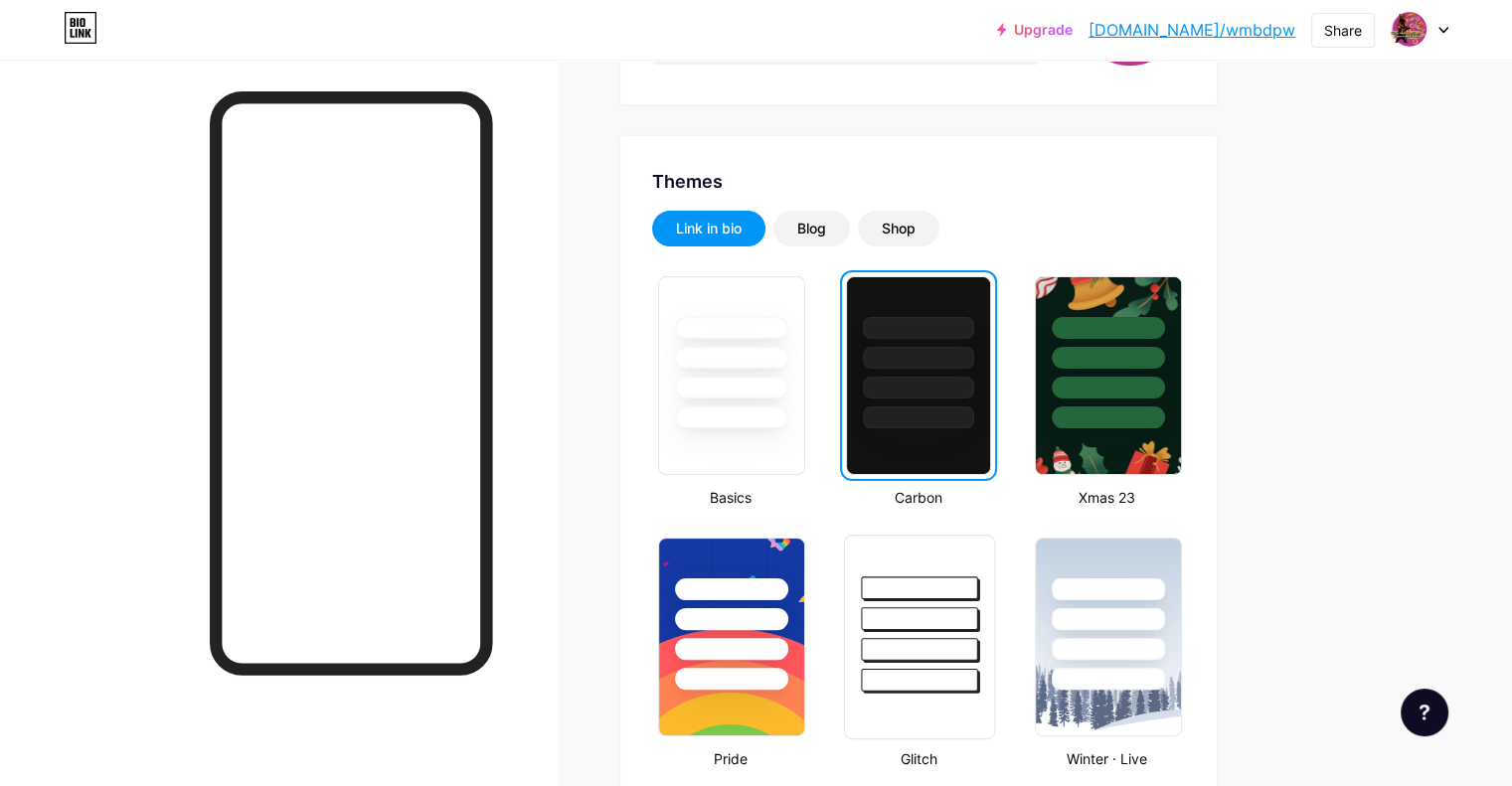 click at bounding box center (920, 618) 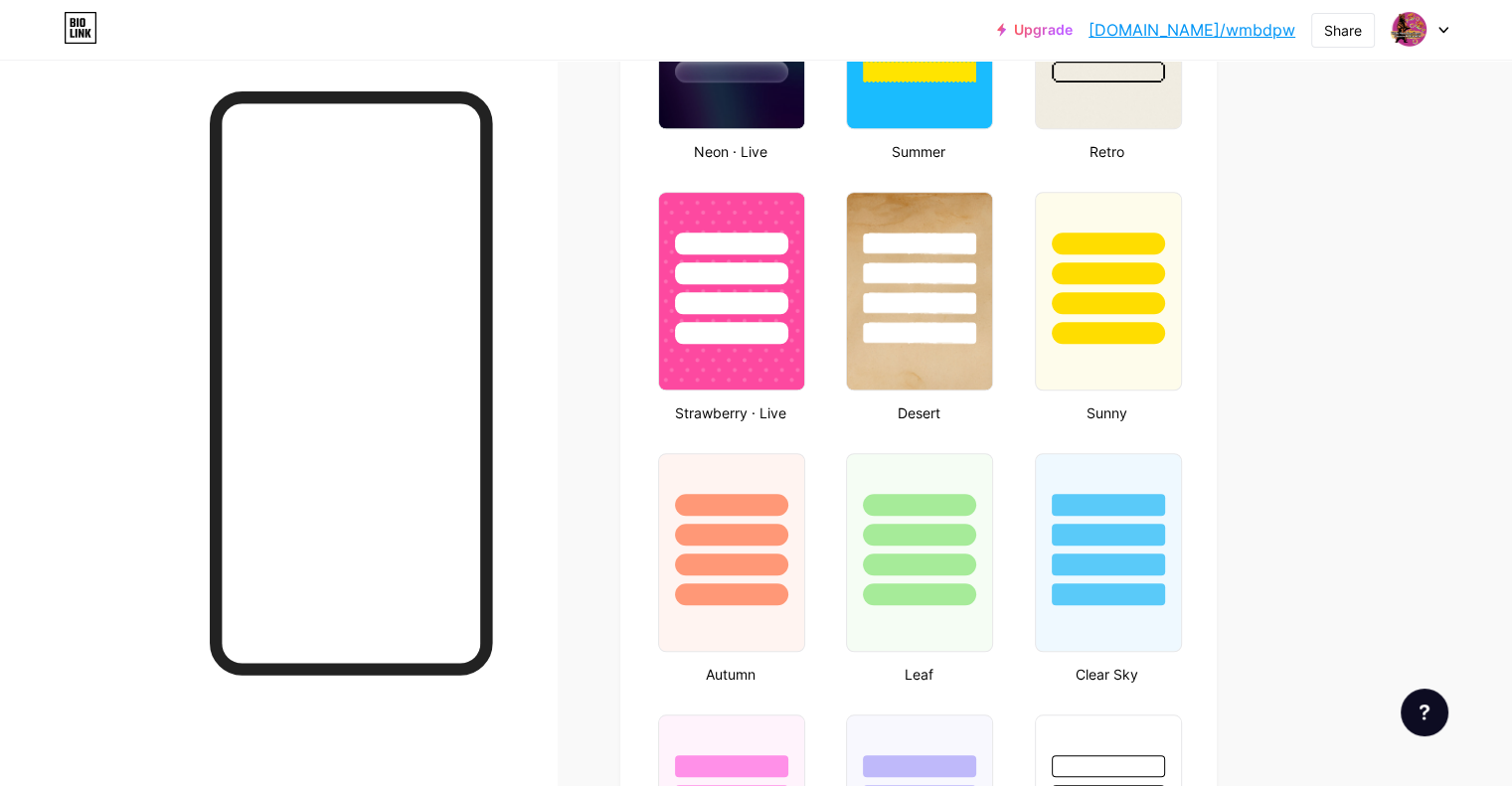 scroll, scrollTop: 1450, scrollLeft: 0, axis: vertical 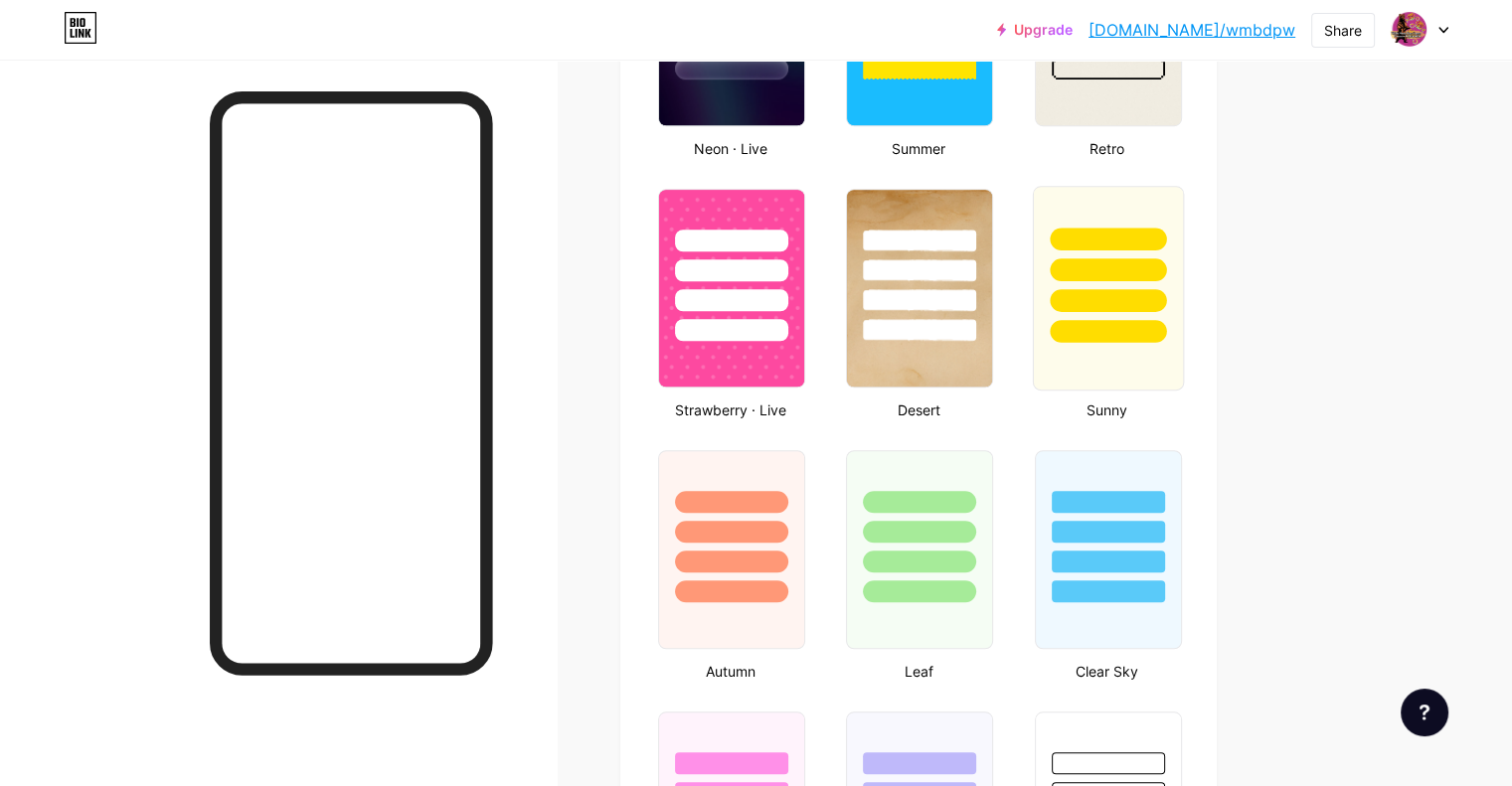click at bounding box center (1107, 300) 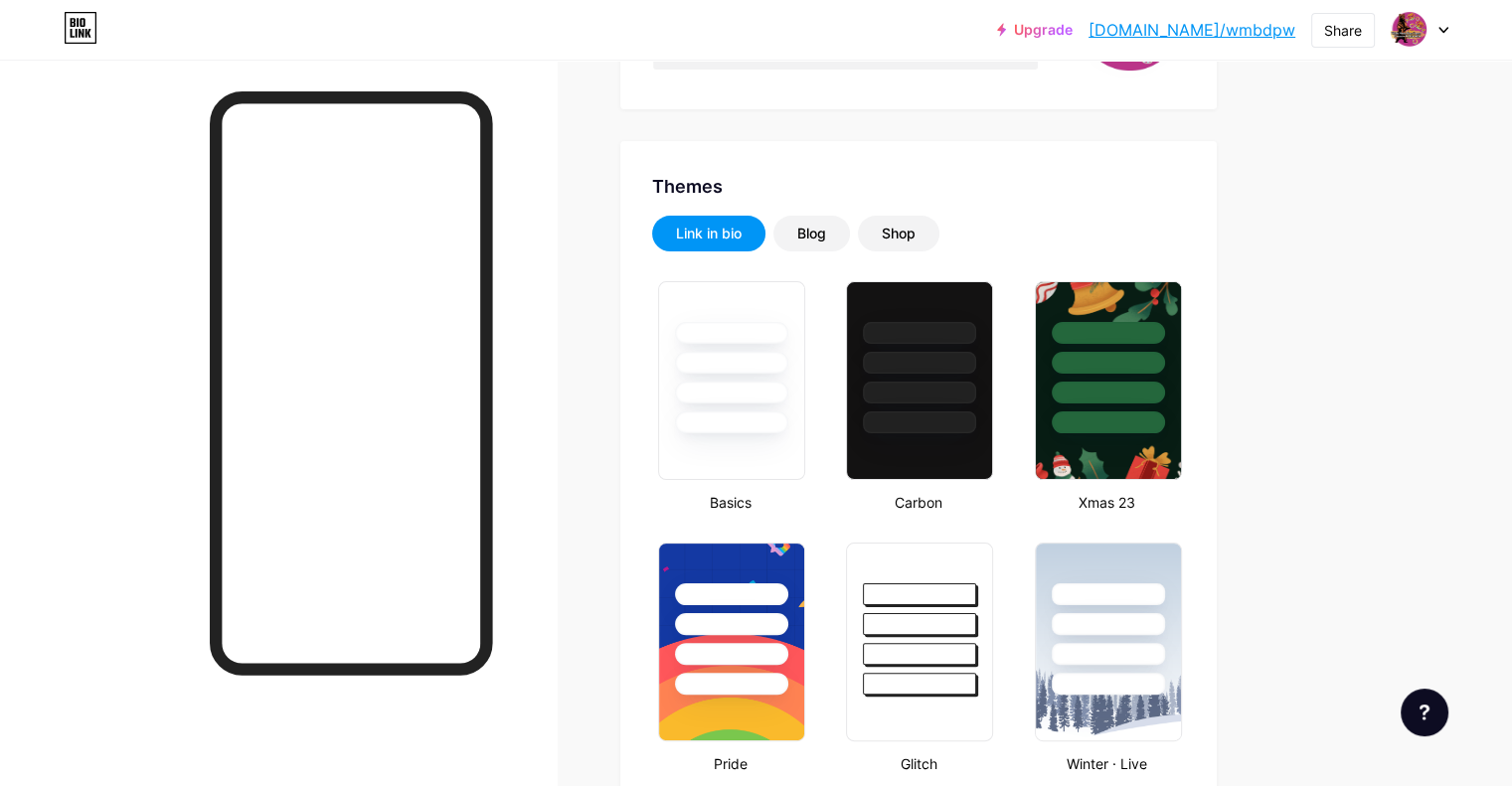 scroll, scrollTop: 0, scrollLeft: 0, axis: both 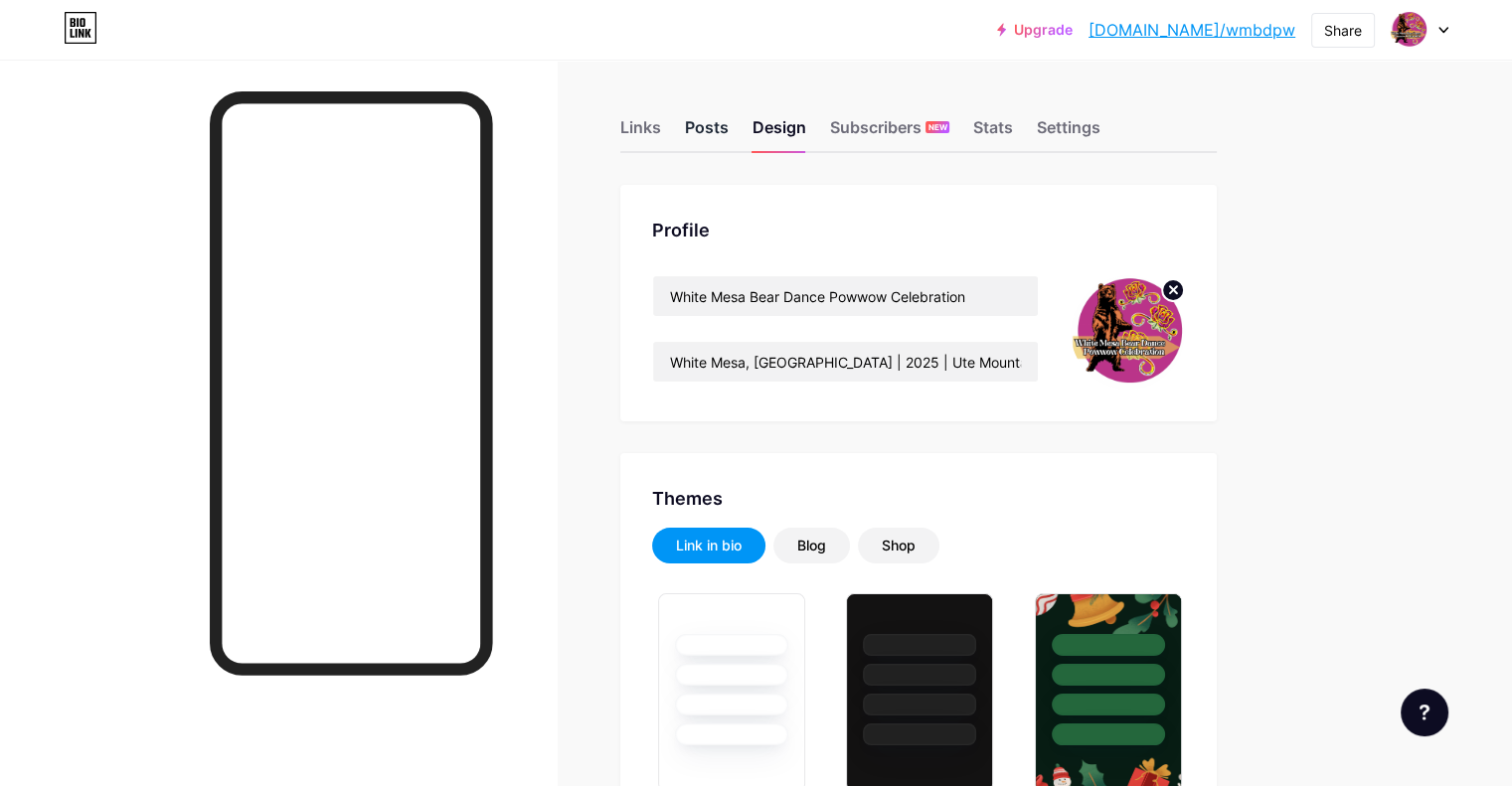 click on "Posts" at bounding box center (707, 133) 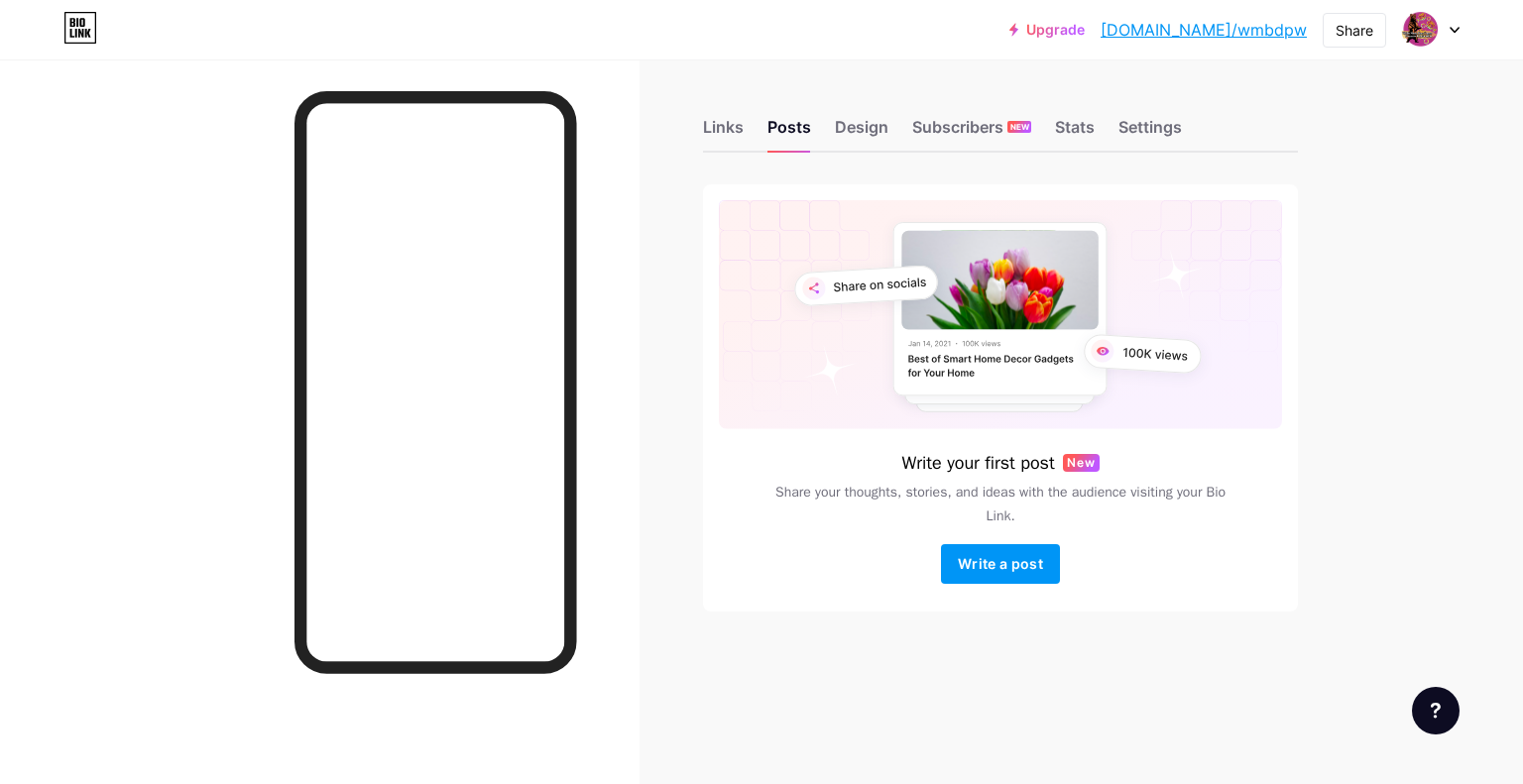 click on "Links
Posts
Design
Subscribers
NEW
Stats
Settings" at bounding box center (1000, 118) 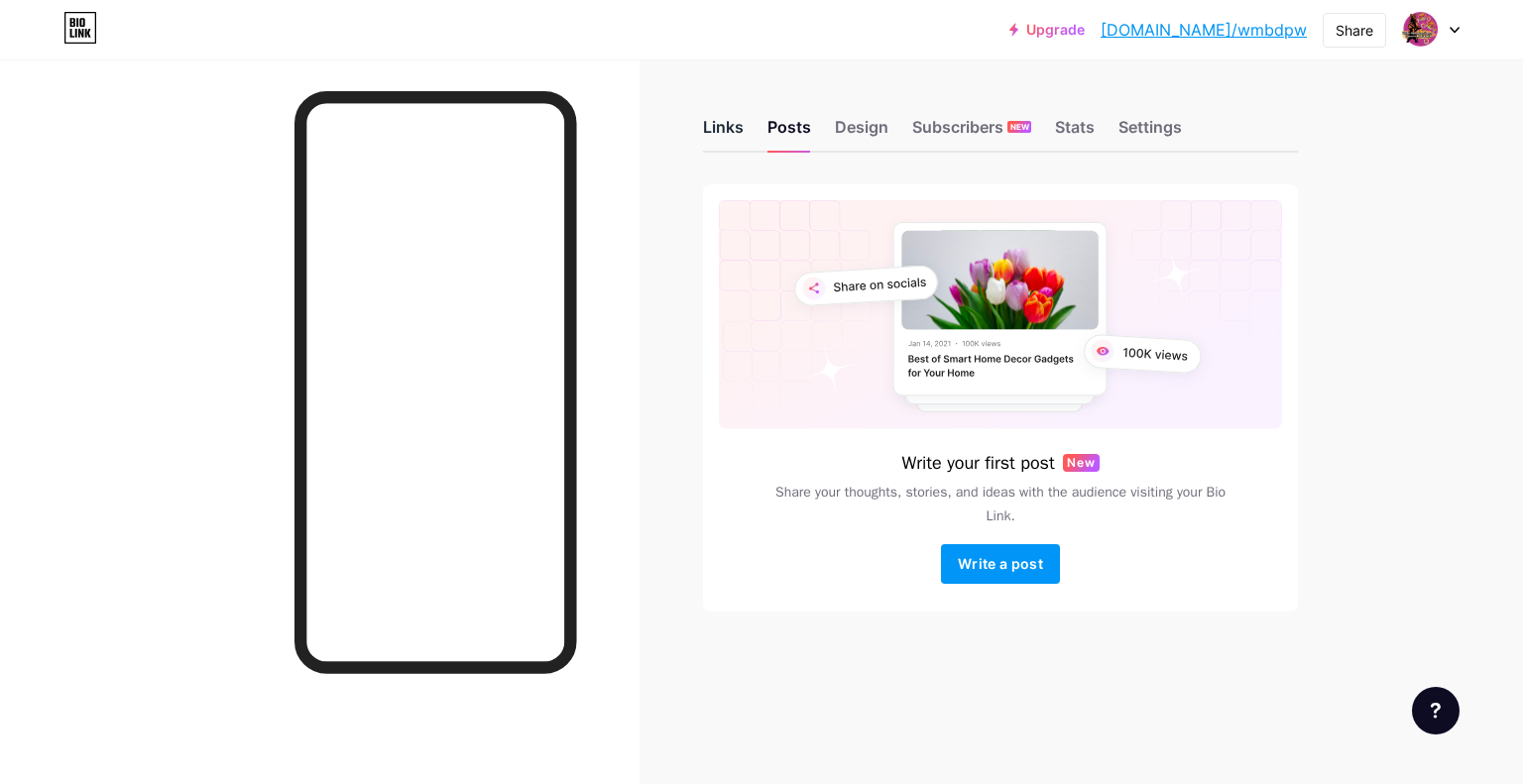 click on "Links" at bounding box center (723, 133) 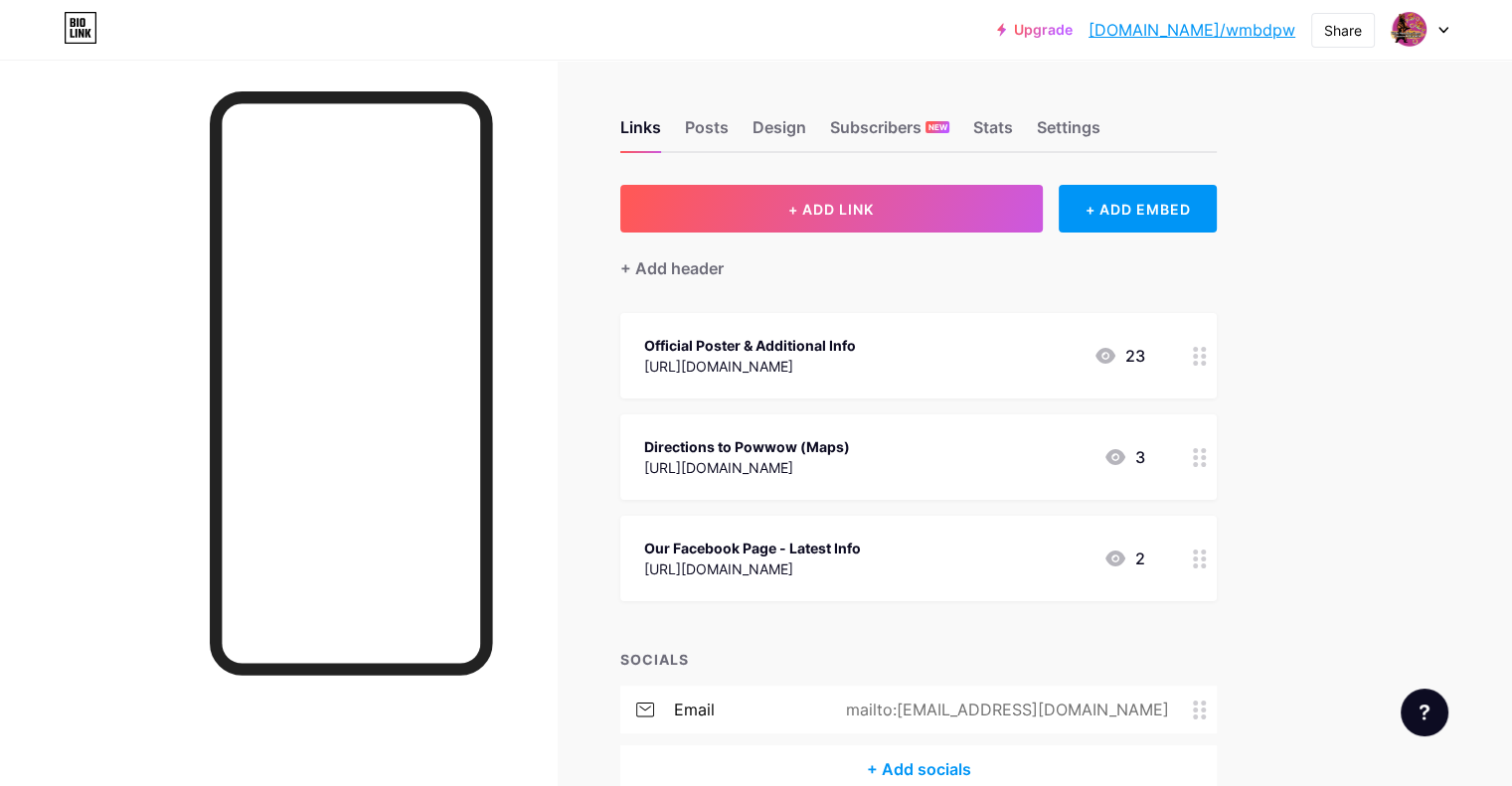 click at bounding box center (1200, 356) 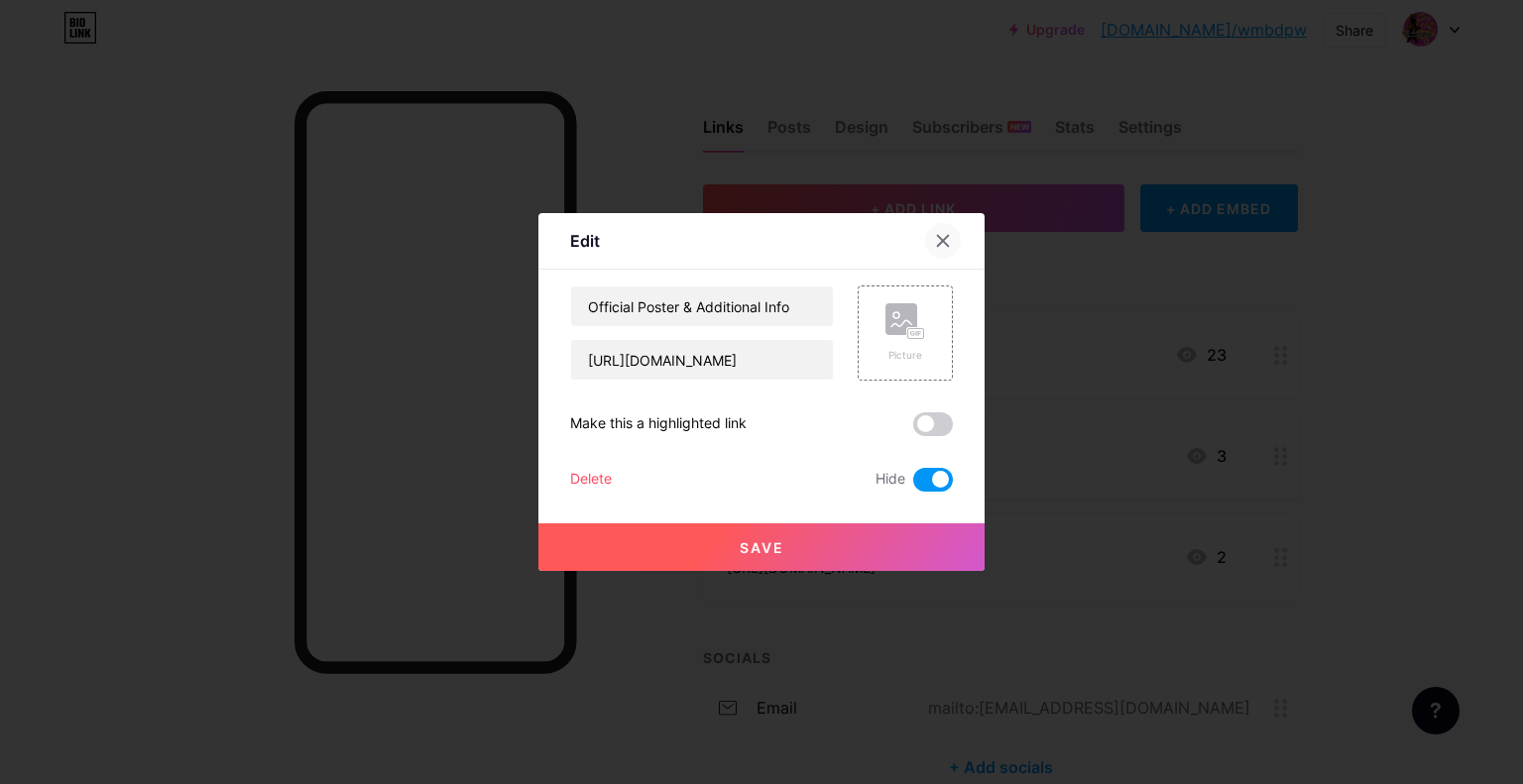 click 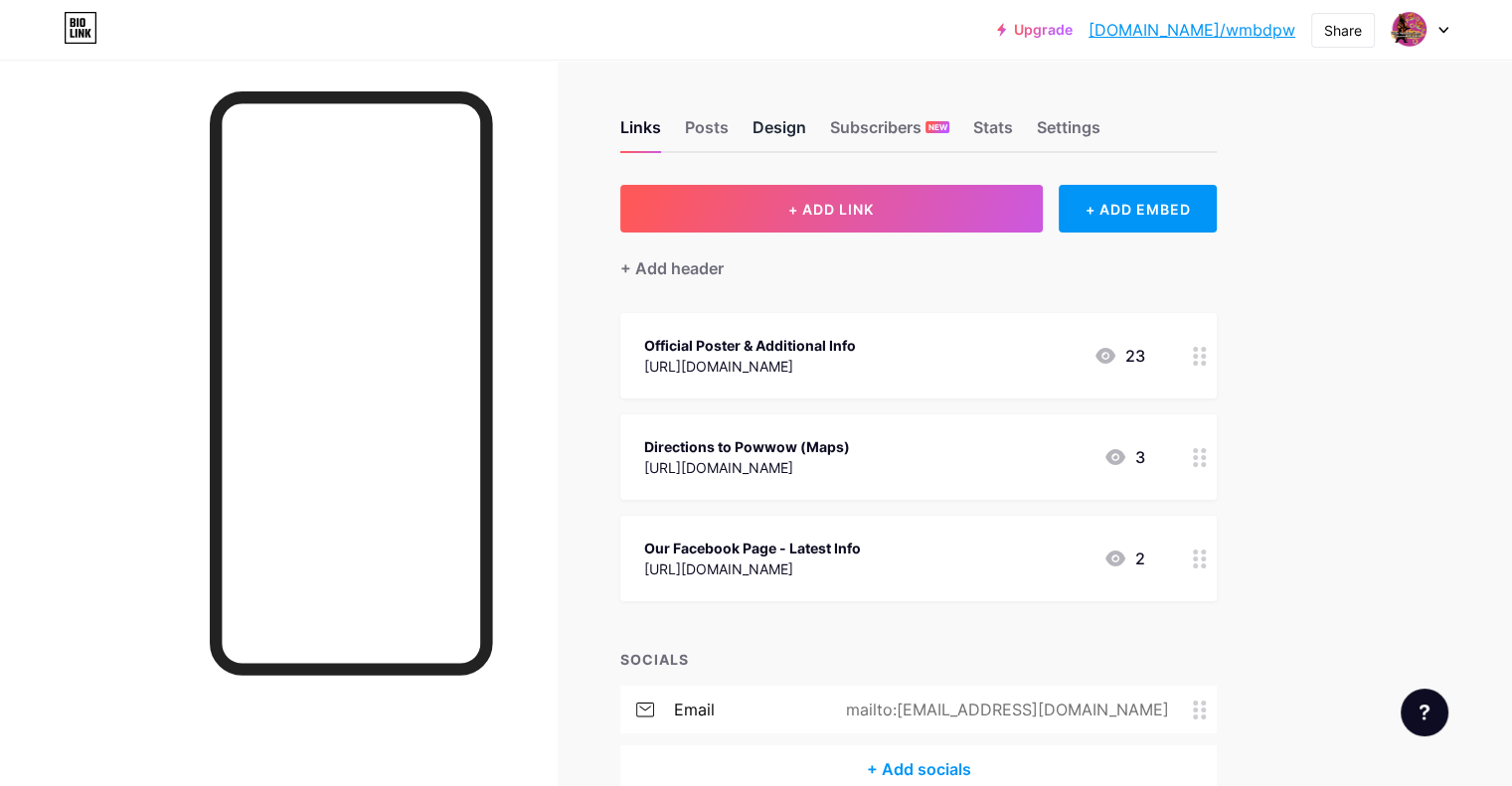 click on "Design" at bounding box center [779, 133] 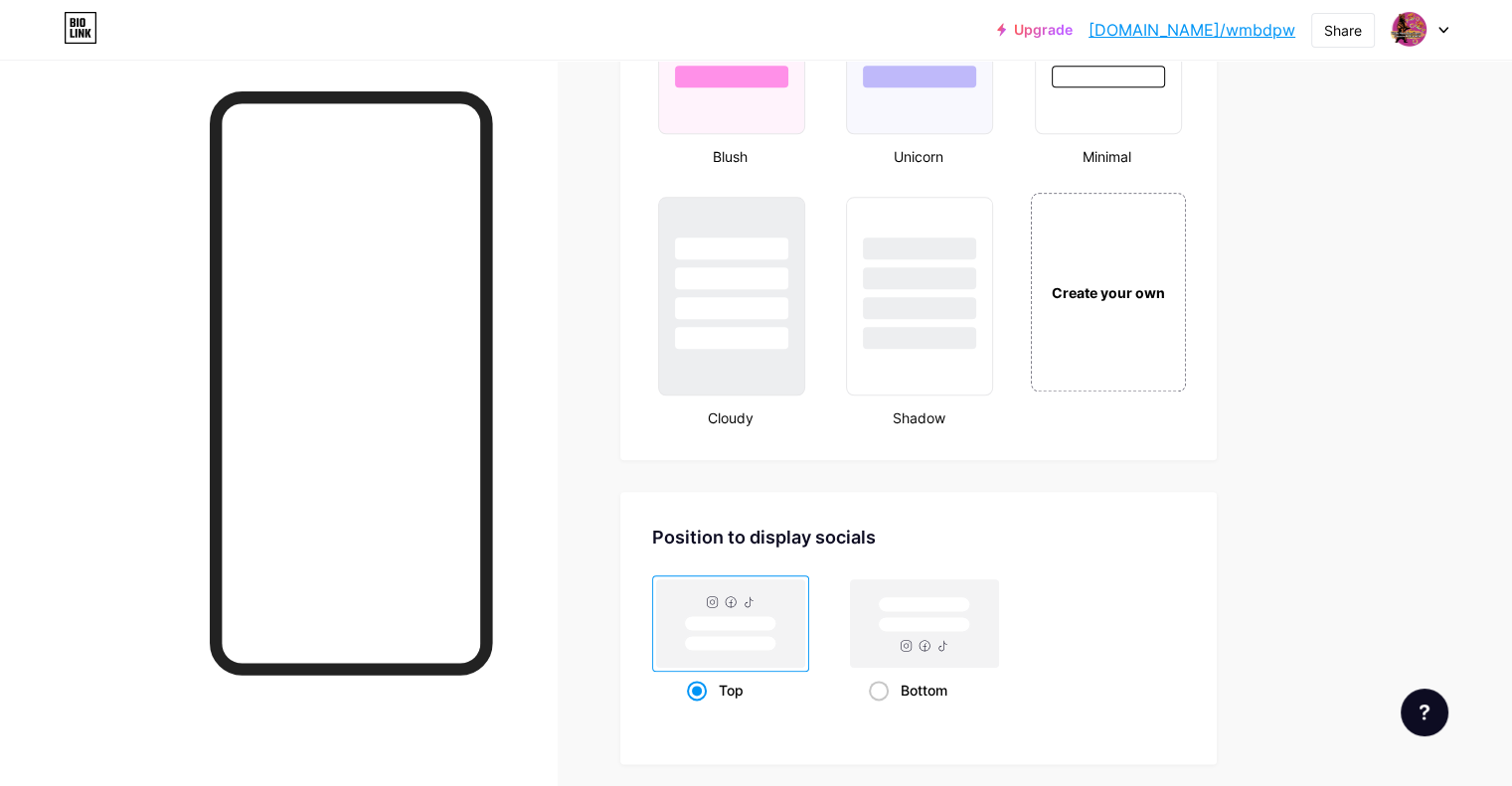 scroll, scrollTop: 2154, scrollLeft: 0, axis: vertical 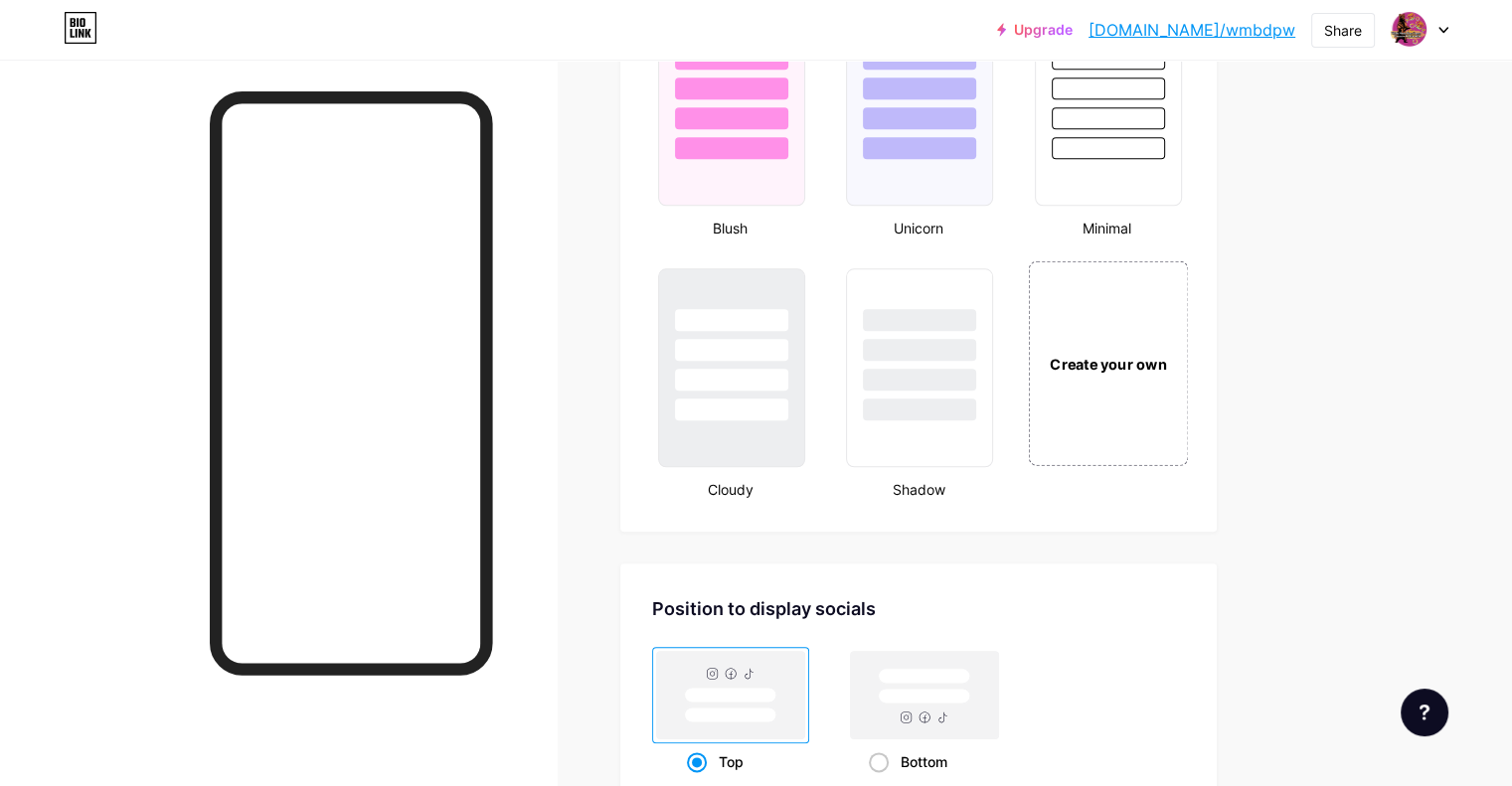click on "Create your own" at bounding box center (1107, 363) 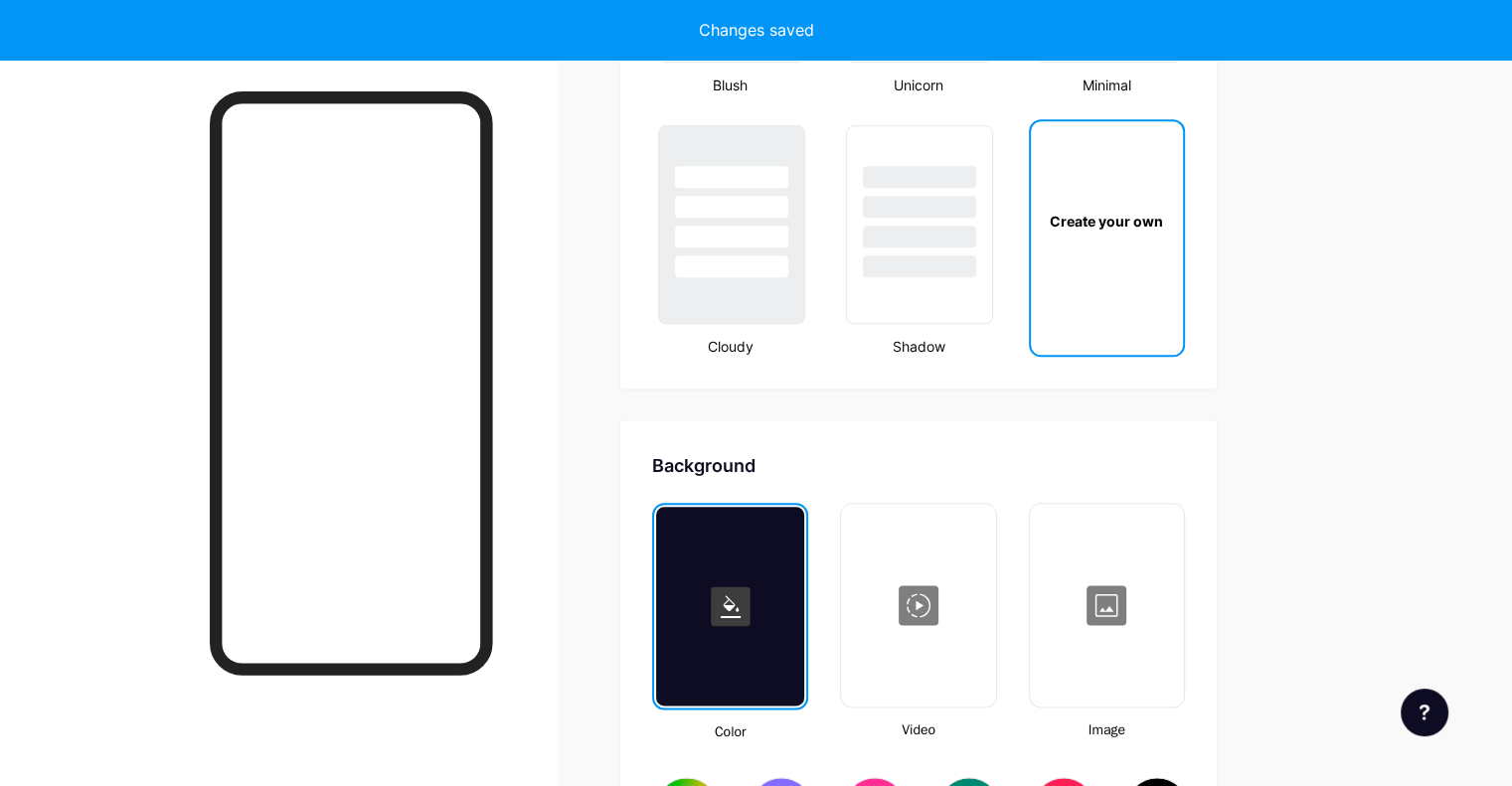 type on "#ffffff" 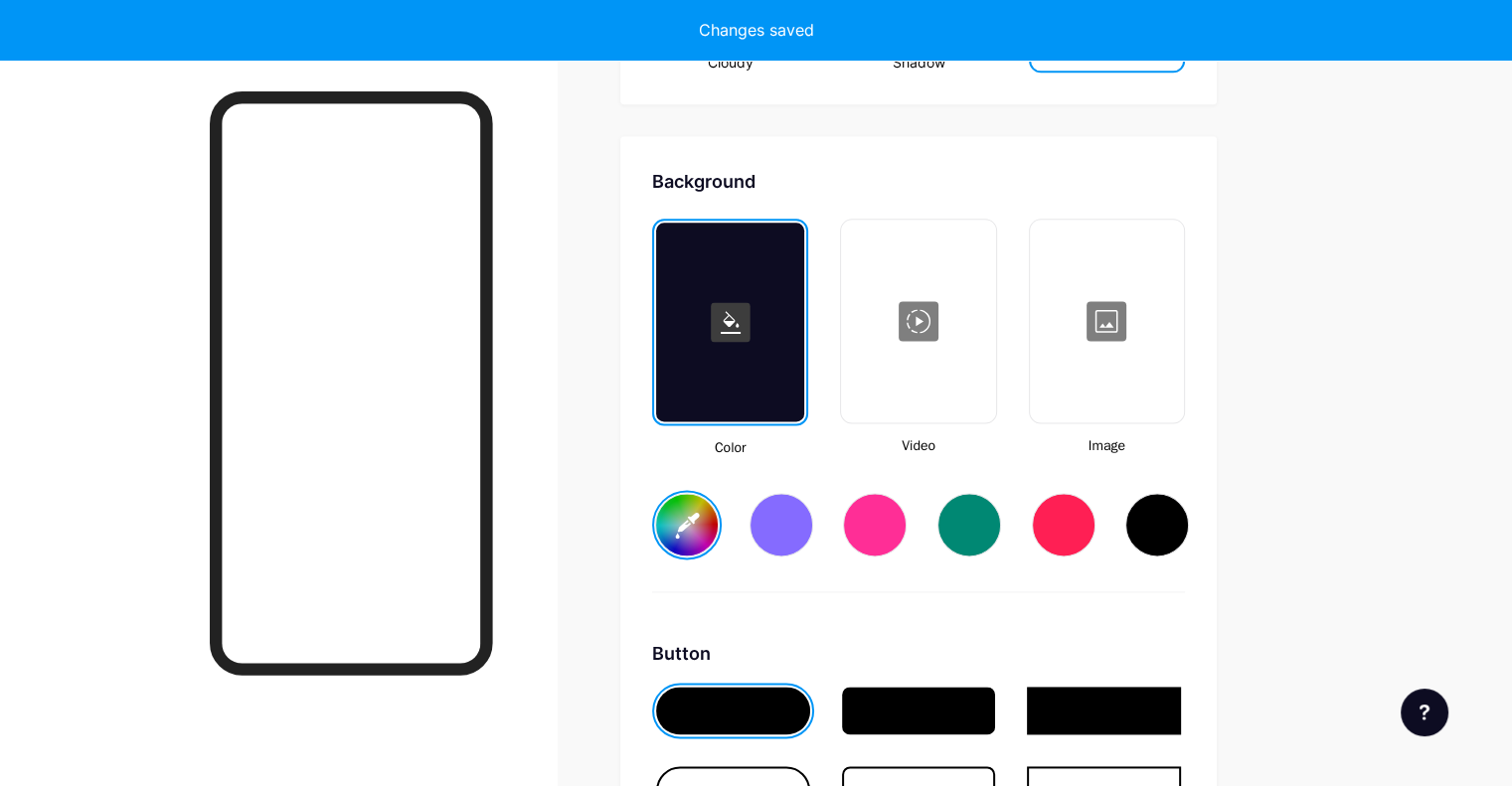 scroll, scrollTop: 2631, scrollLeft: 0, axis: vertical 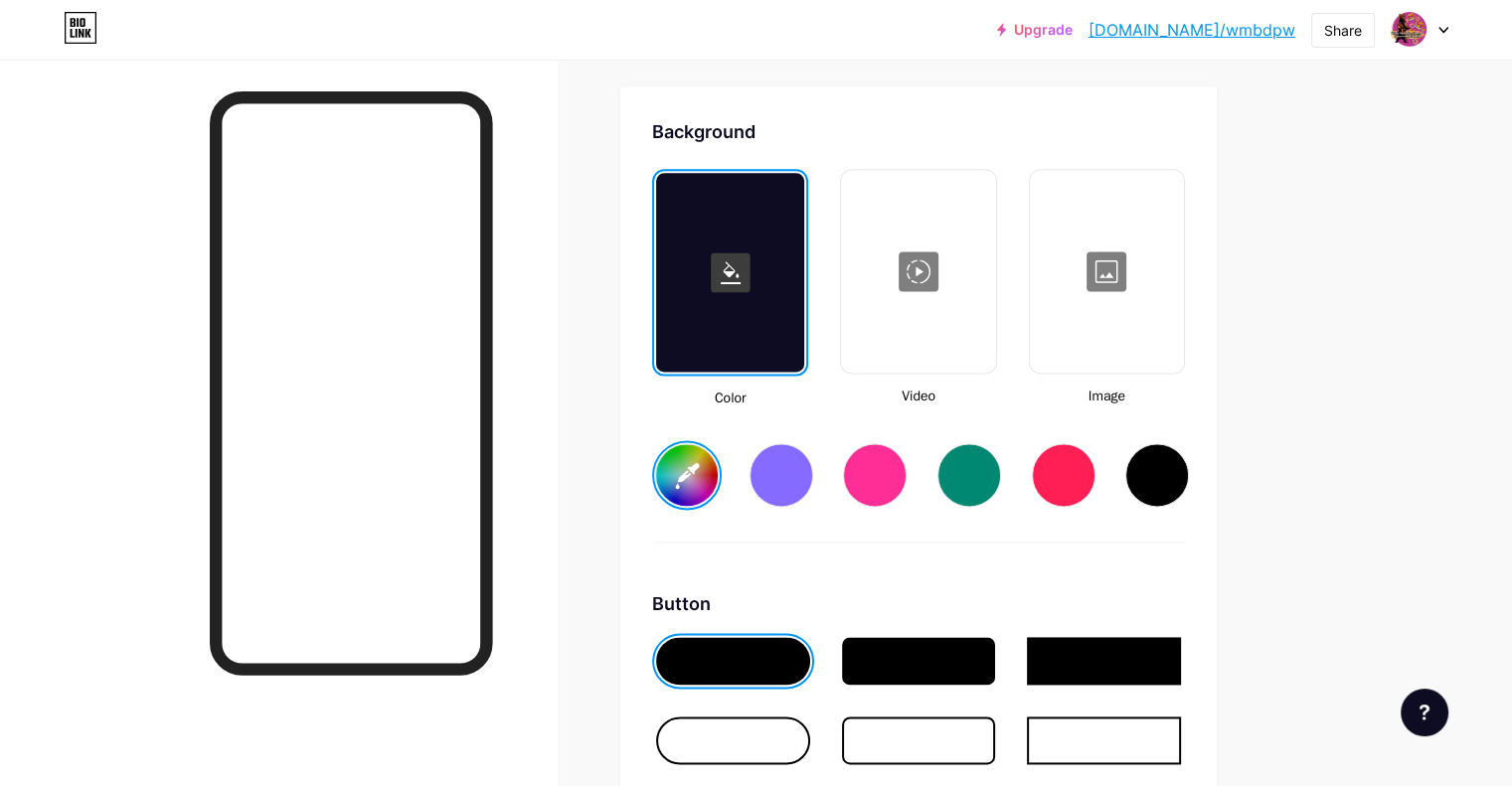 click at bounding box center (1106, 271) 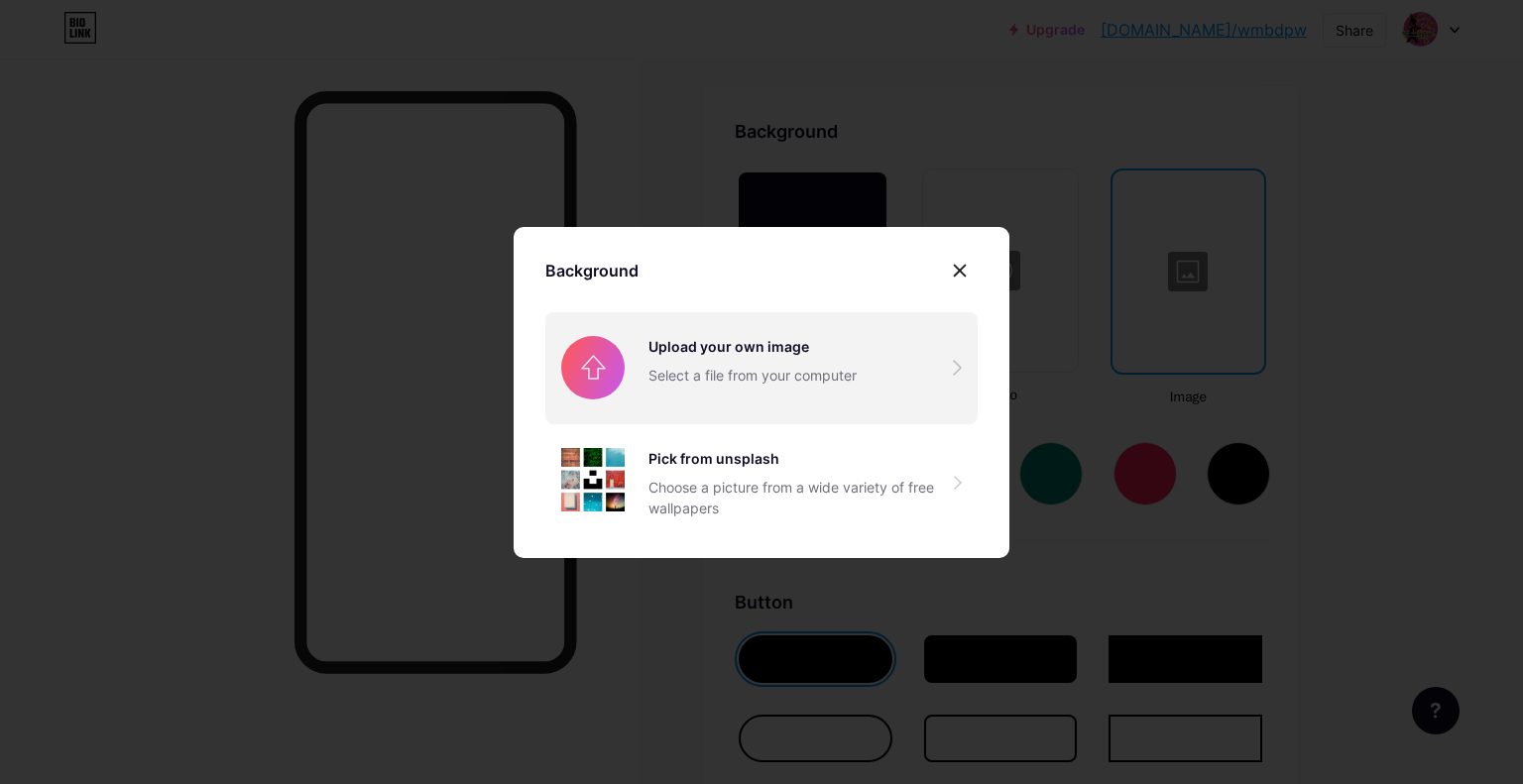 click at bounding box center [762, 368] 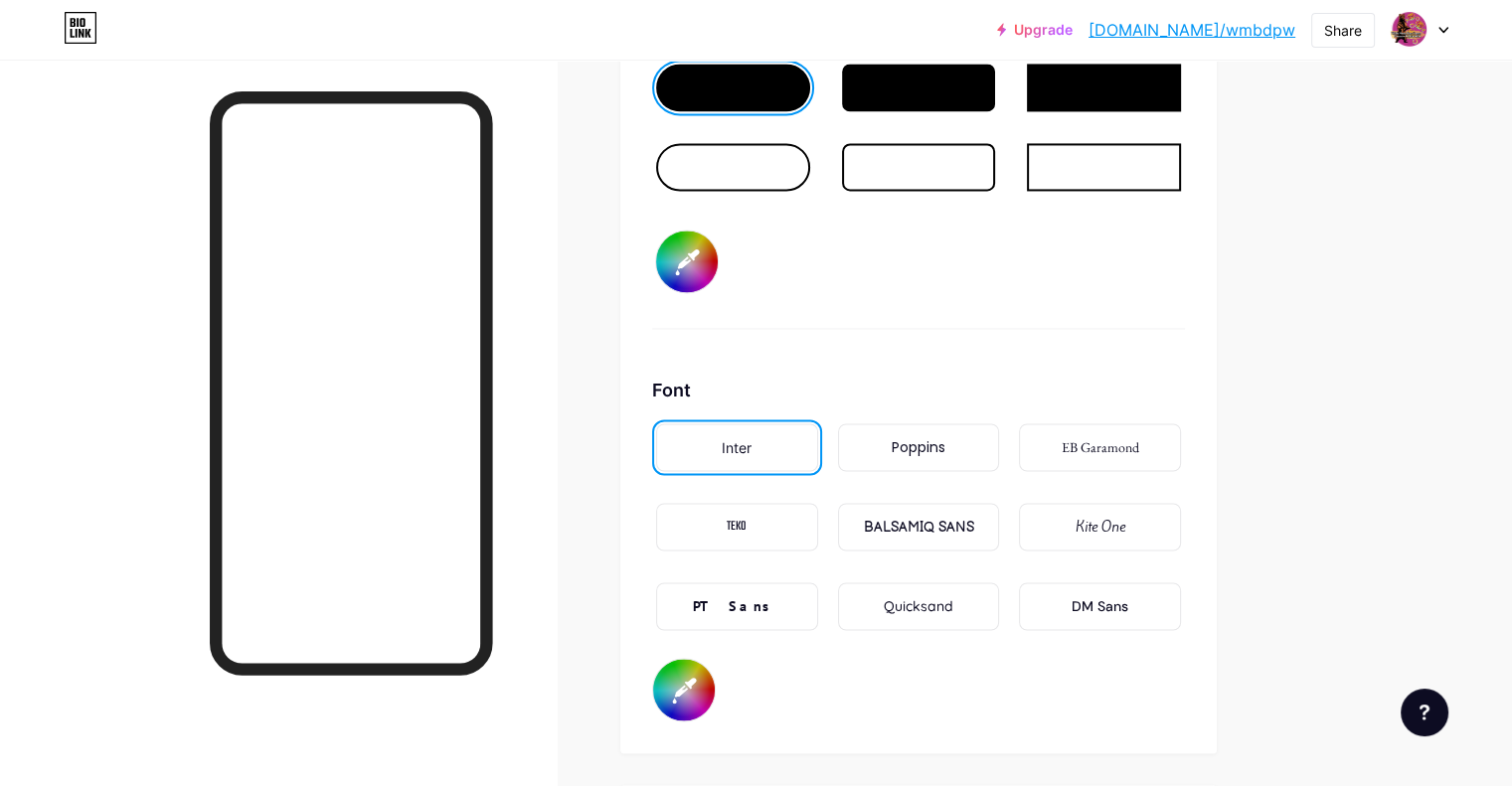 scroll, scrollTop: 3099, scrollLeft: 0, axis: vertical 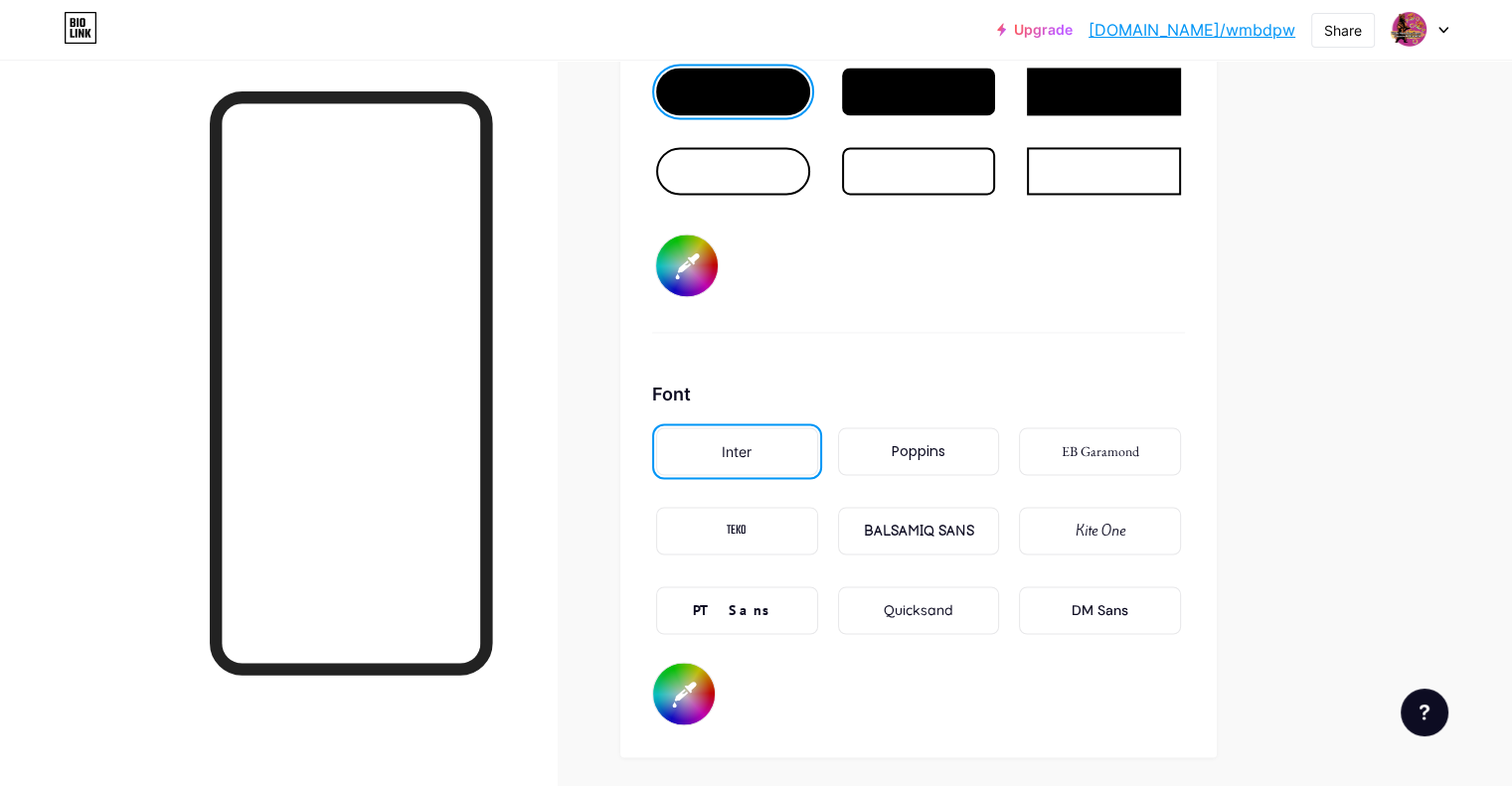 click on "Poppins" at bounding box center (919, 451) 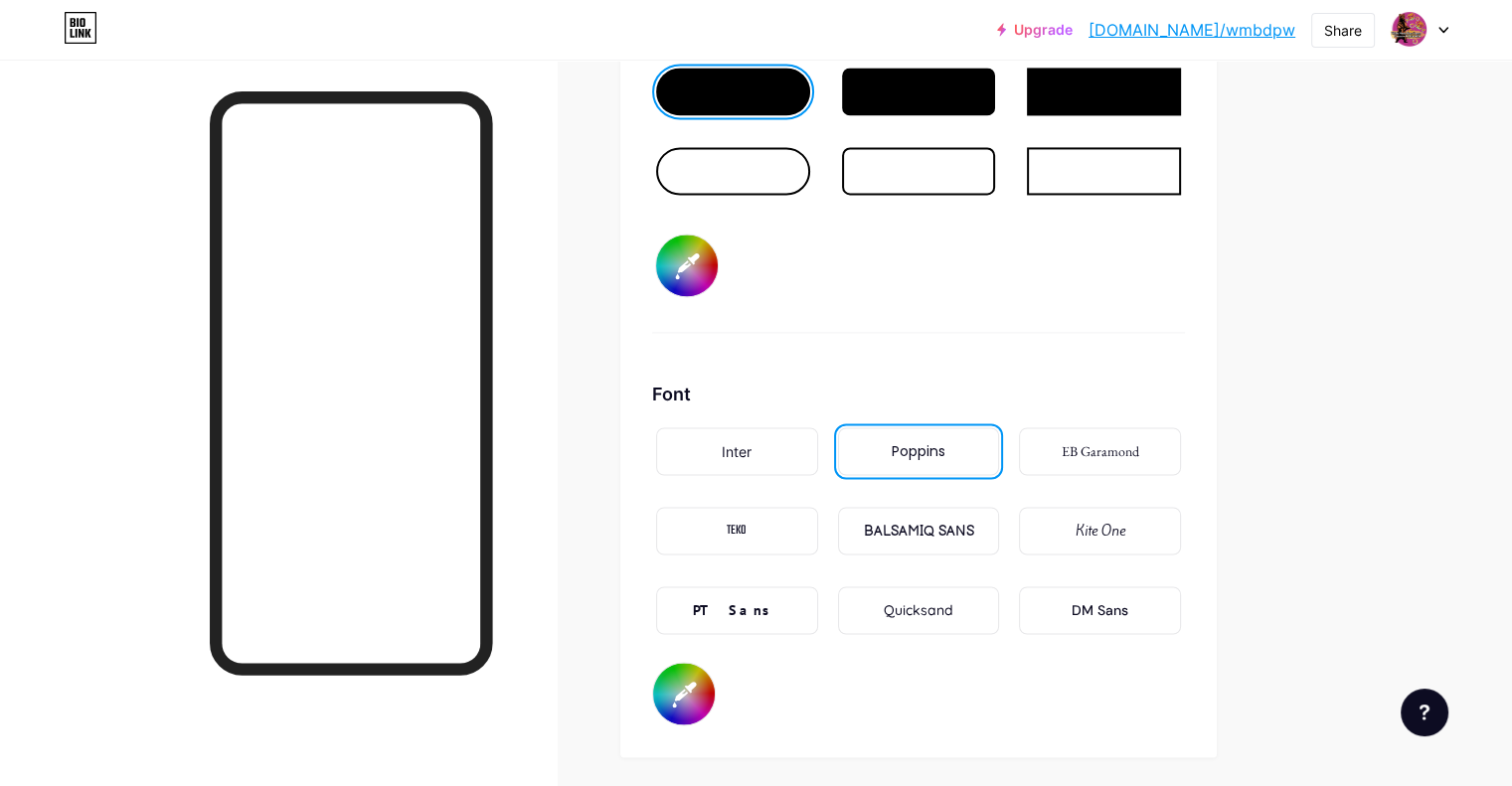 click on "Kite One" at bounding box center [1099, 531] 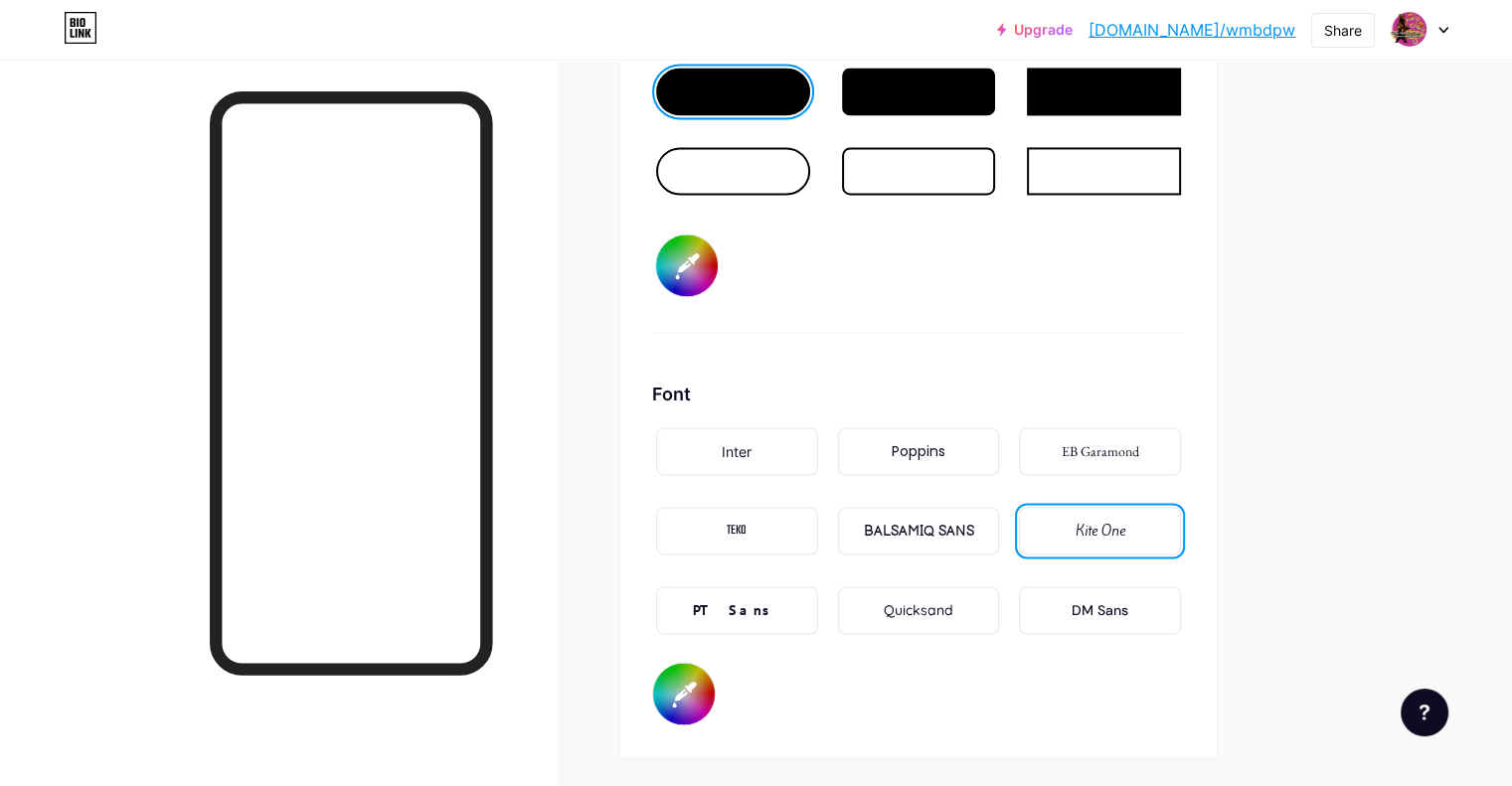 click on "EB Garamond" at bounding box center (1099, 451) 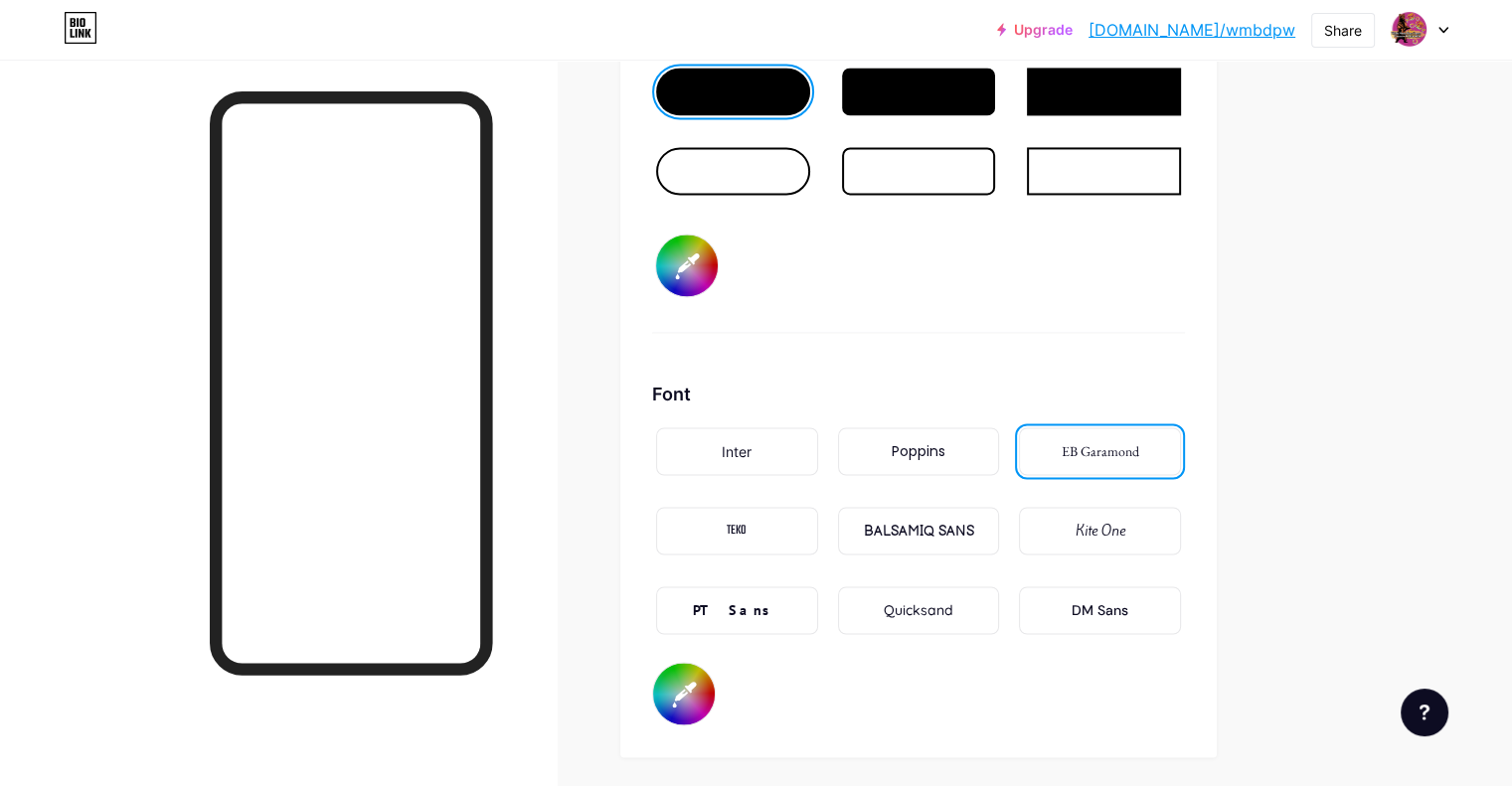 click on "Quicksand" at bounding box center (919, 610) 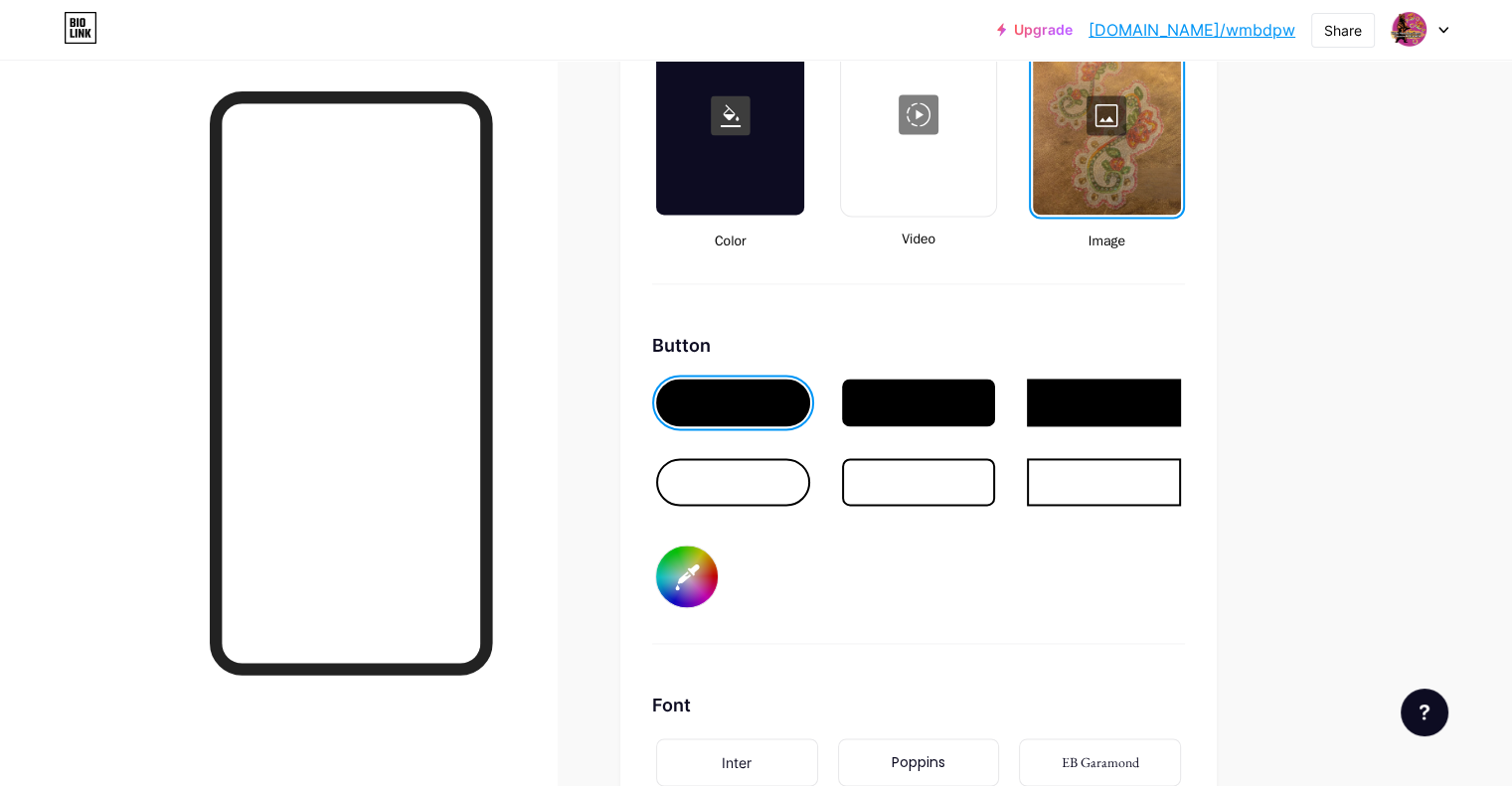 scroll, scrollTop: 2702, scrollLeft: 0, axis: vertical 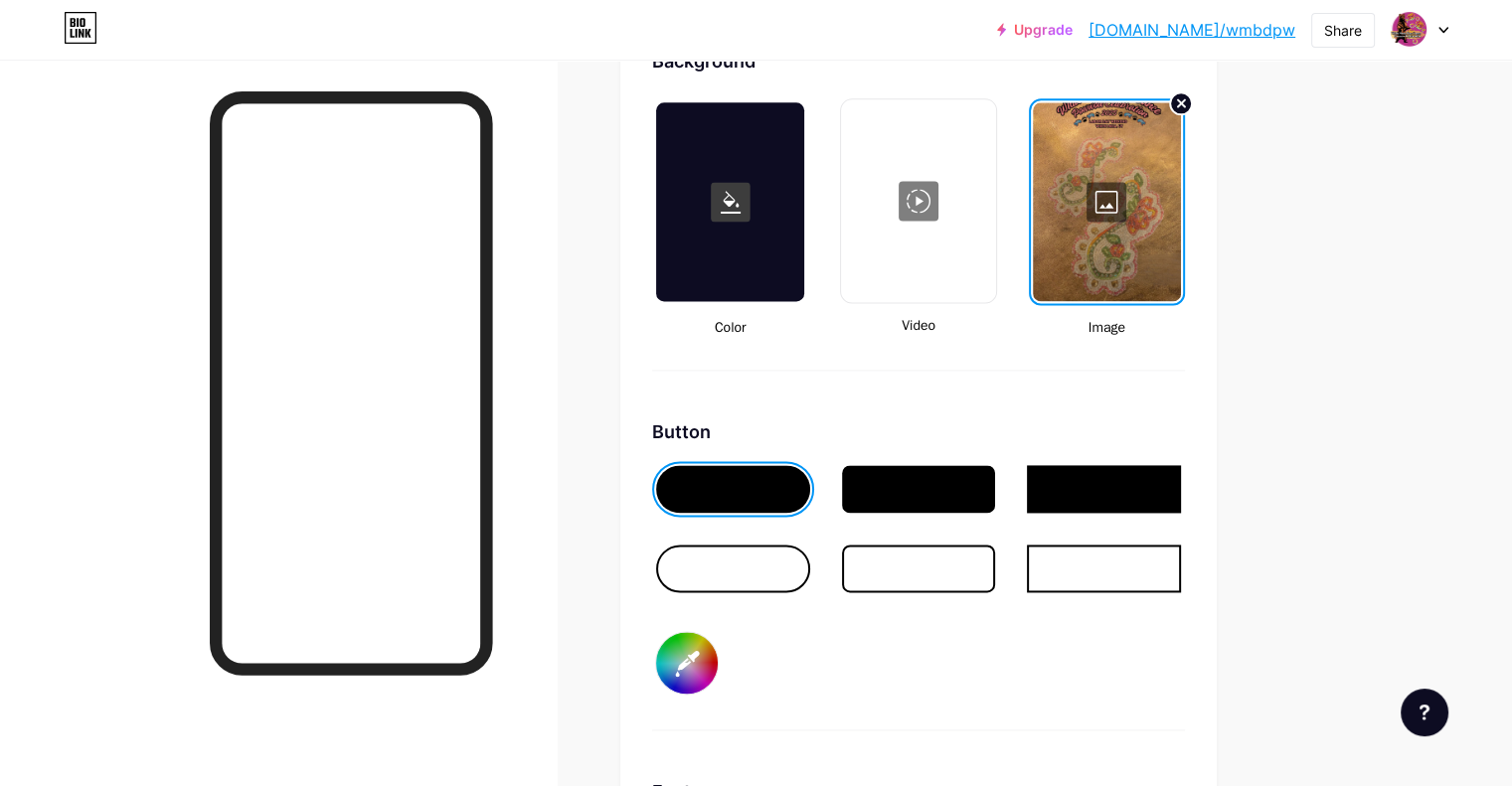 click at bounding box center (919, 568) 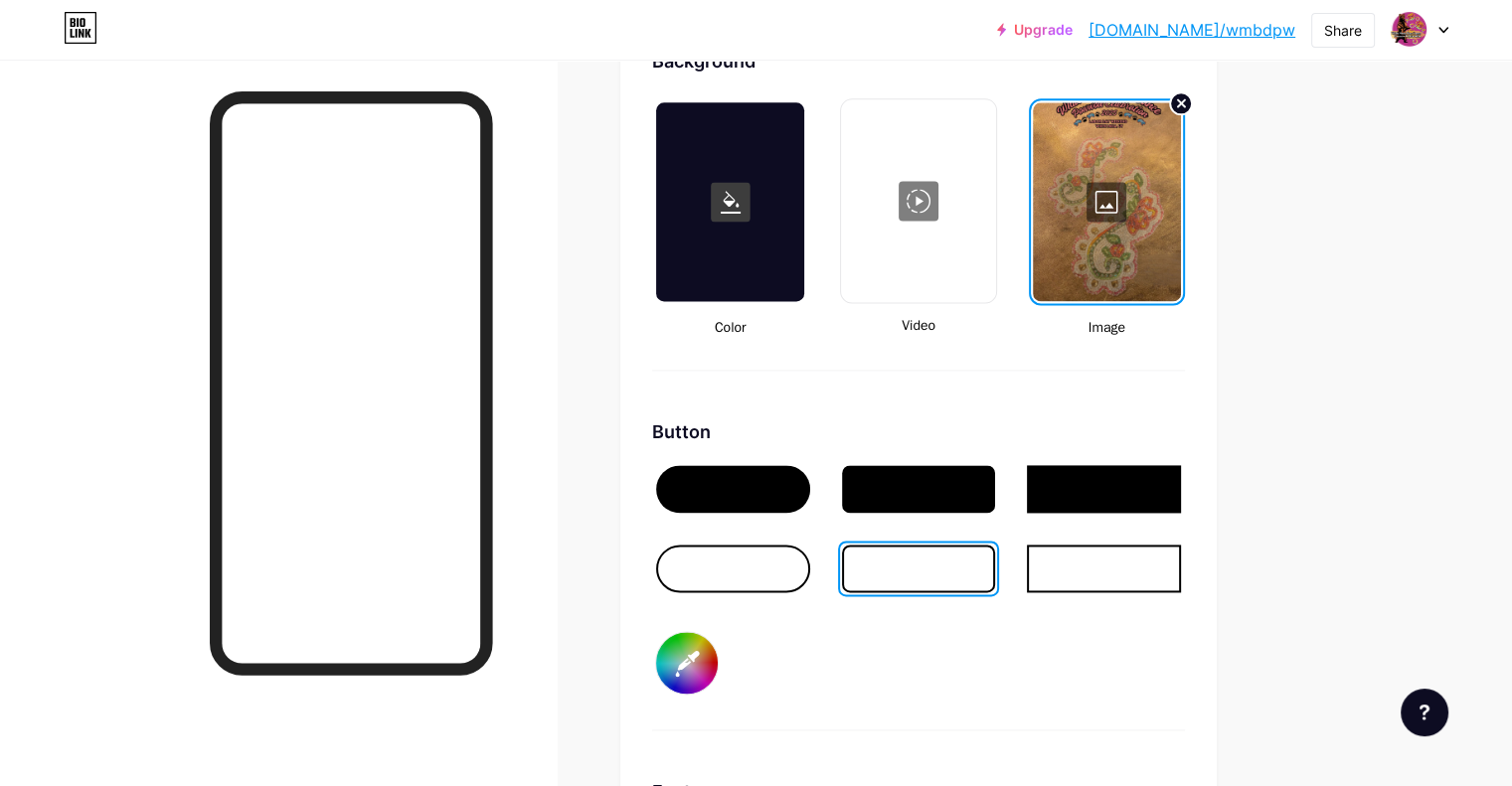 click at bounding box center [1103, 568] 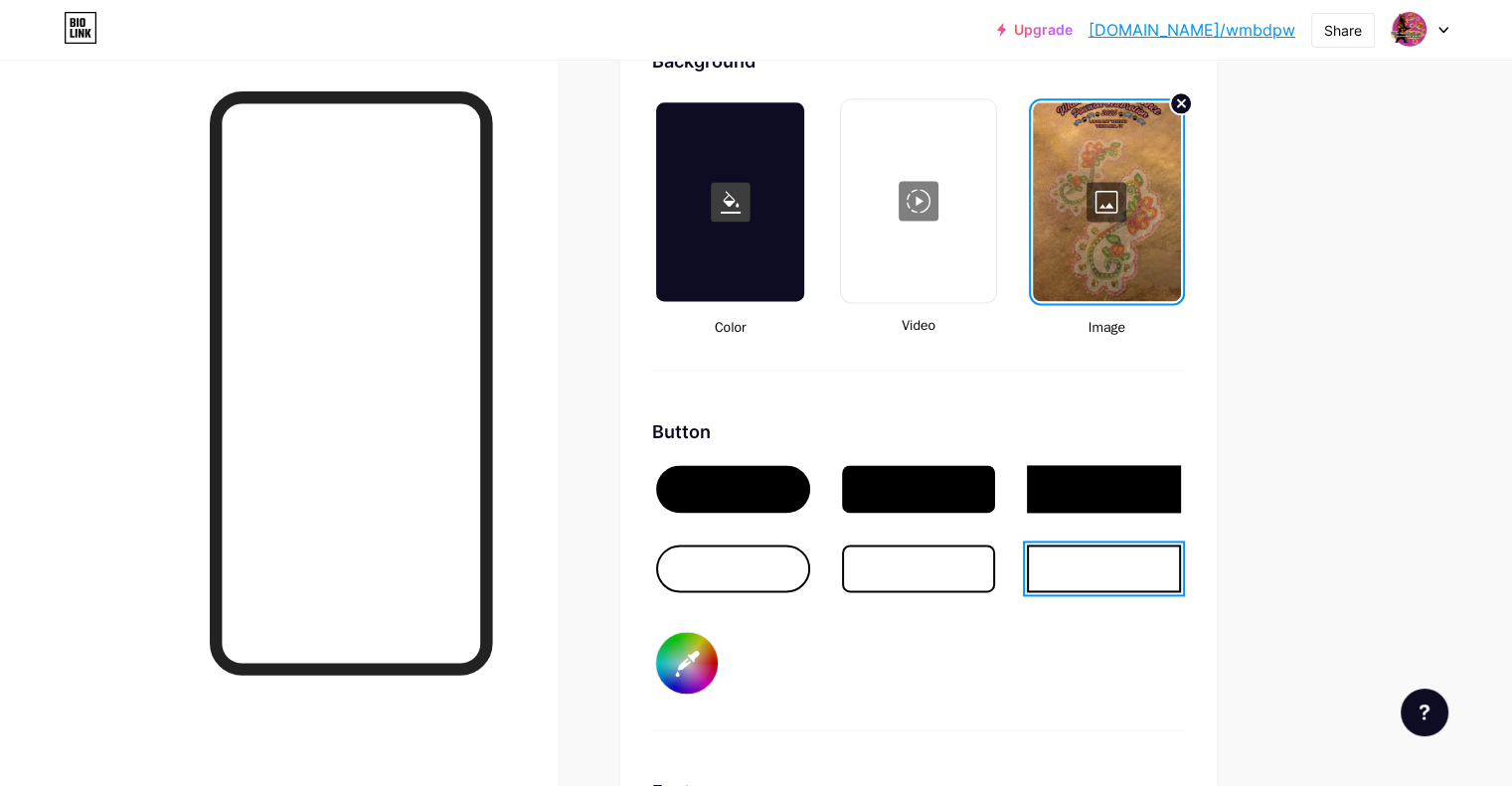 click at bounding box center [919, 489] 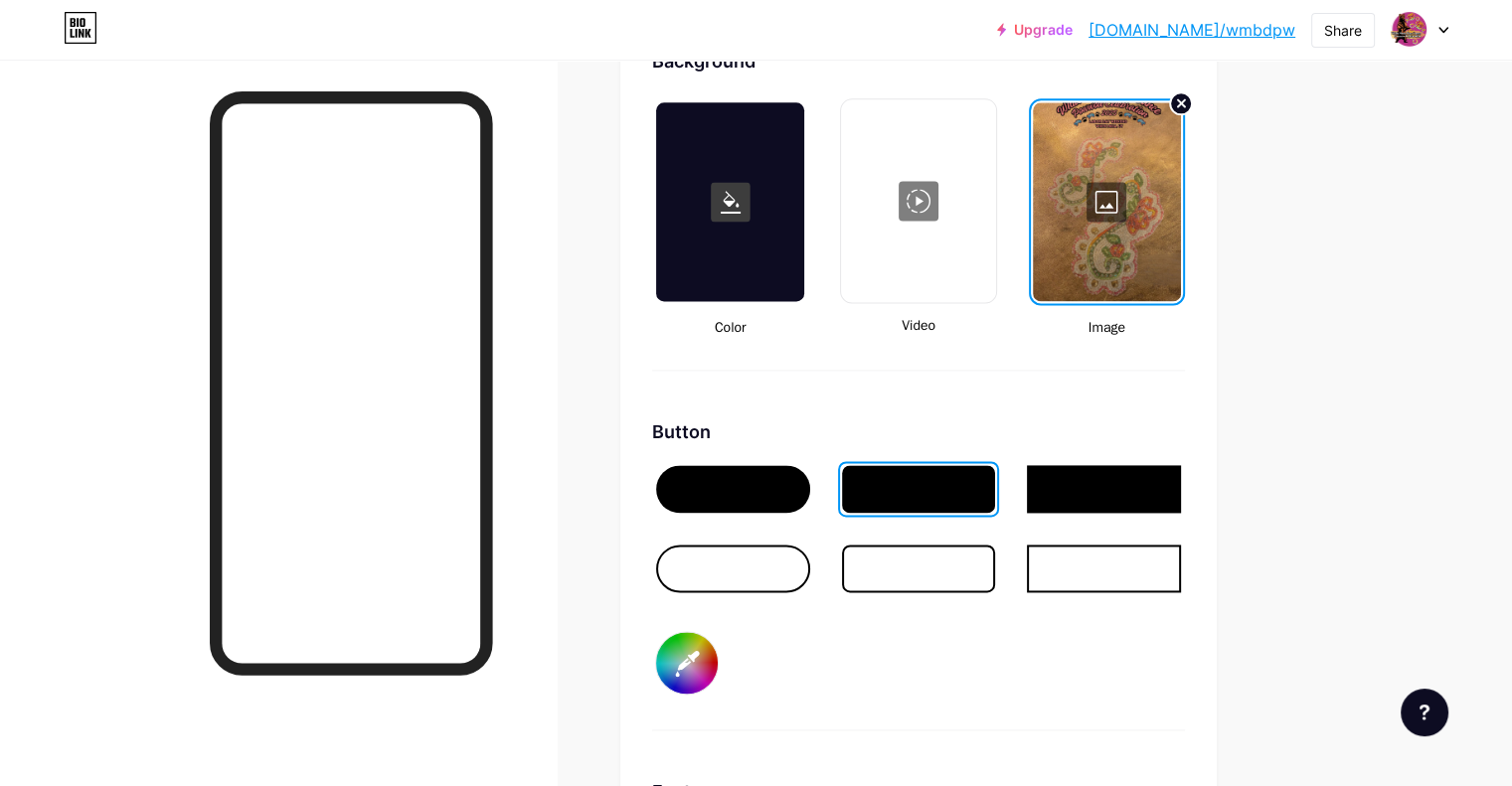 click at bounding box center (1103, 489) 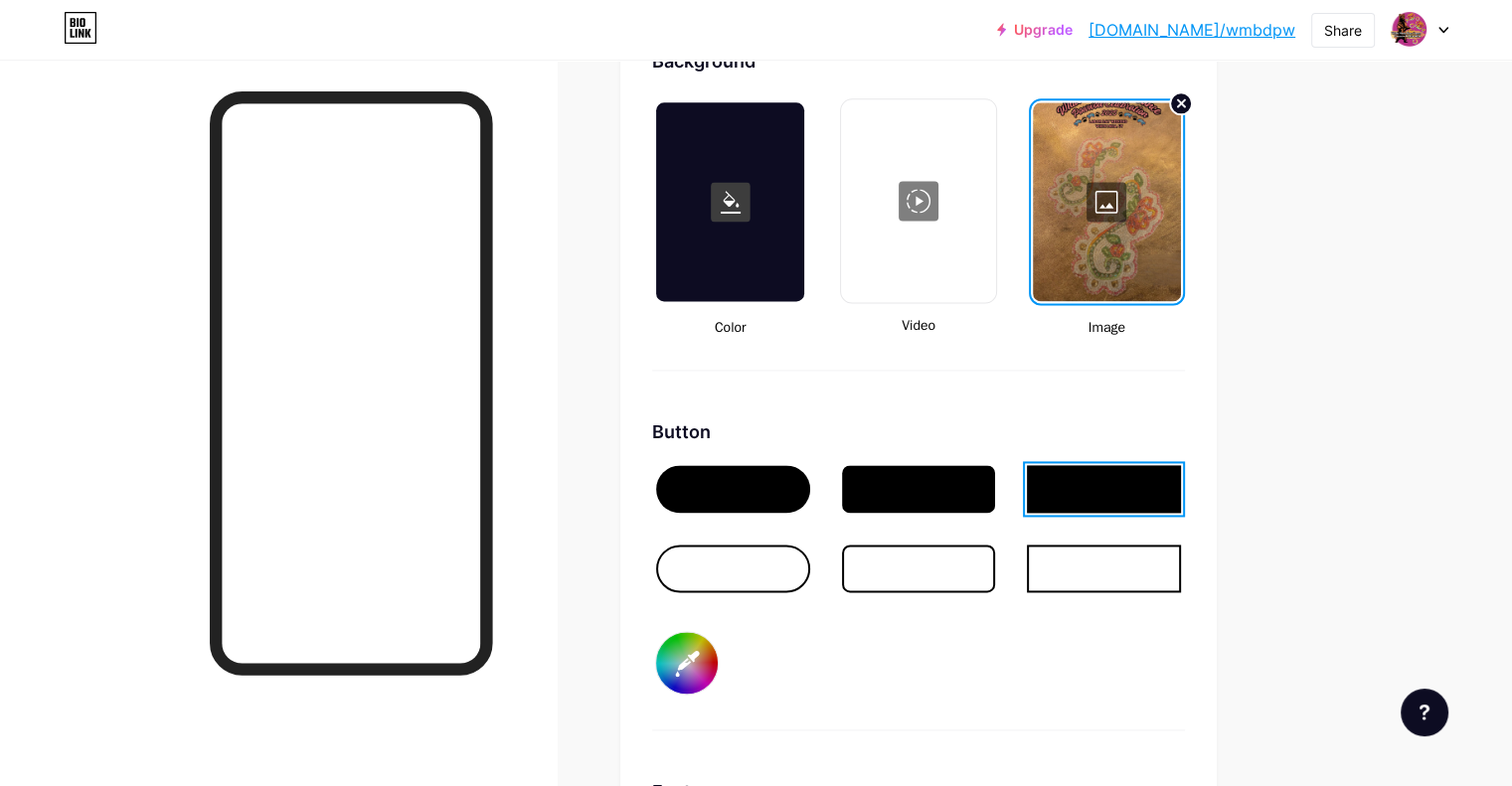 click on "#000000" at bounding box center [687, 663] 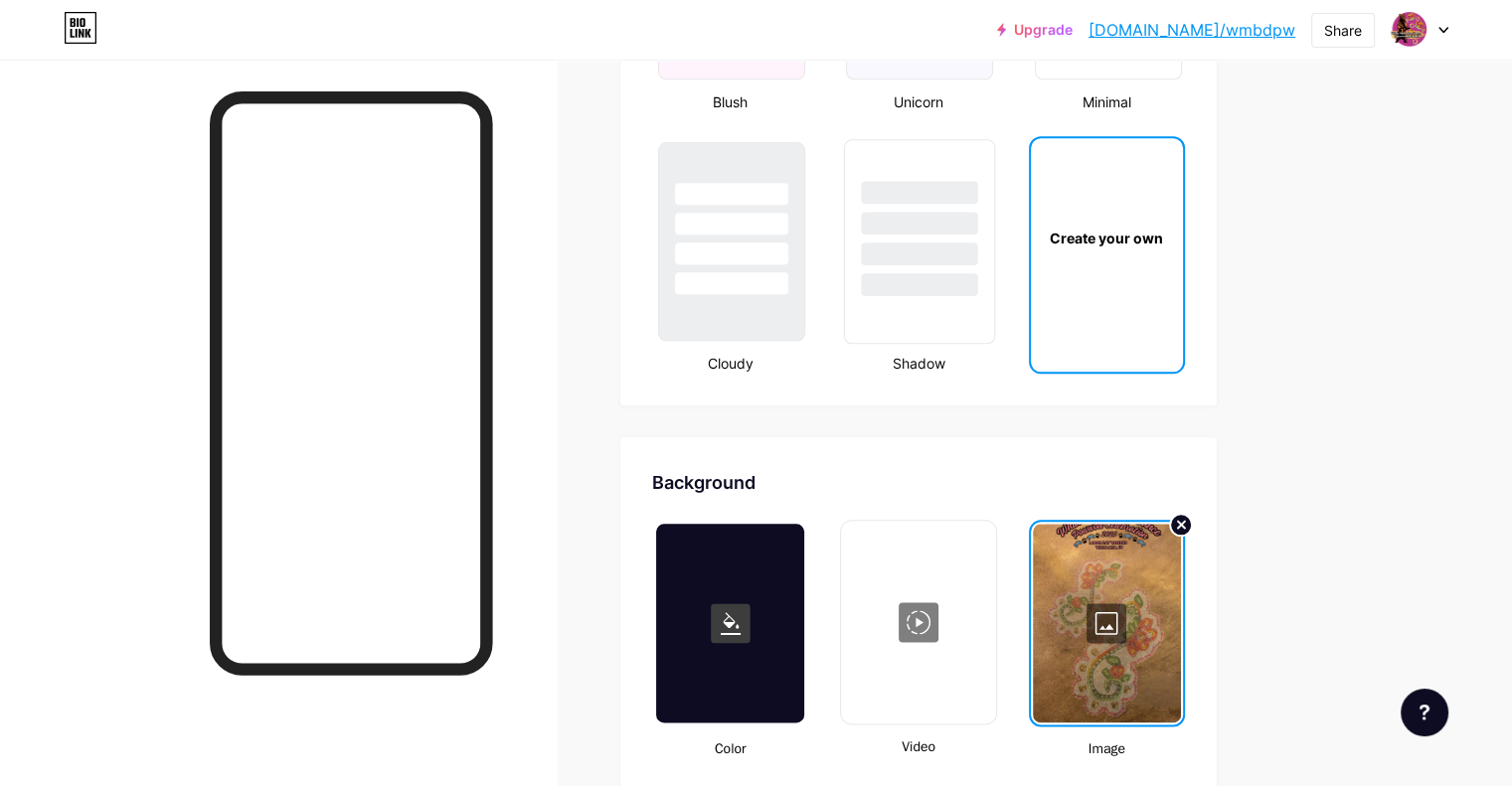 scroll, scrollTop: 0, scrollLeft: 0, axis: both 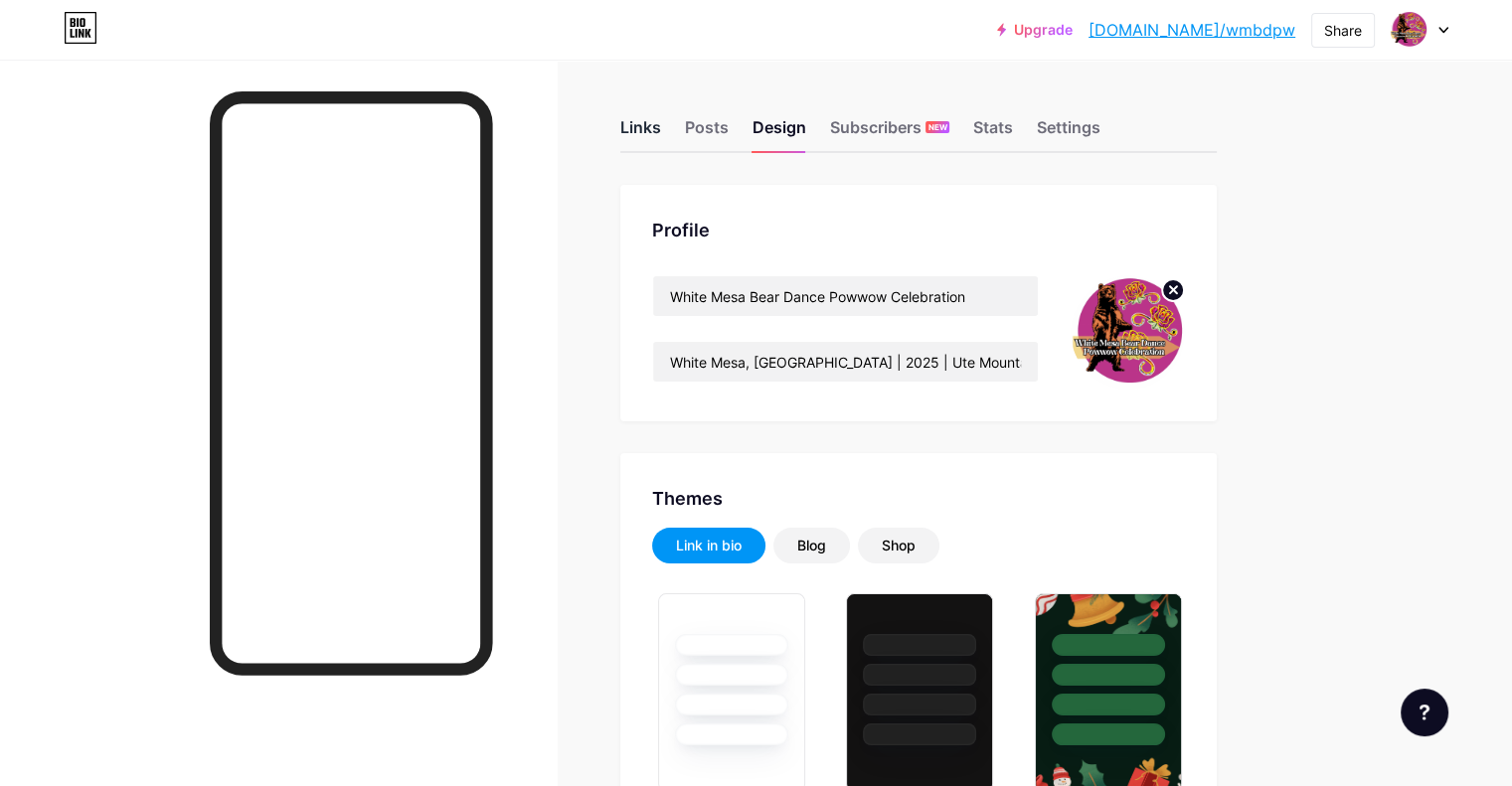 click on "Links" at bounding box center (640, 133) 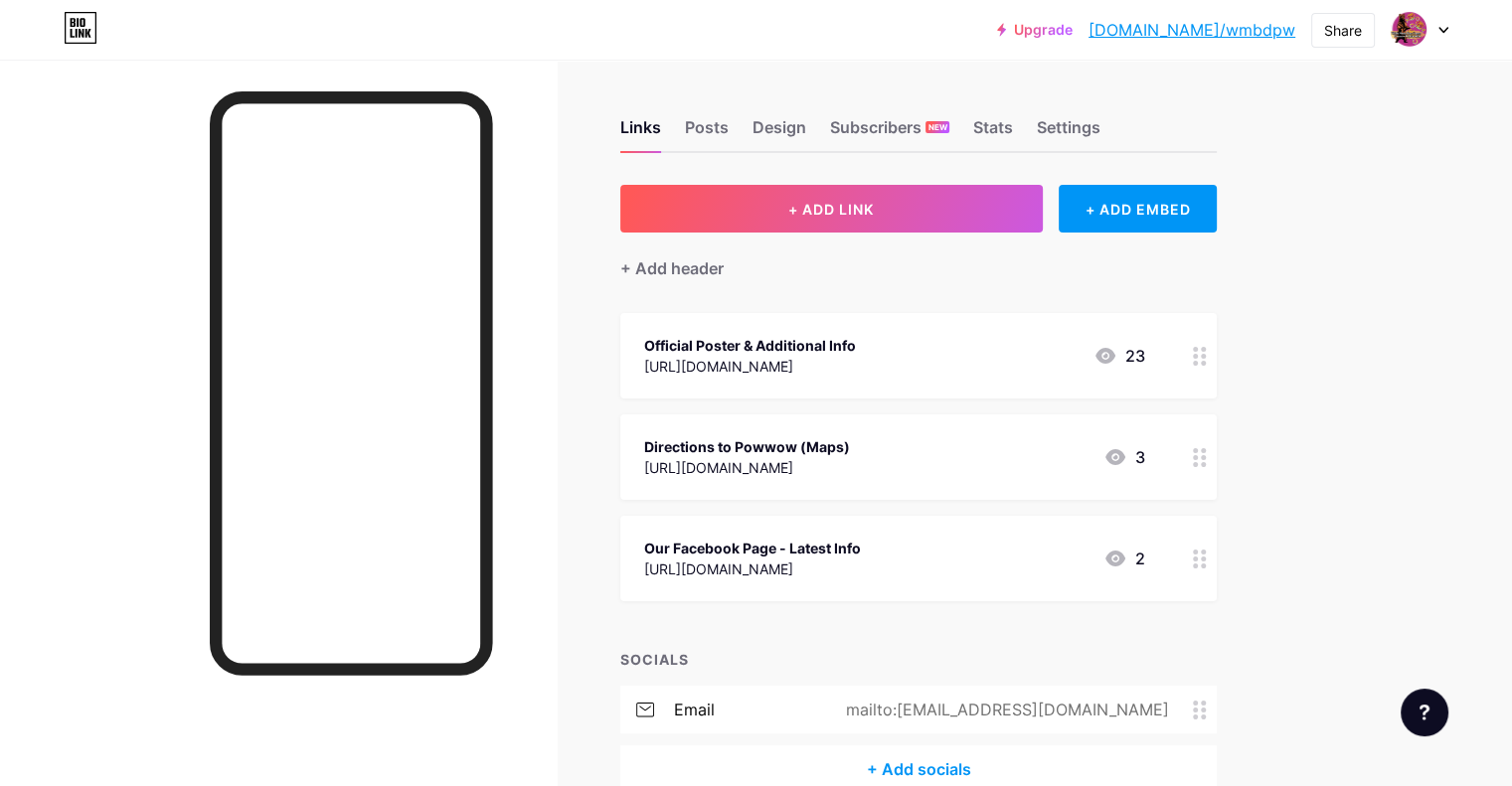 click on "Official Poster & Additional Info
[URL][DOMAIN_NAME]
23" at bounding box center (895, 356) 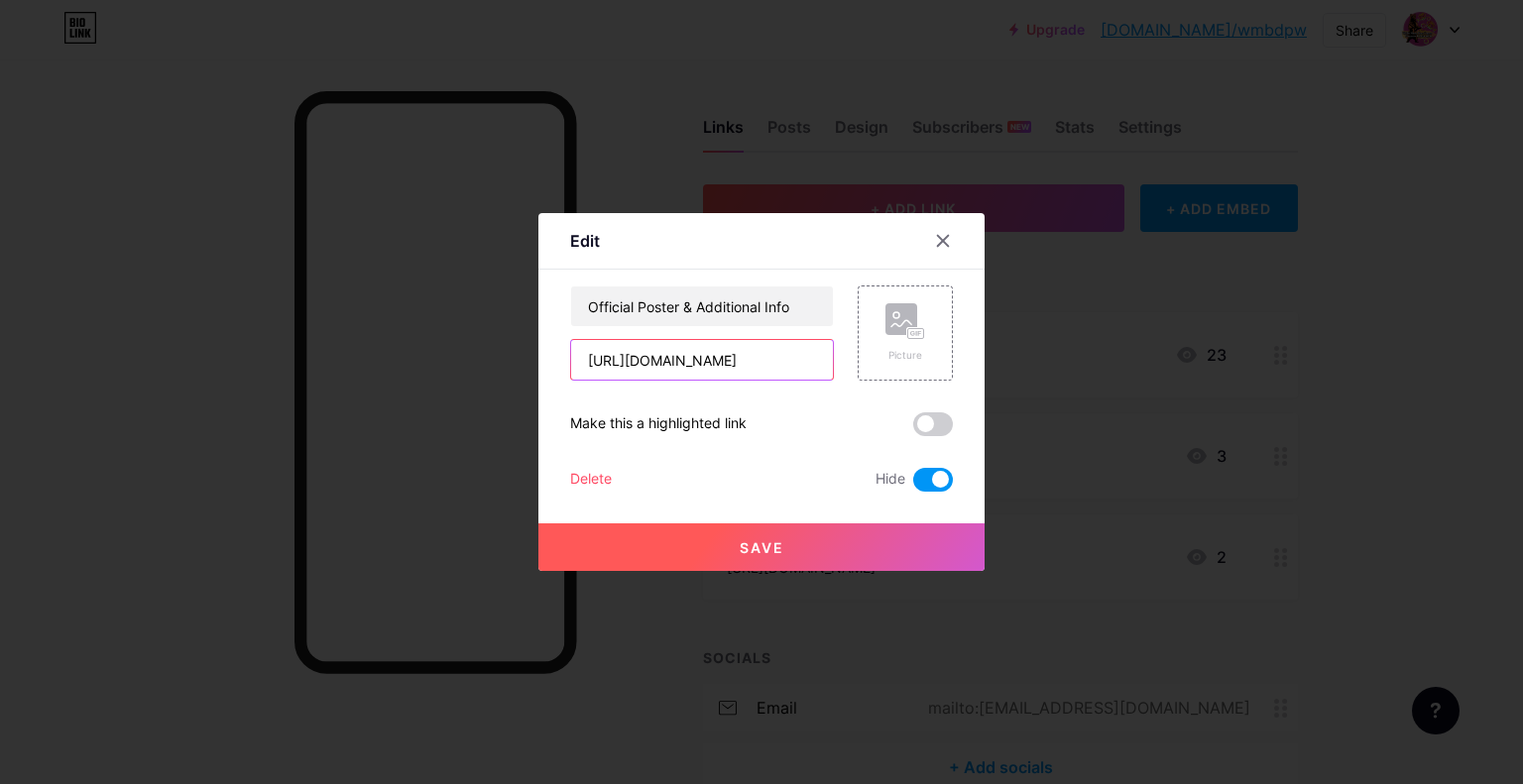 click on "[URL][DOMAIN_NAME]" at bounding box center [702, 360] 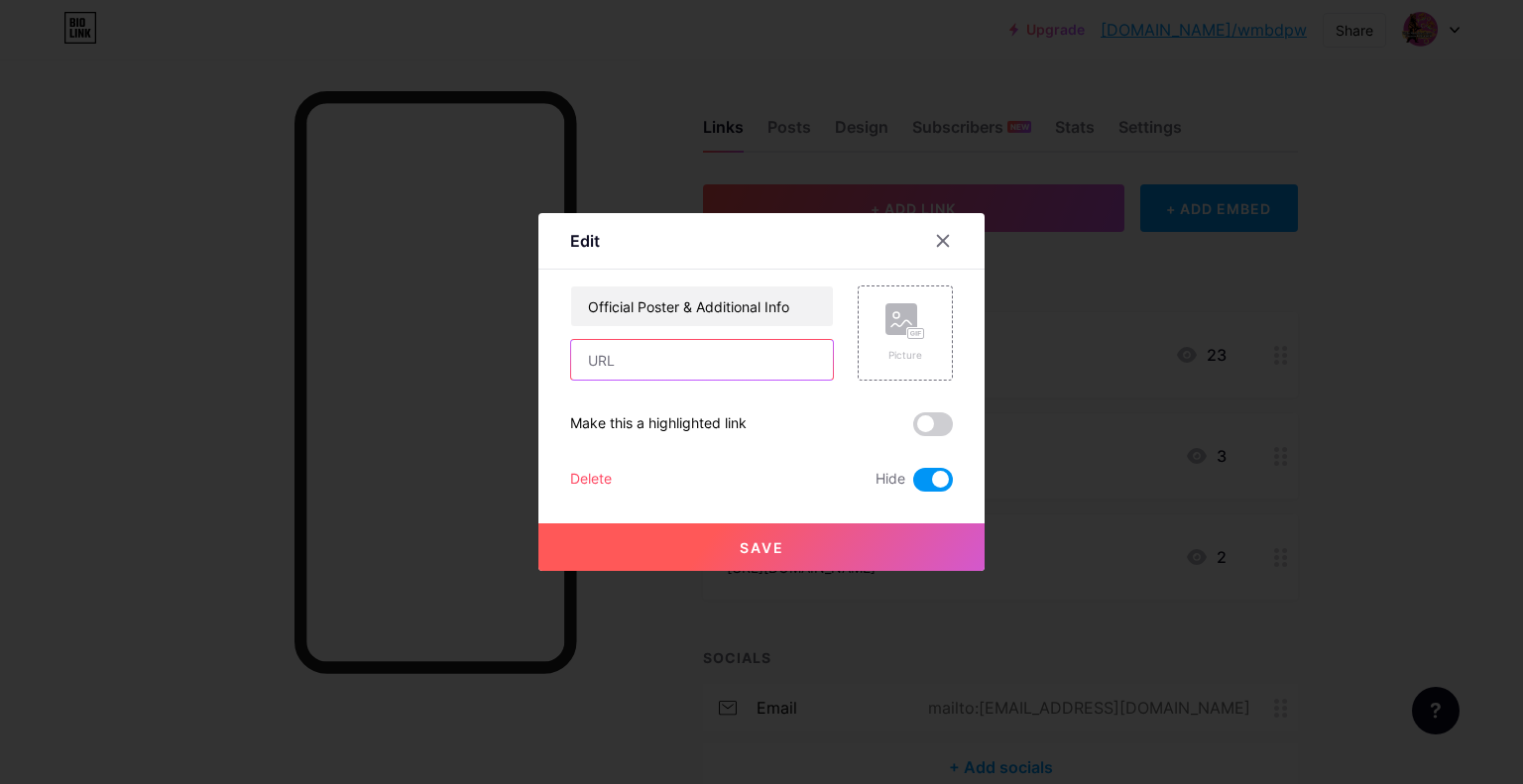 paste on "[URL][DOMAIN_NAME]" 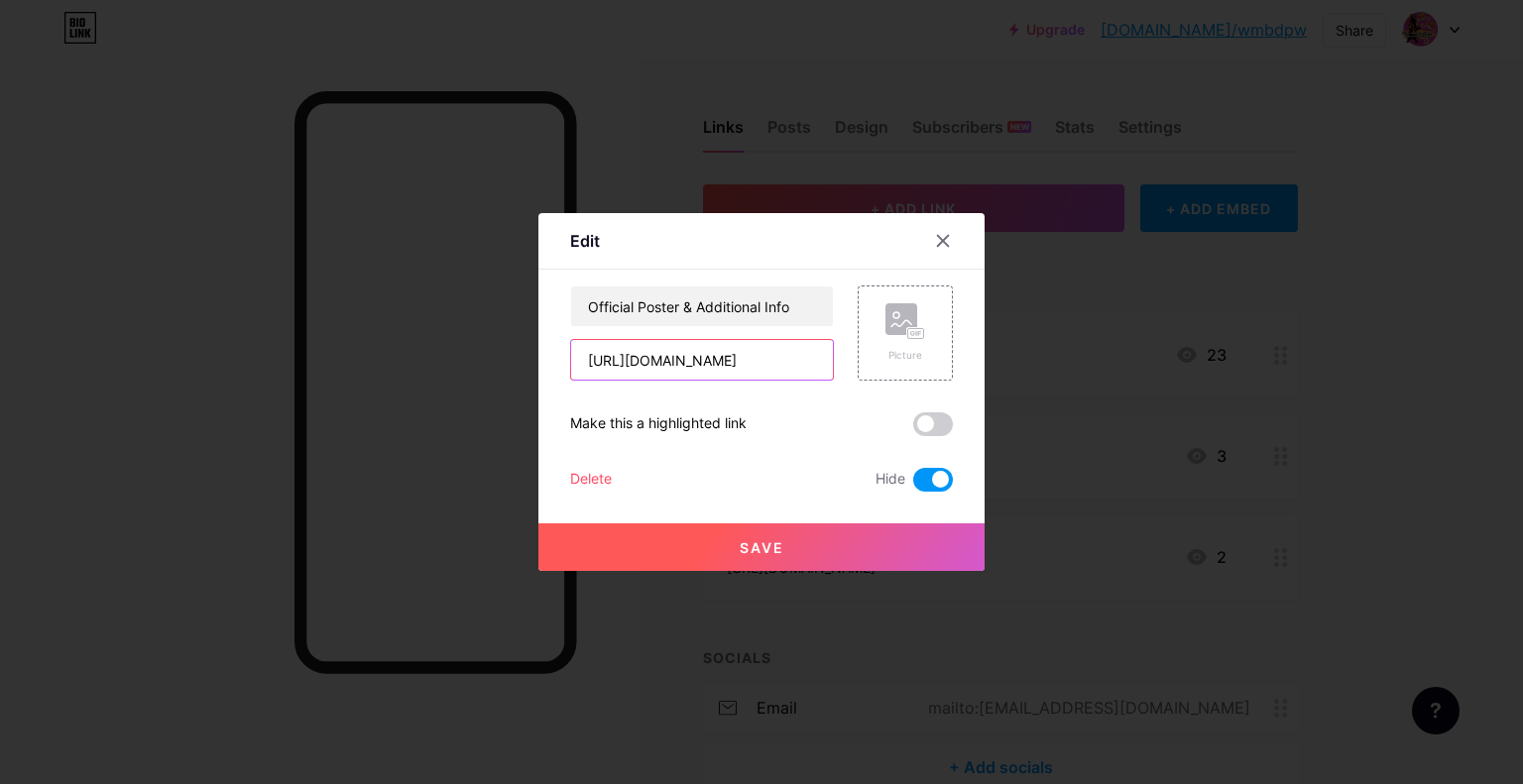 type on "[URL][DOMAIN_NAME]" 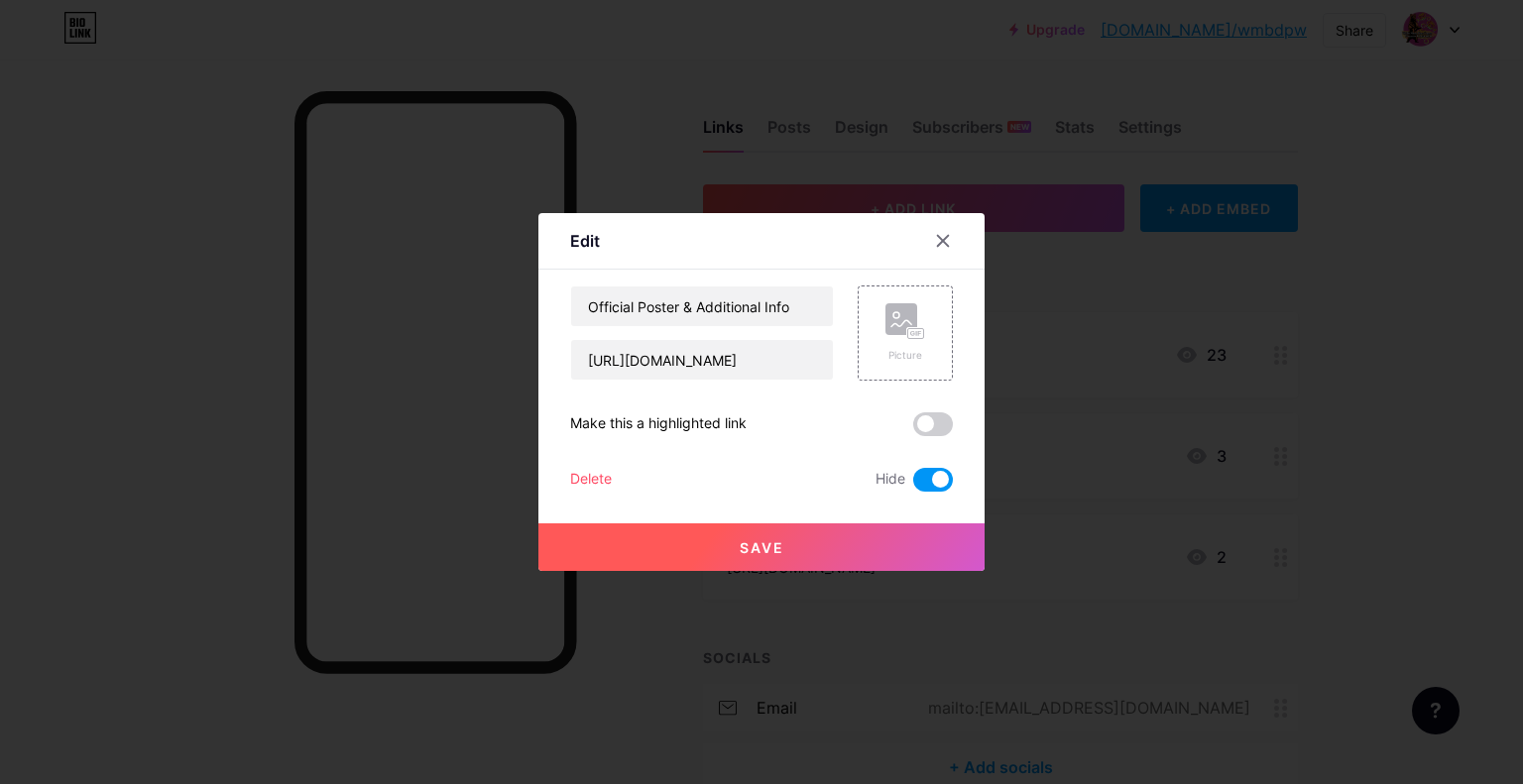 click on "Save" at bounding box center [762, 547] 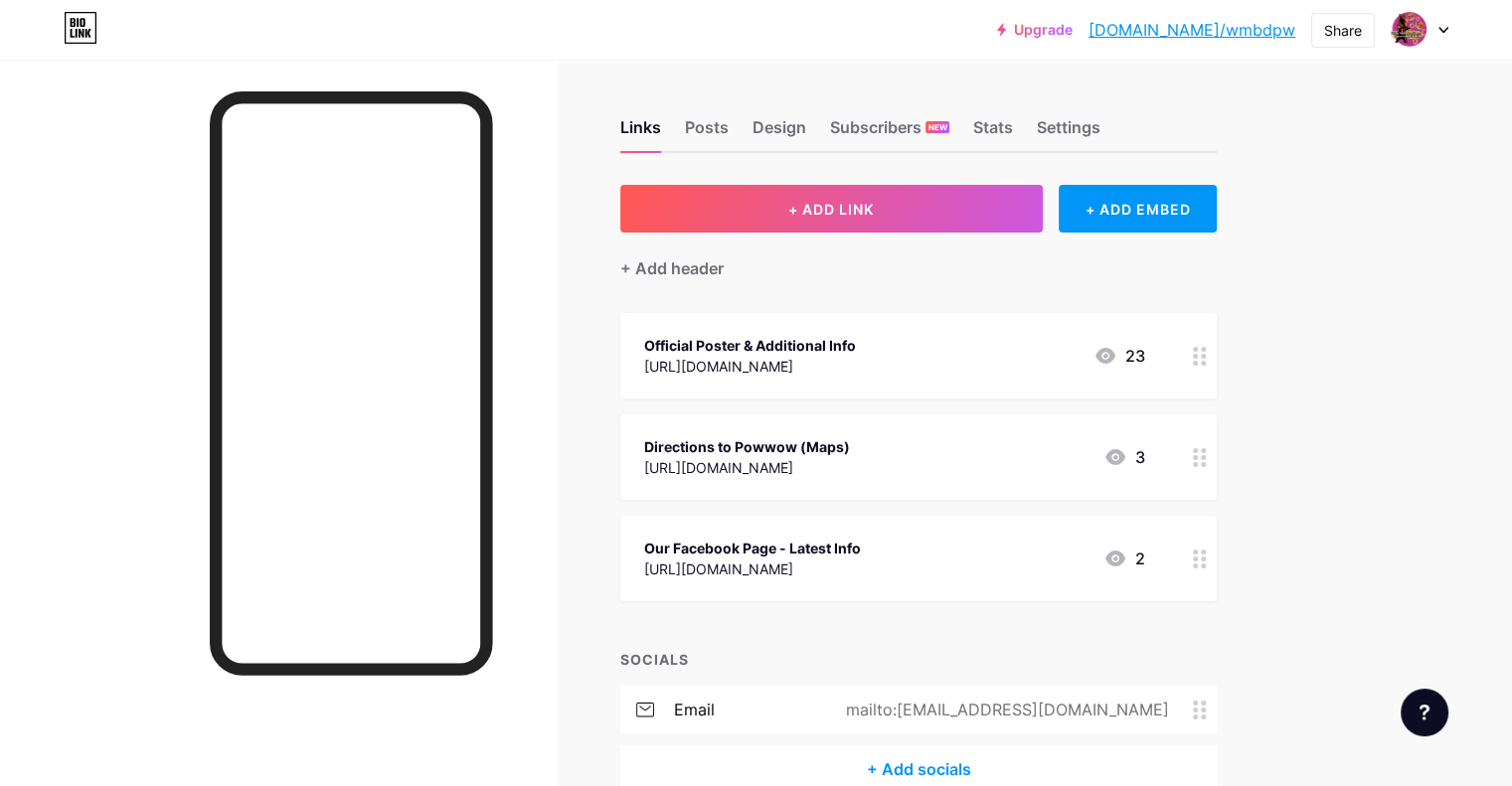 click 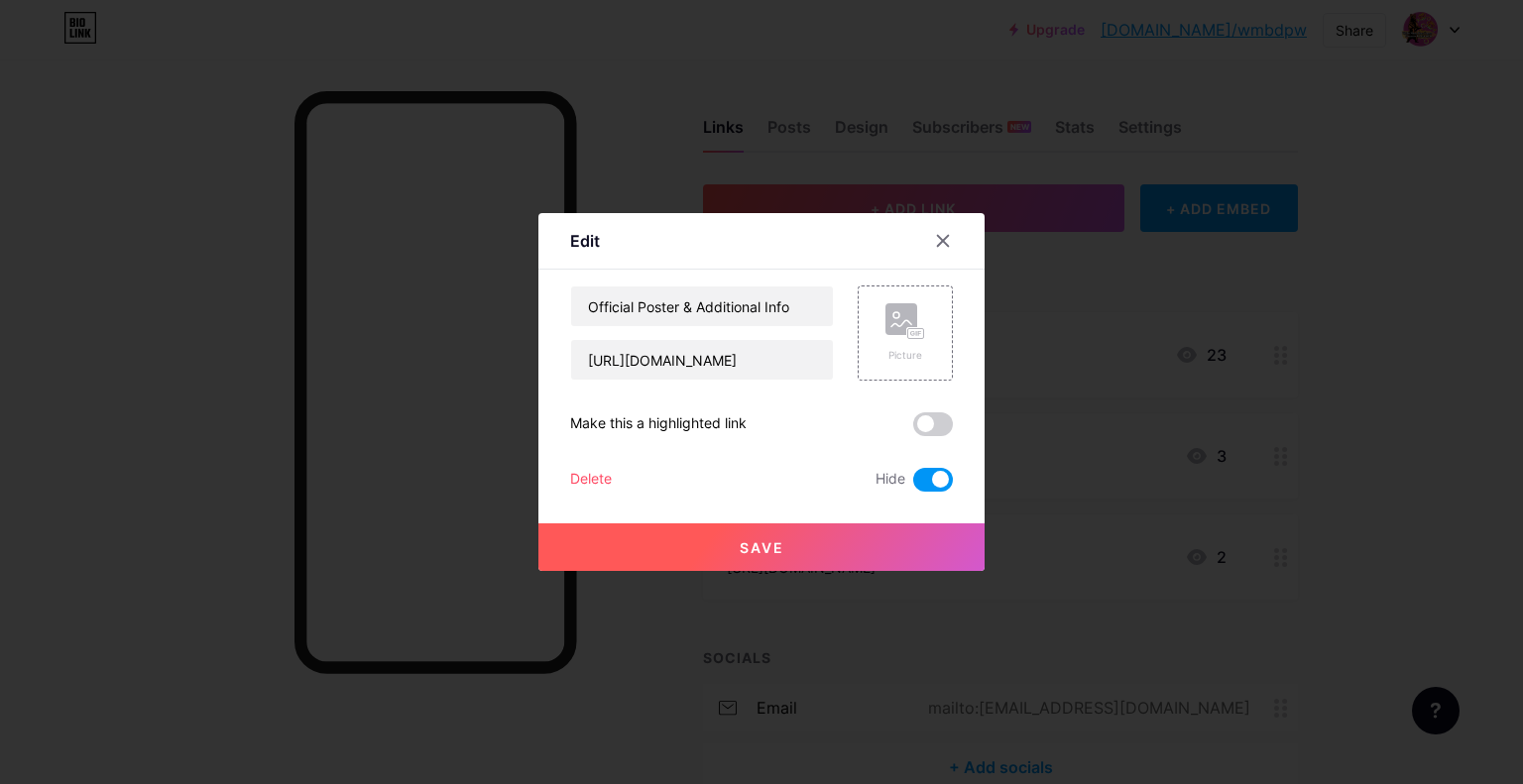 click at bounding box center [933, 480] 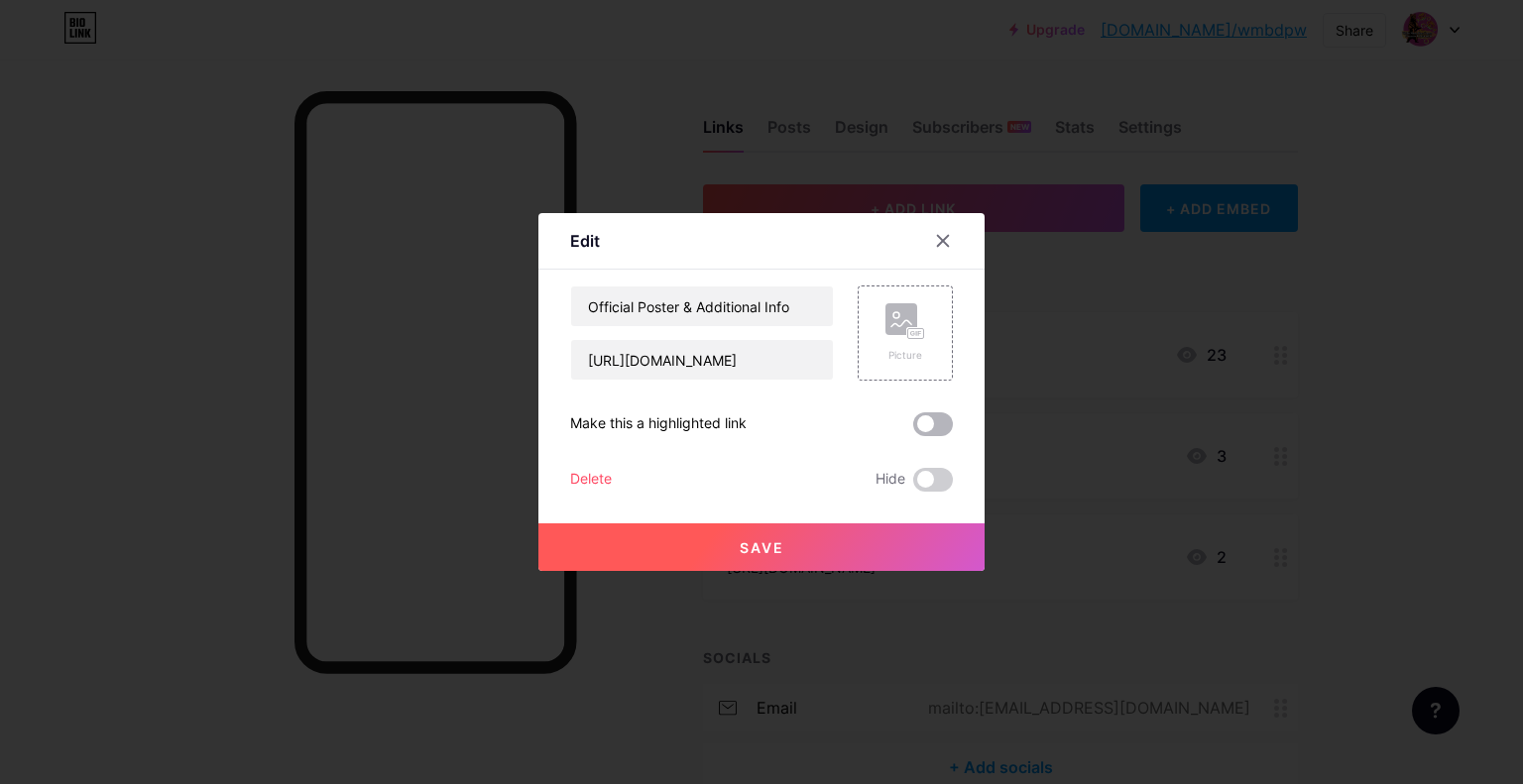 click at bounding box center [933, 424] 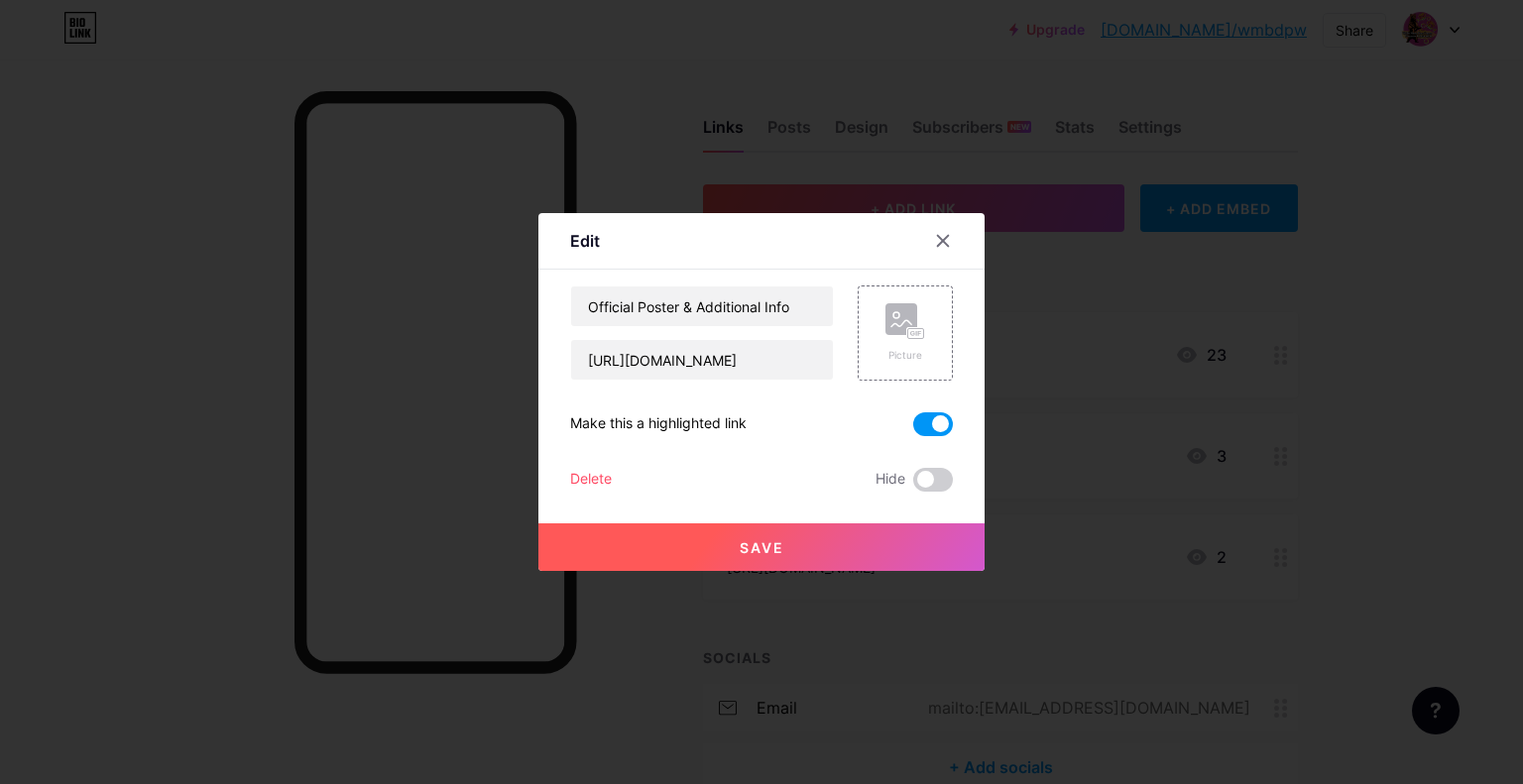 click on "Save" at bounding box center [762, 547] 